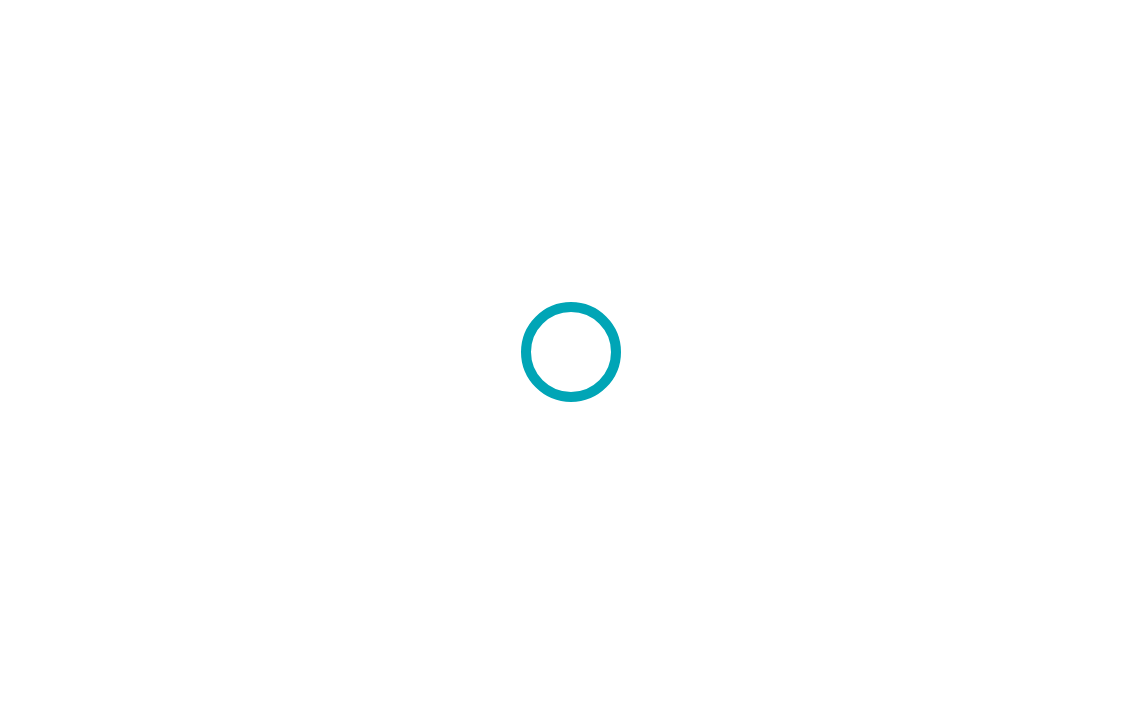 scroll, scrollTop: 0, scrollLeft: 0, axis: both 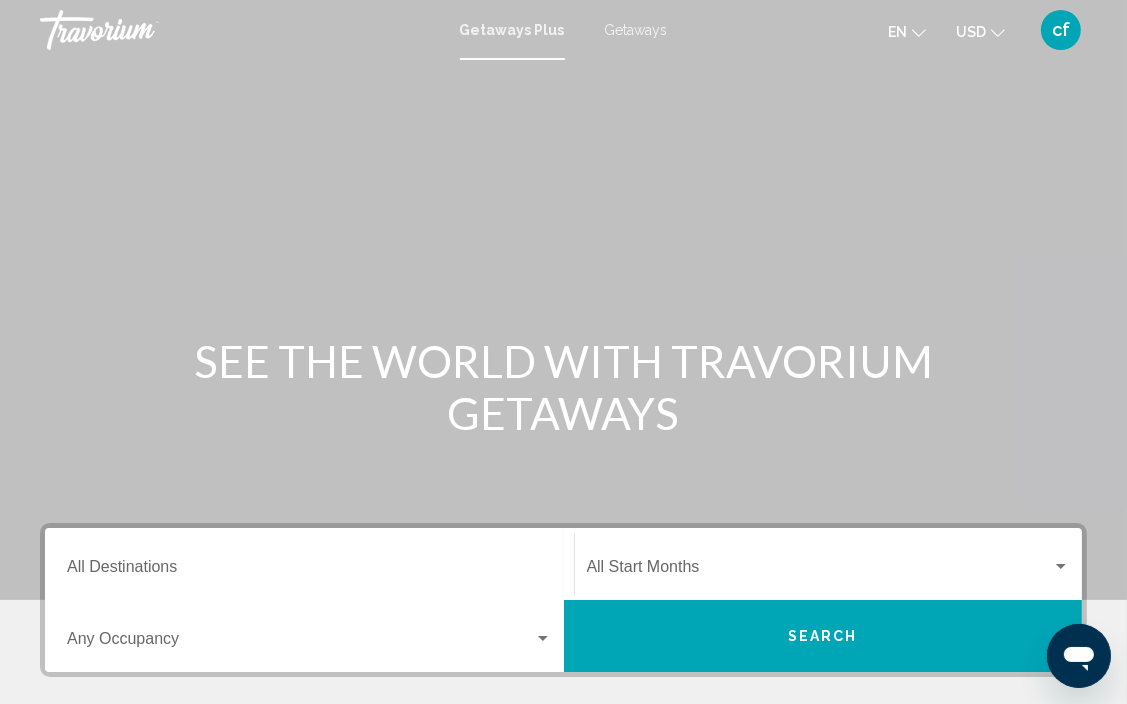 click on "USD
USD ($) MXN (Mex$) CAD (Can$) GBP (£) EUR (€) AUD (A$) NZD (NZ$) CNY (CN¥)" 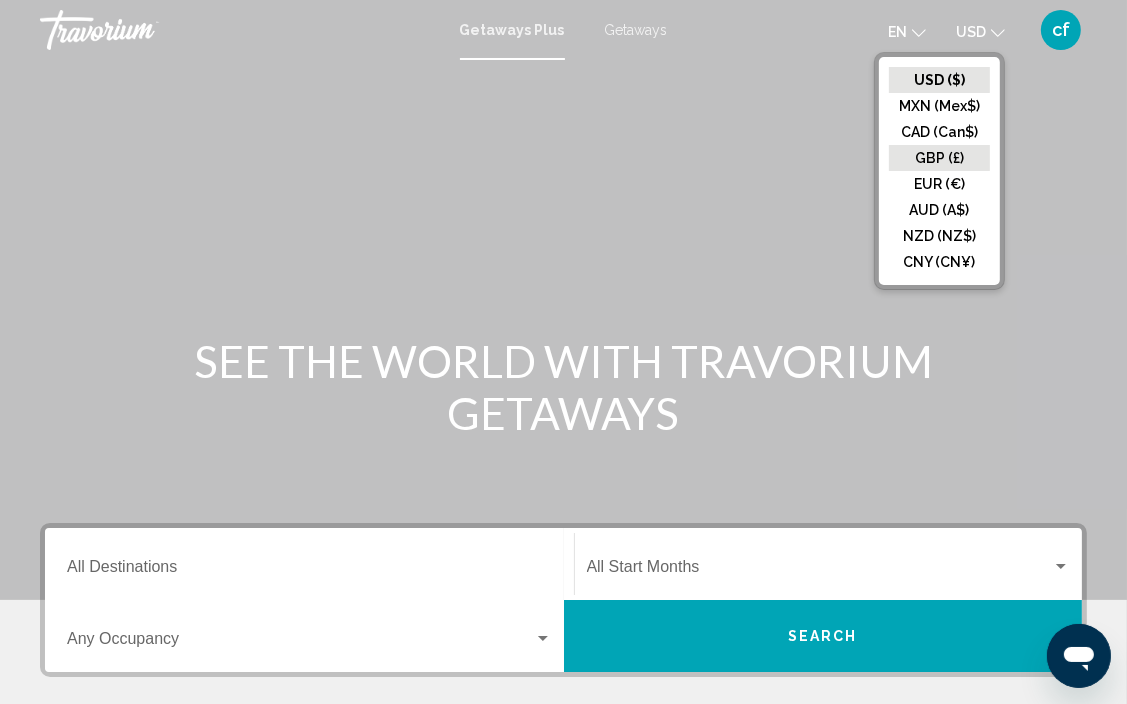 click on "GBP (£)" 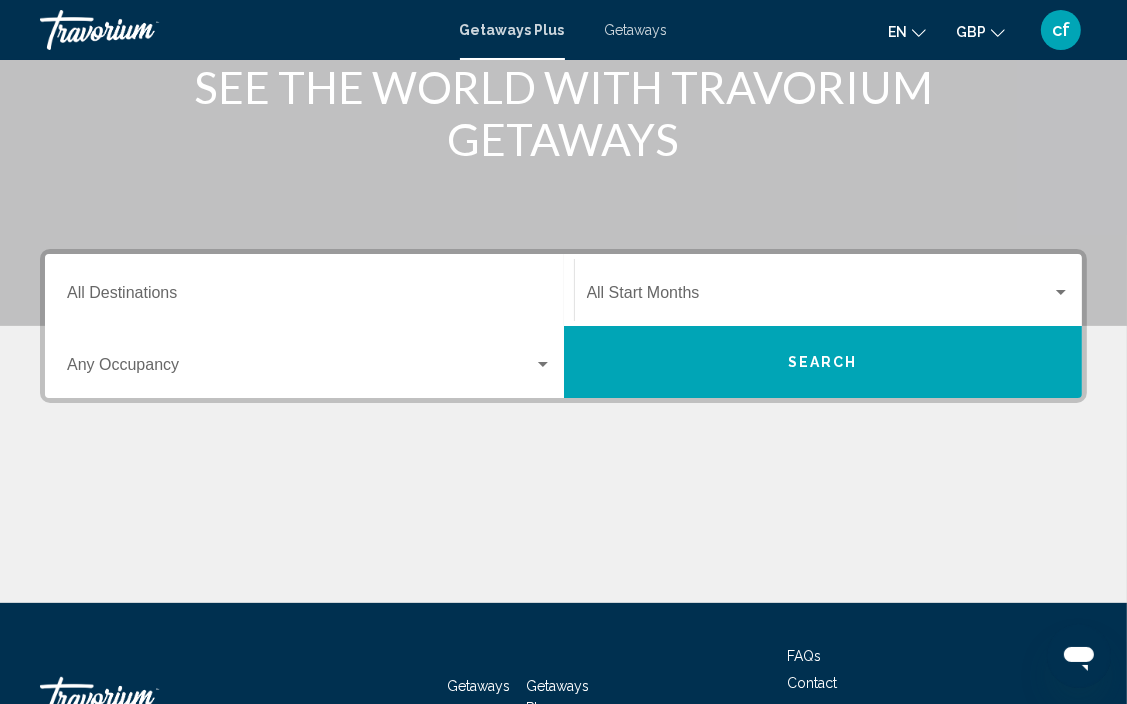 scroll, scrollTop: 276, scrollLeft: 0, axis: vertical 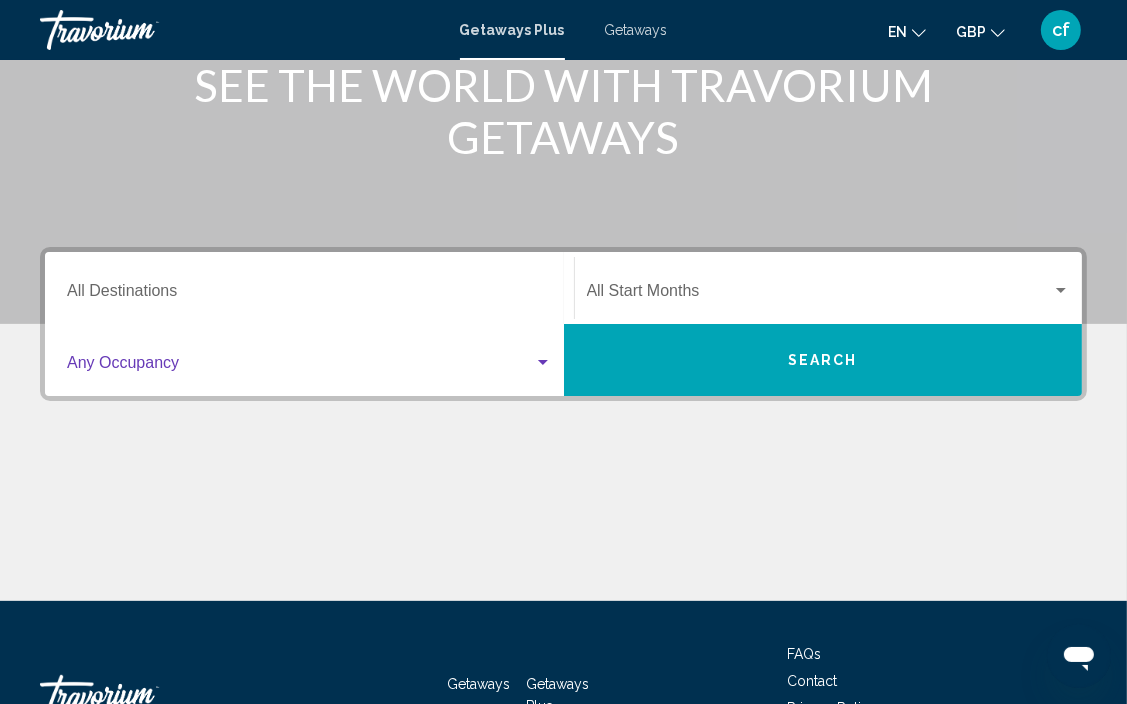 click at bounding box center (543, 362) 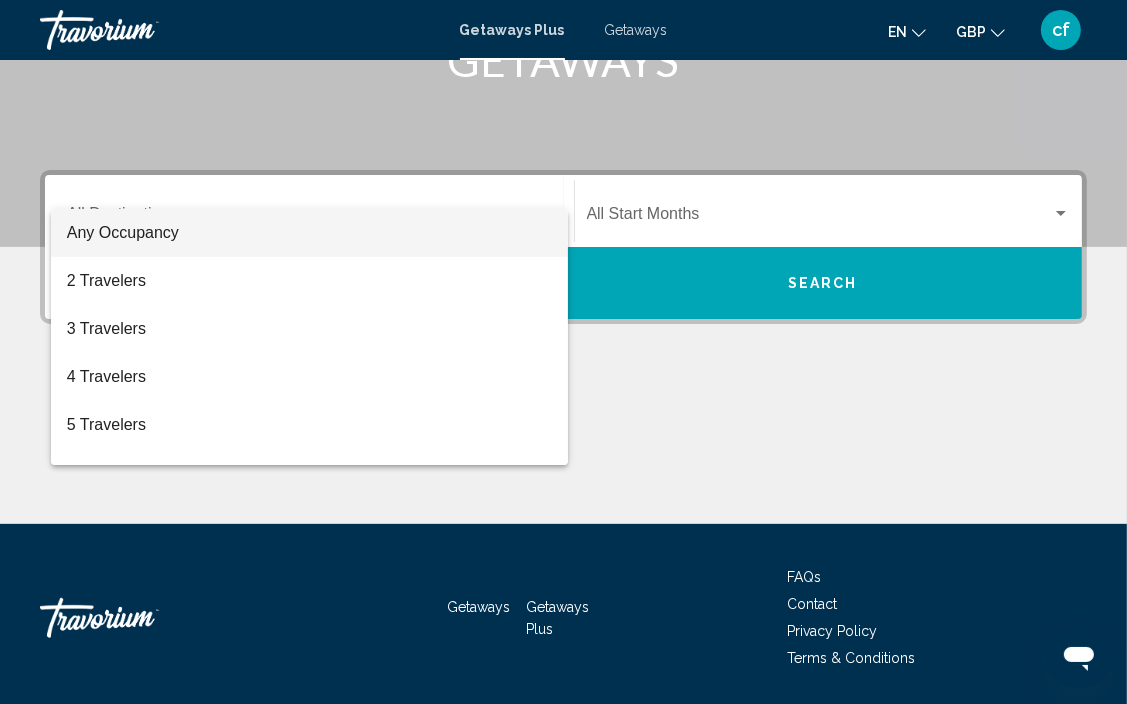 scroll, scrollTop: 417, scrollLeft: 0, axis: vertical 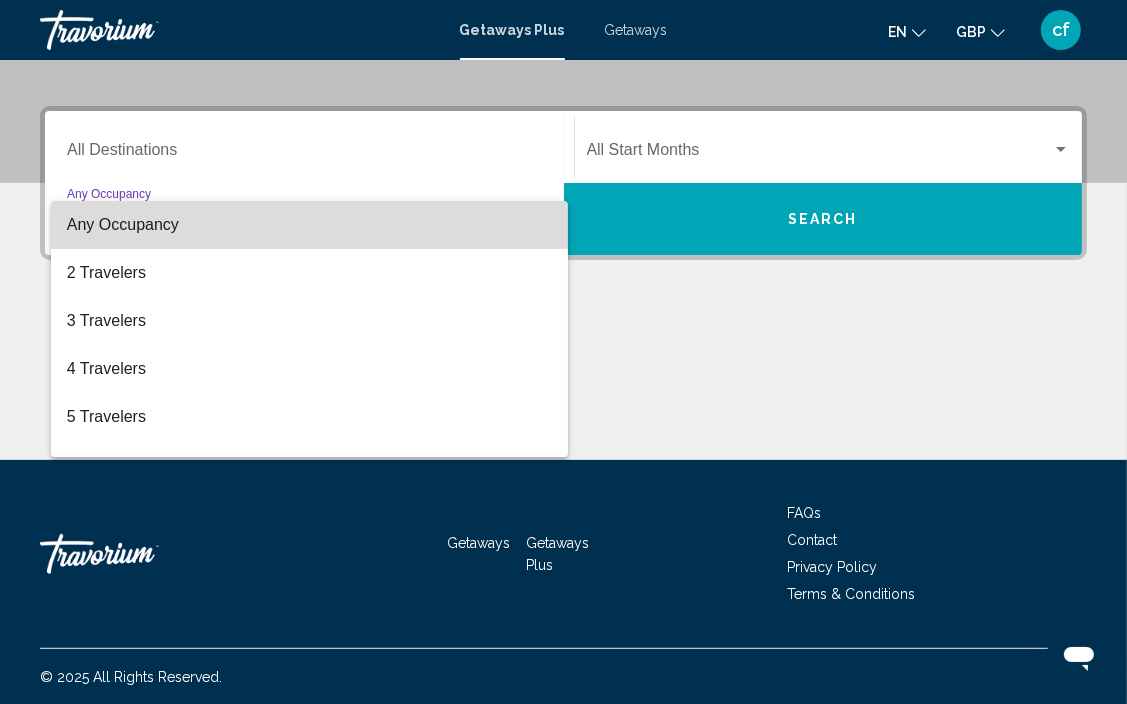 click on "Any Occupancy" at bounding box center (309, 225) 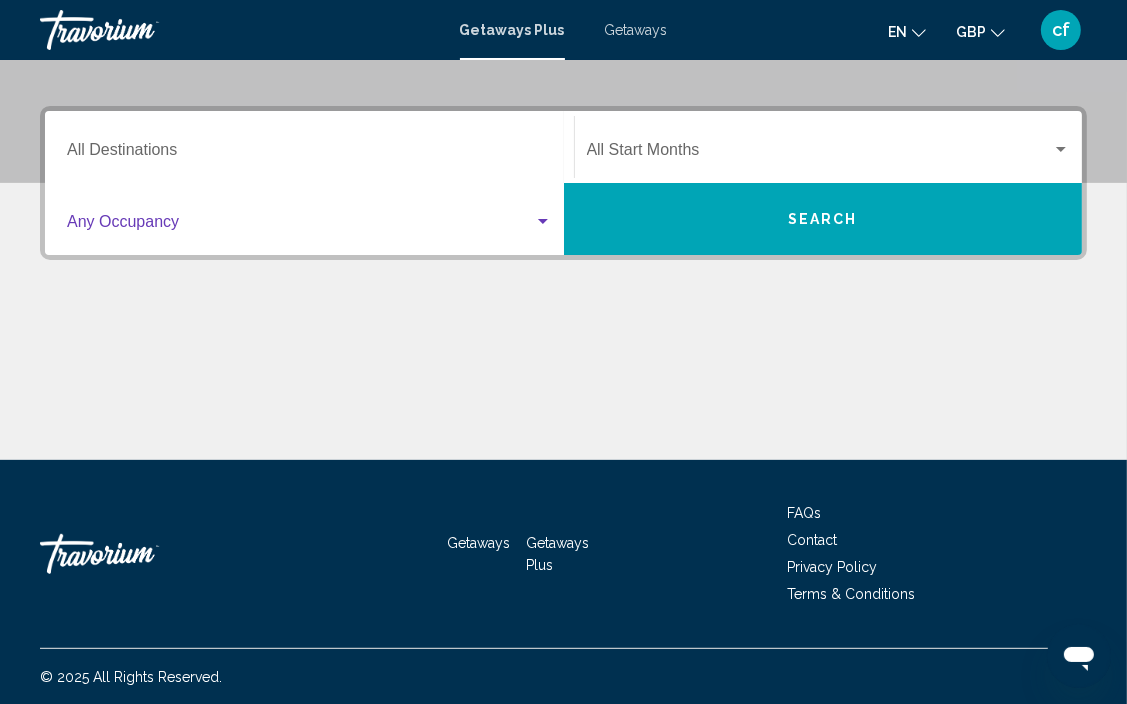 click at bounding box center [1061, 150] 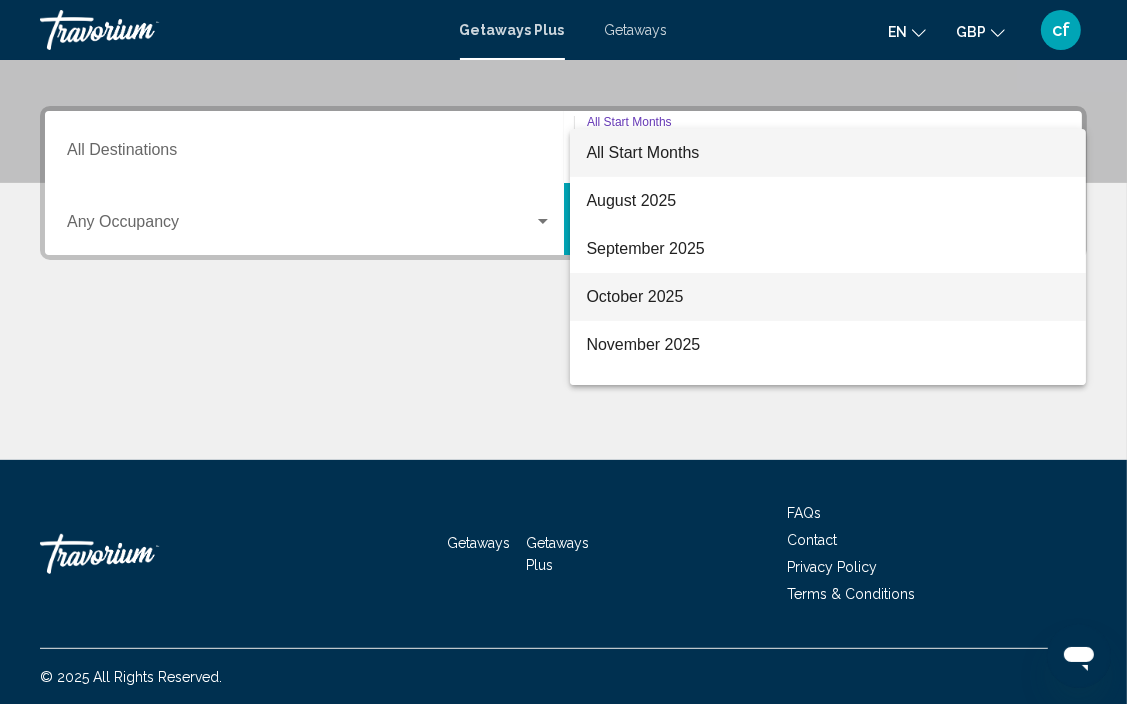 click on "October 2025" at bounding box center [828, 297] 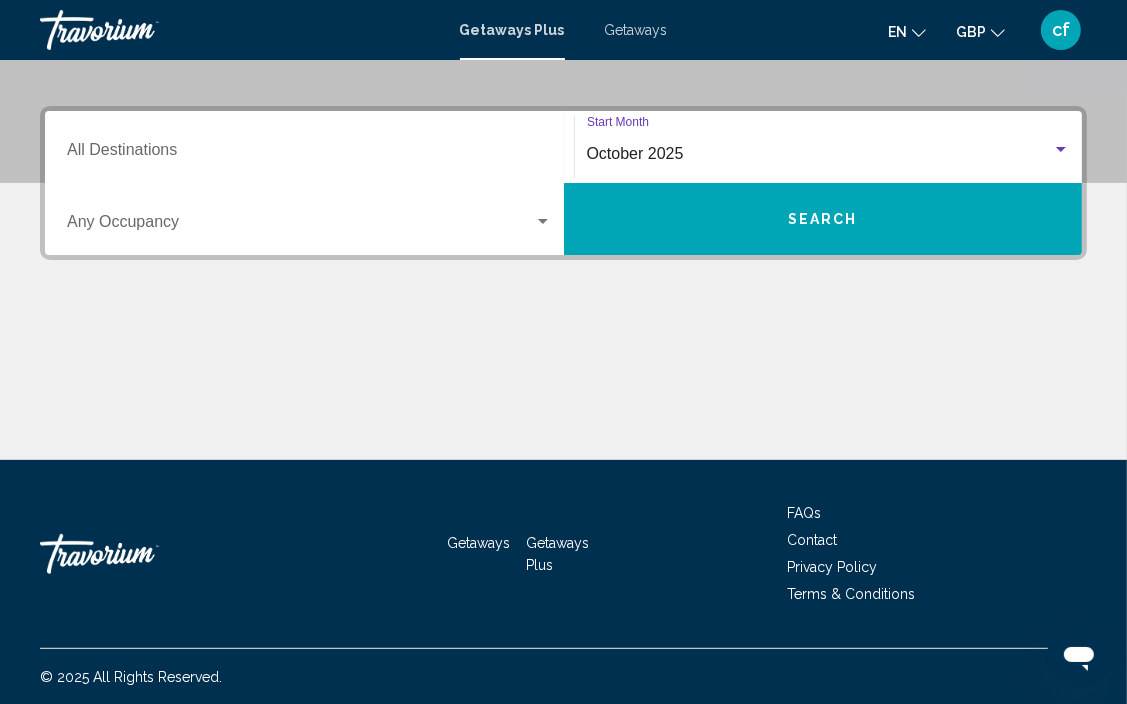 click on "Search" at bounding box center [823, 219] 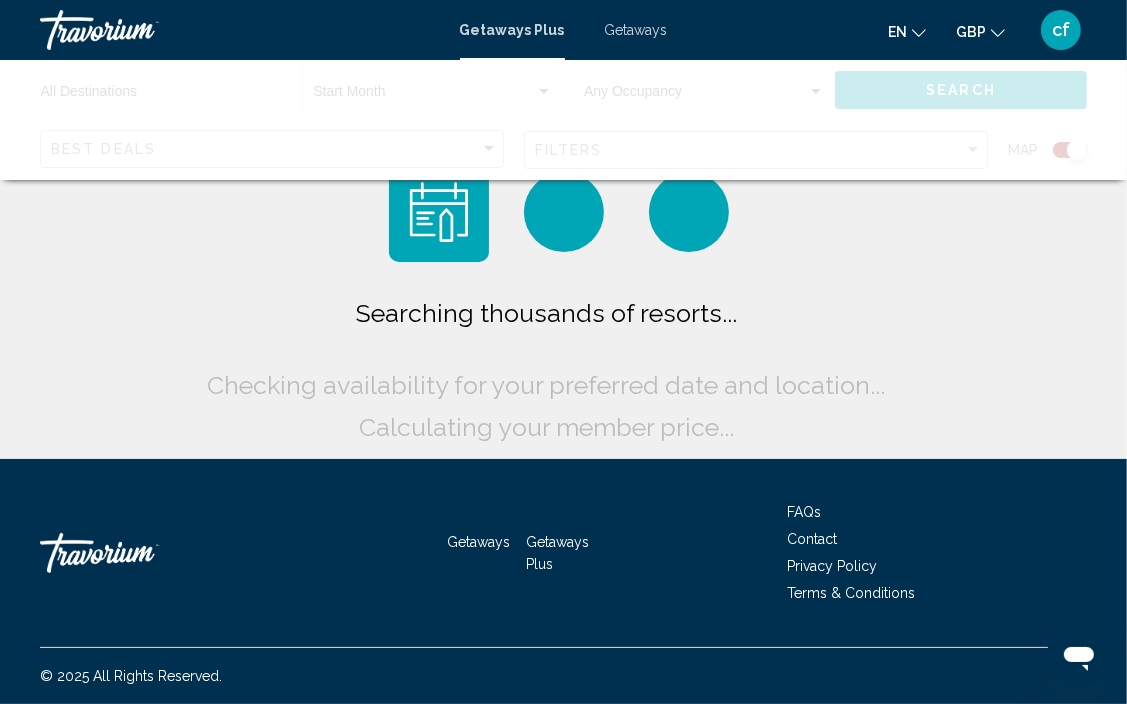 scroll, scrollTop: 0, scrollLeft: 0, axis: both 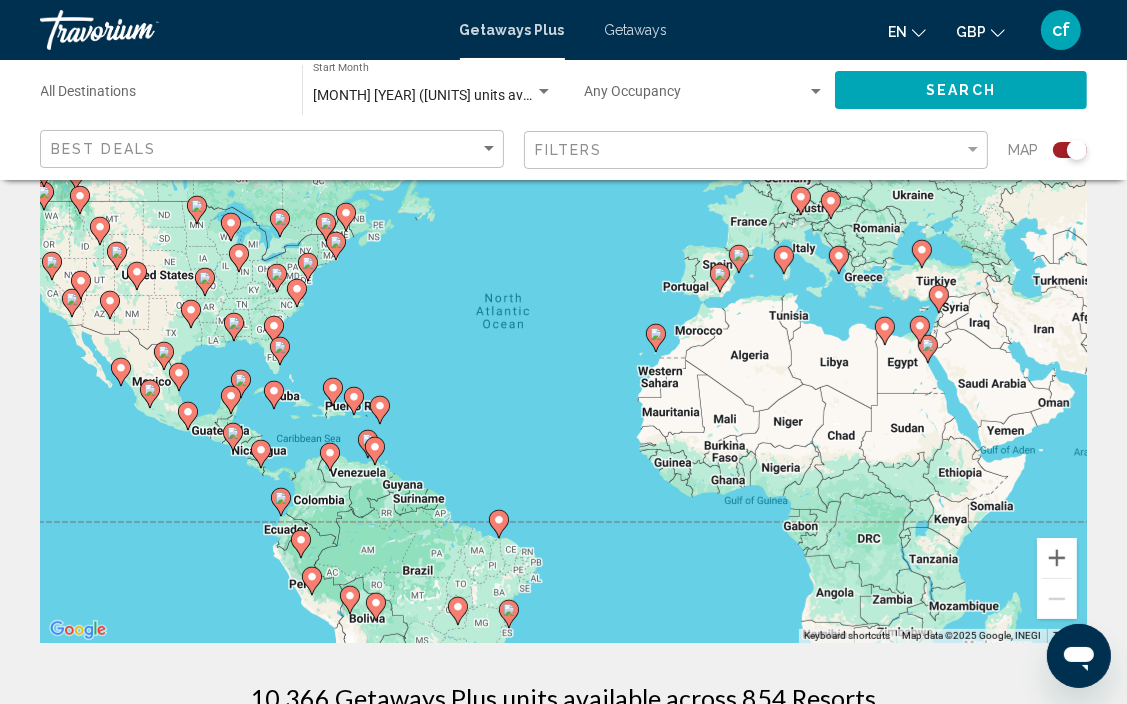 click 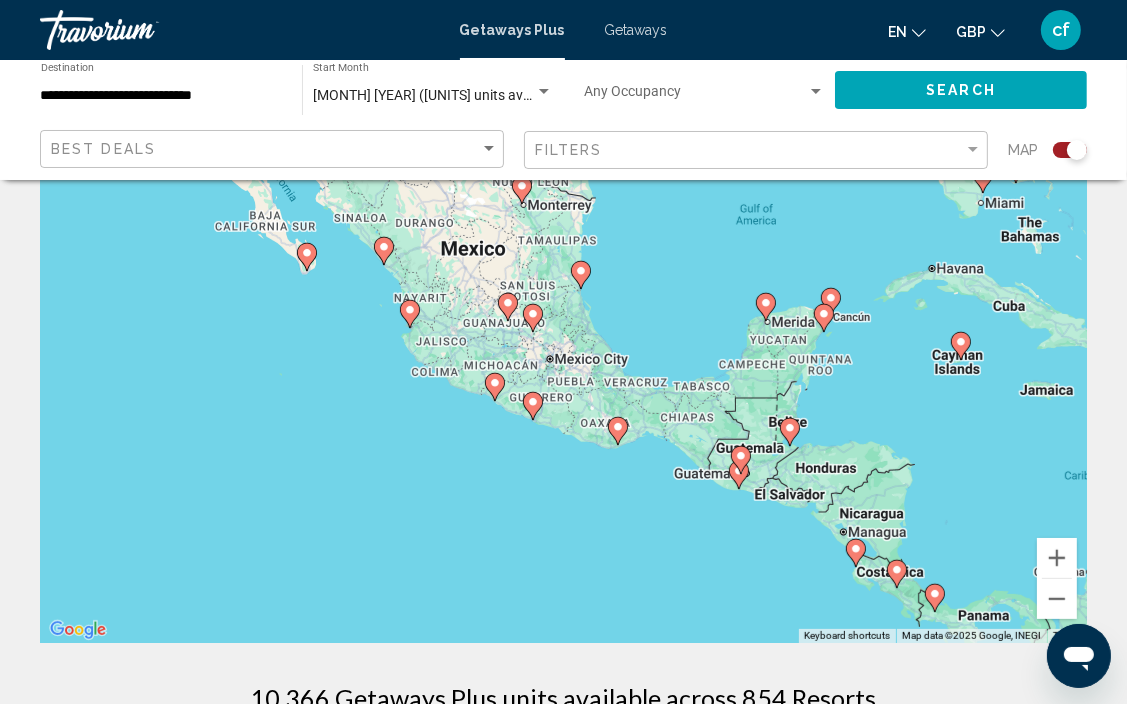 drag, startPoint x: 944, startPoint y: 391, endPoint x: 685, endPoint y: 322, distance: 268.03357 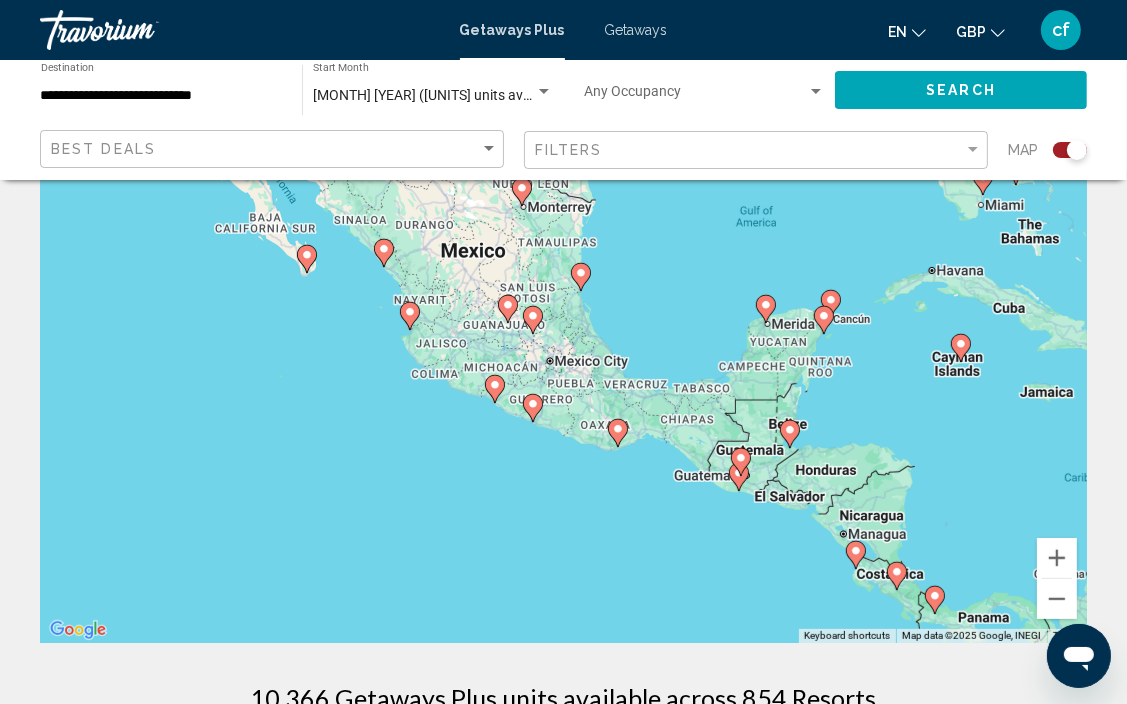 click at bounding box center (824, 320) 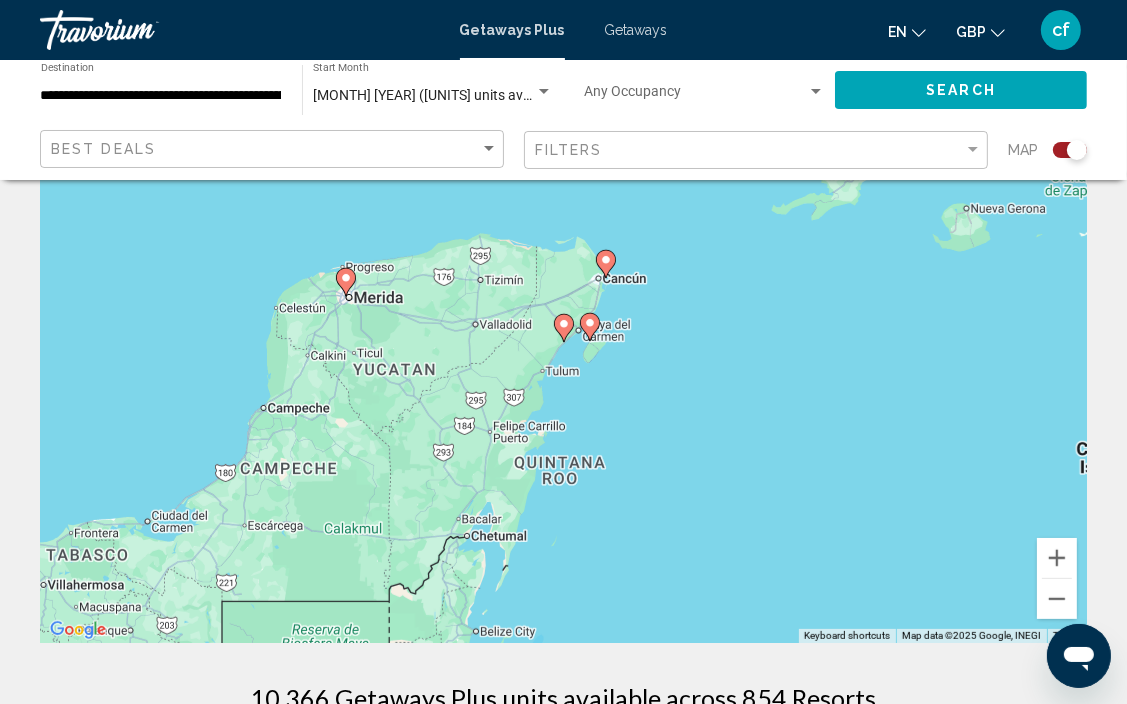 click 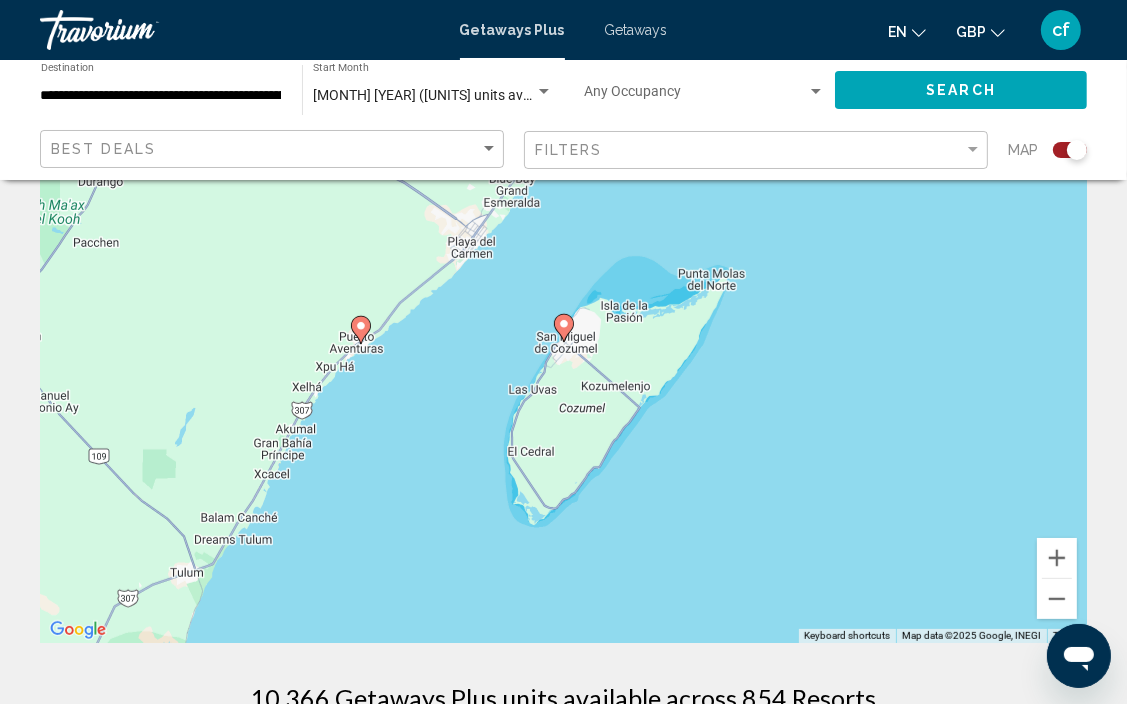 click 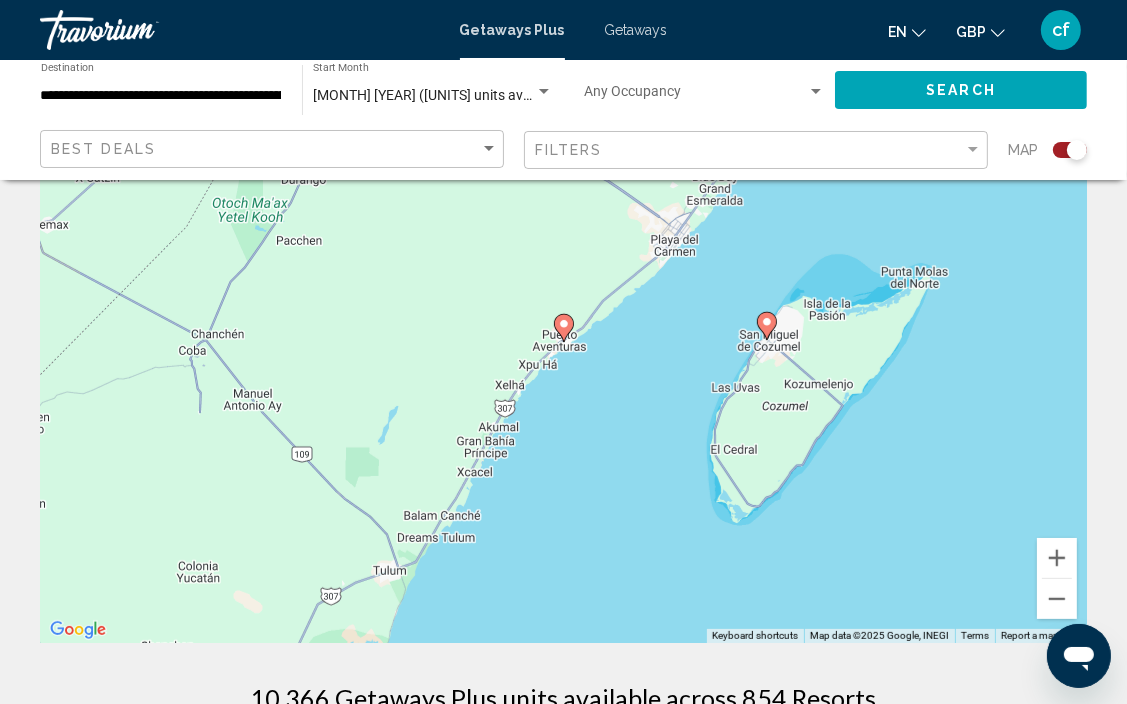 click 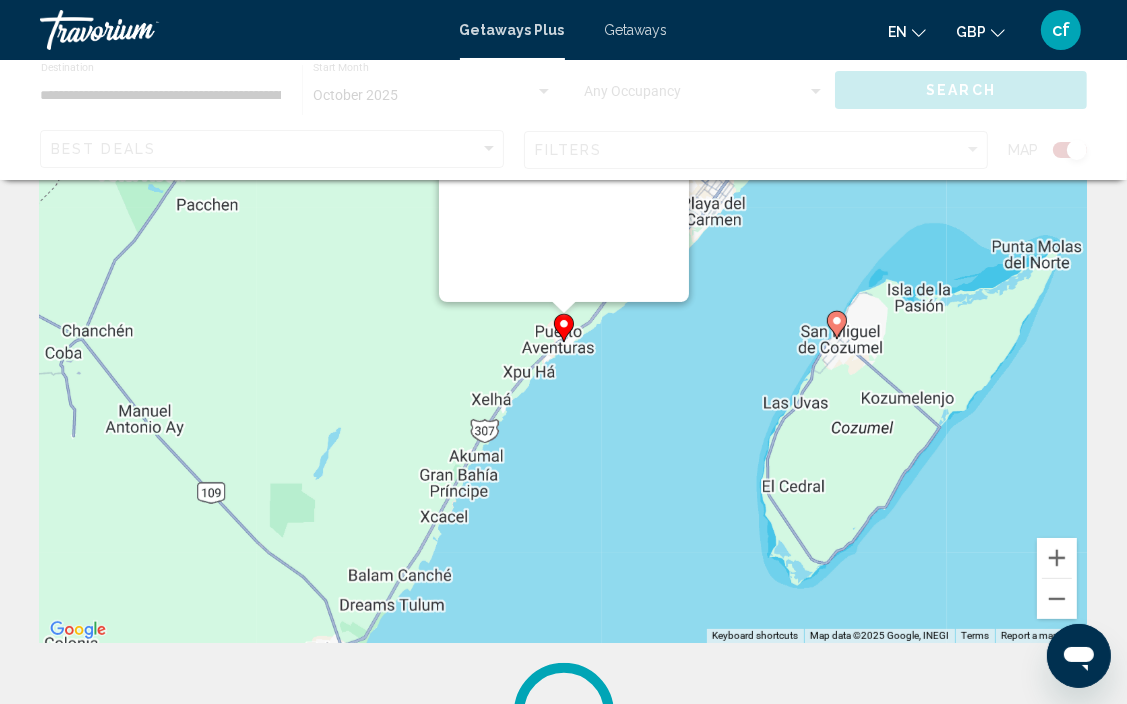 scroll, scrollTop: 0, scrollLeft: 0, axis: both 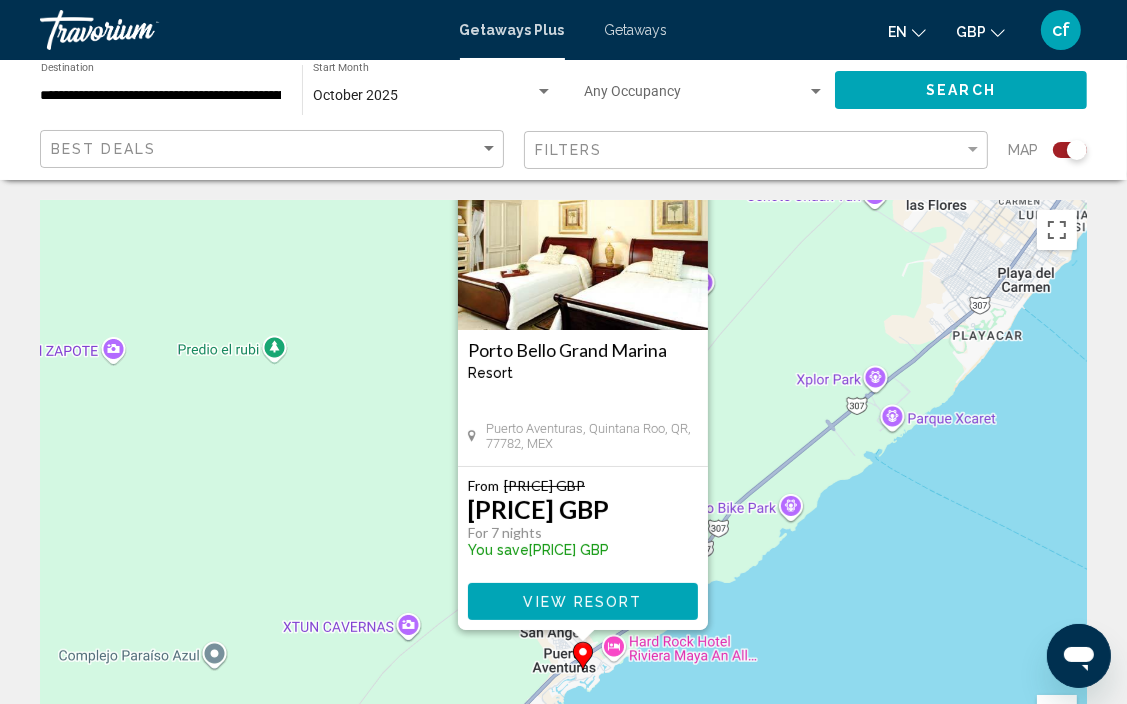 drag, startPoint x: 957, startPoint y: 554, endPoint x: 977, endPoint y: 449, distance: 106.887794 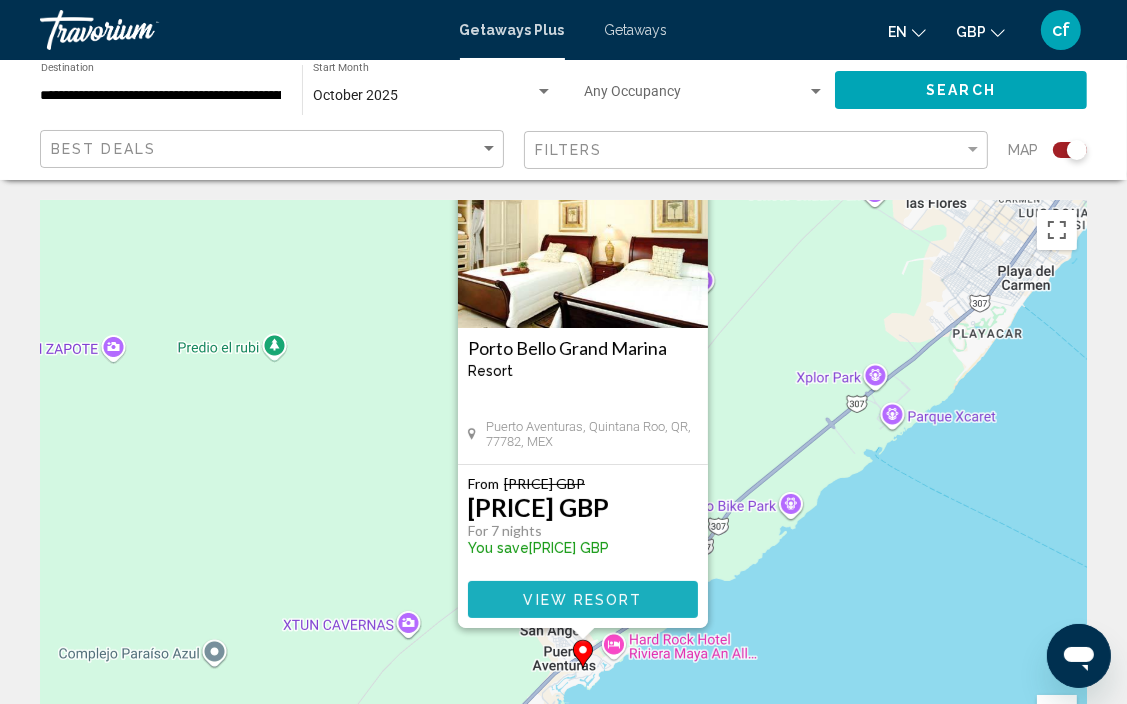 click on "View Resort" at bounding box center [582, 600] 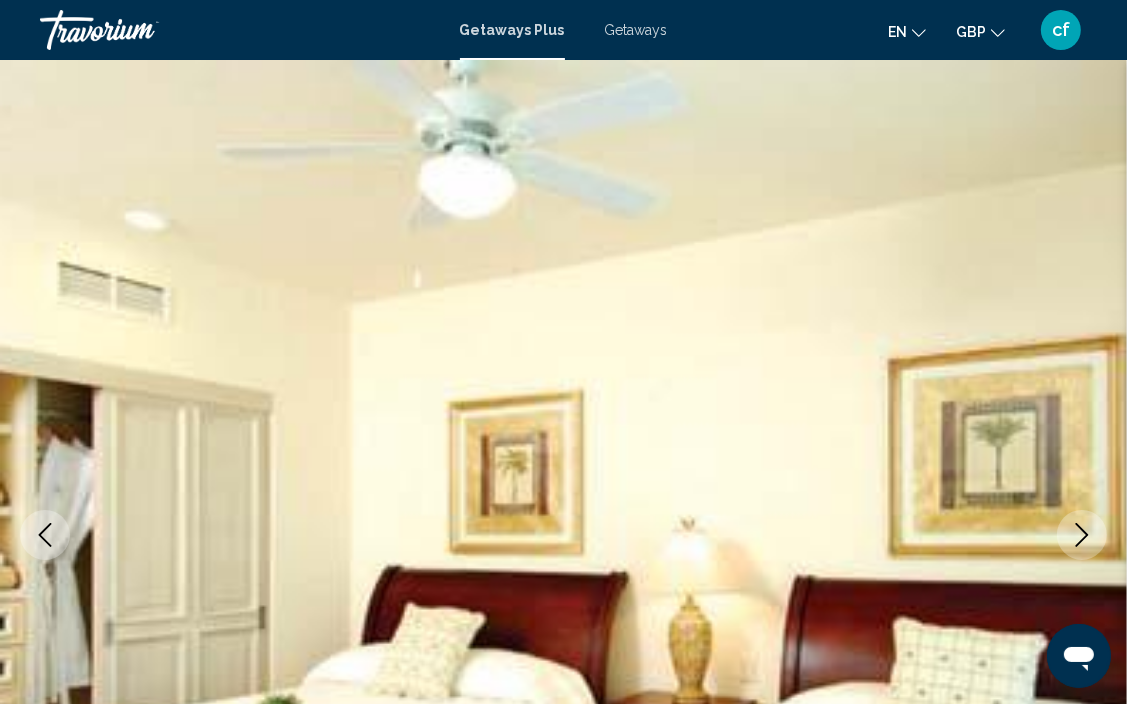 scroll, scrollTop: 183, scrollLeft: 0, axis: vertical 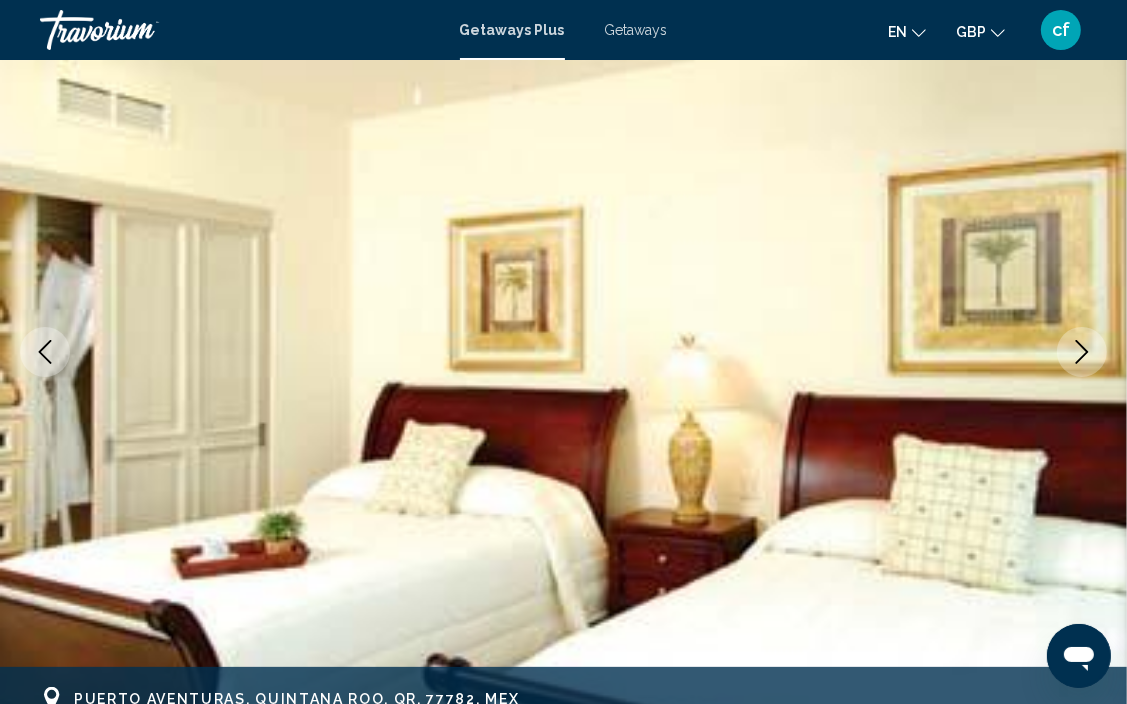 click 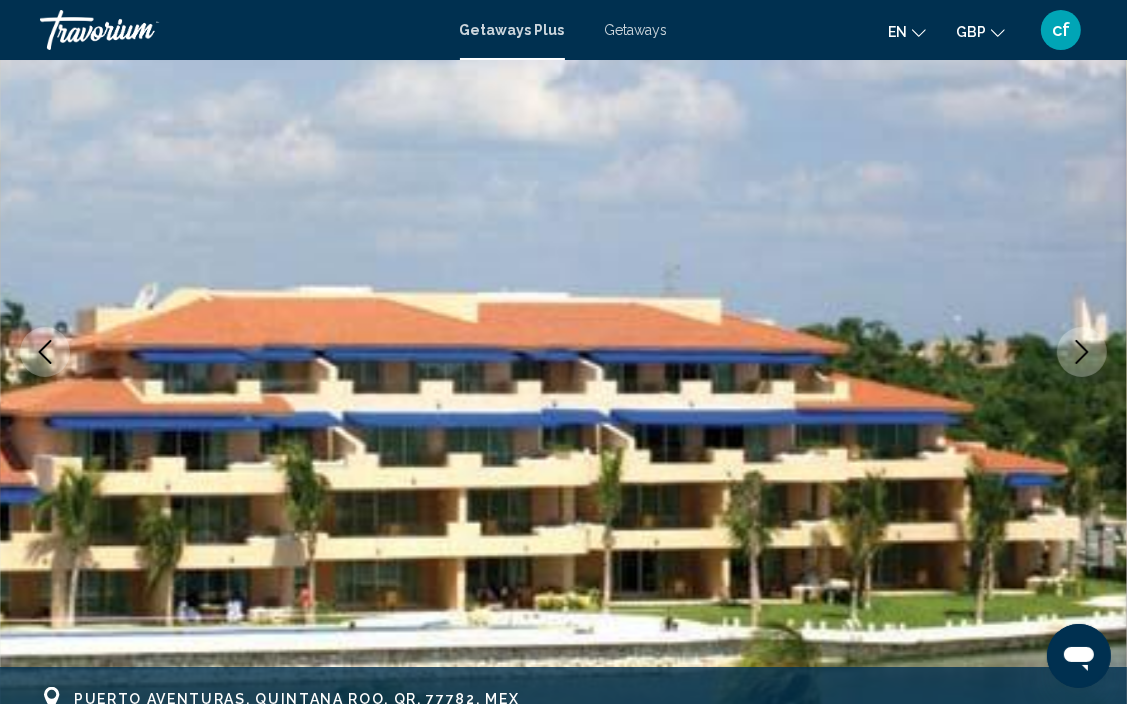 click 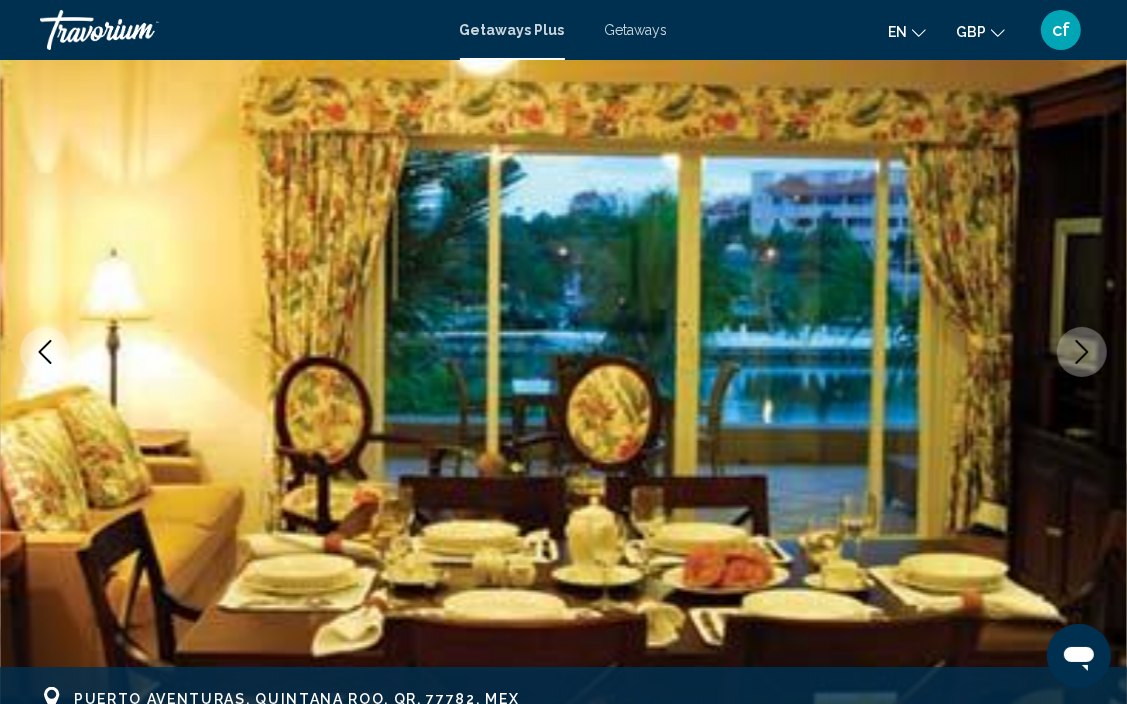 click 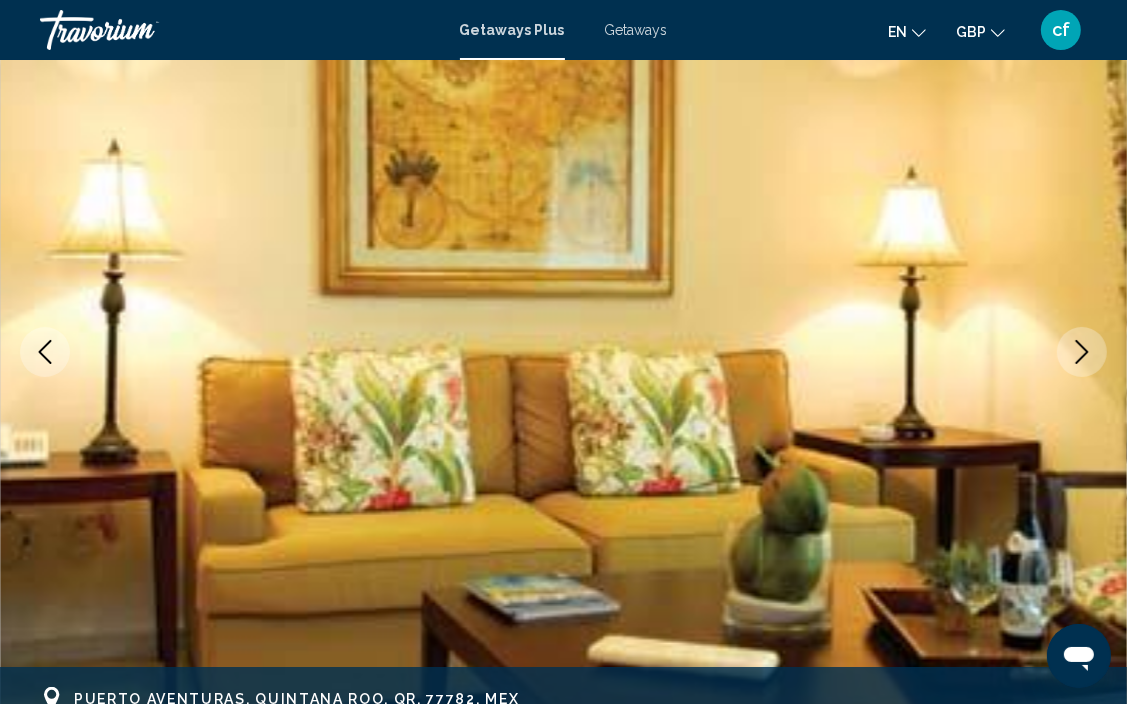 click 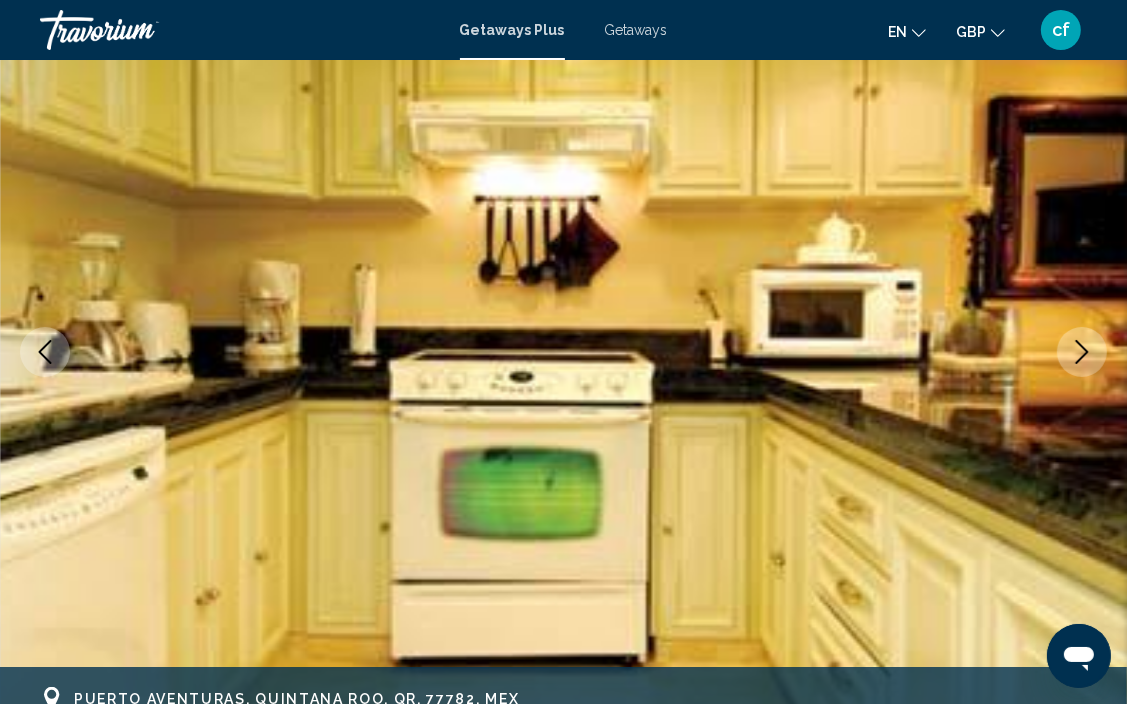 click 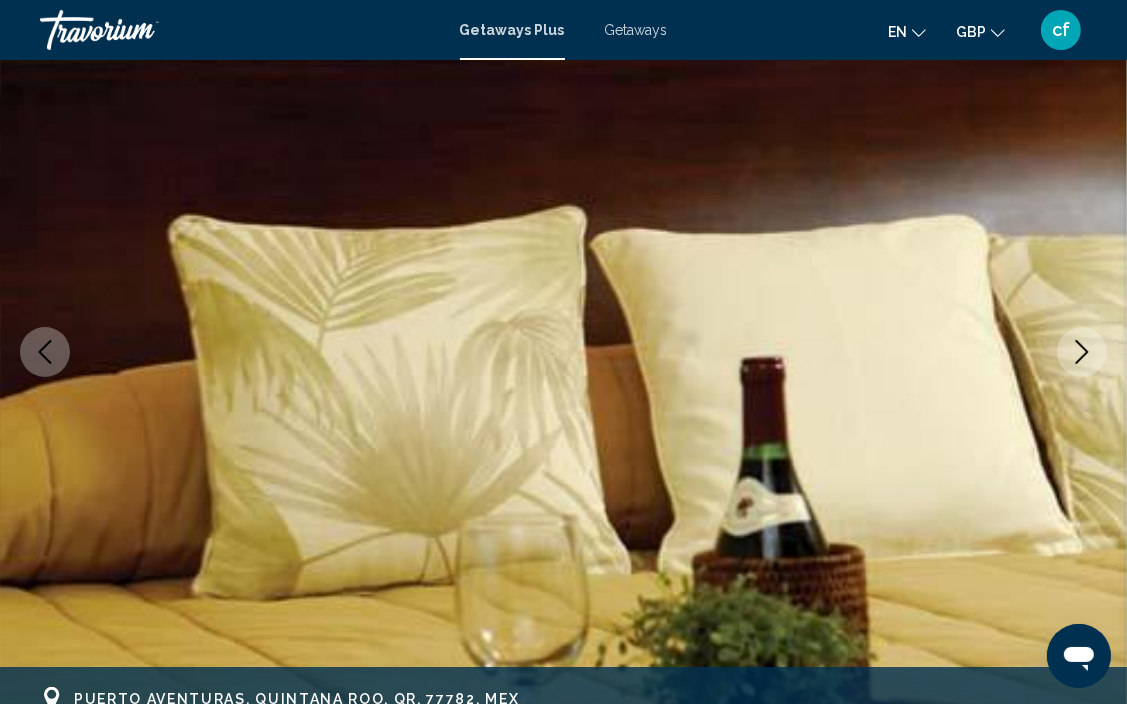 click 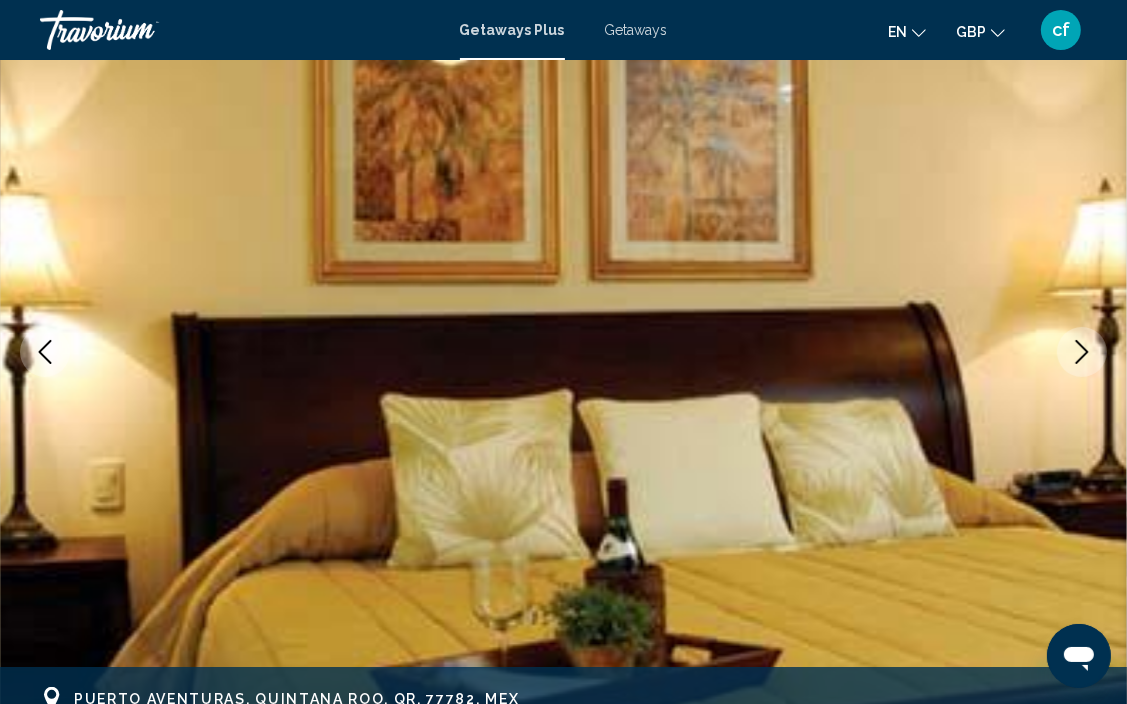 click 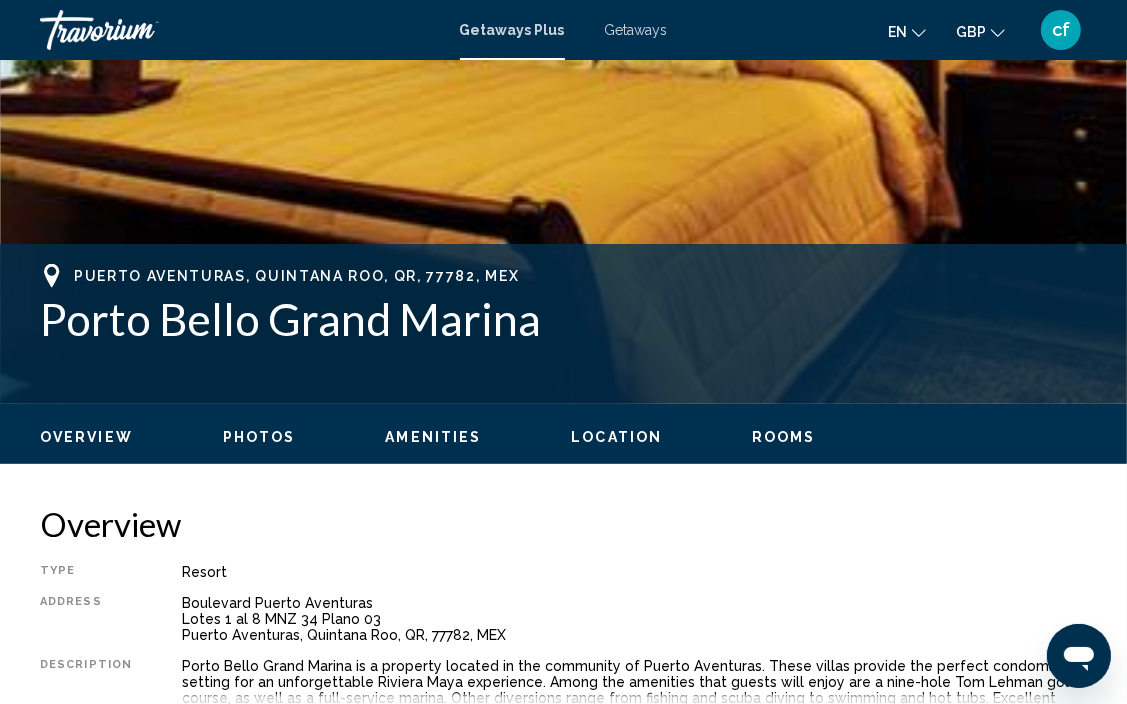 scroll, scrollTop: 0, scrollLeft: 0, axis: both 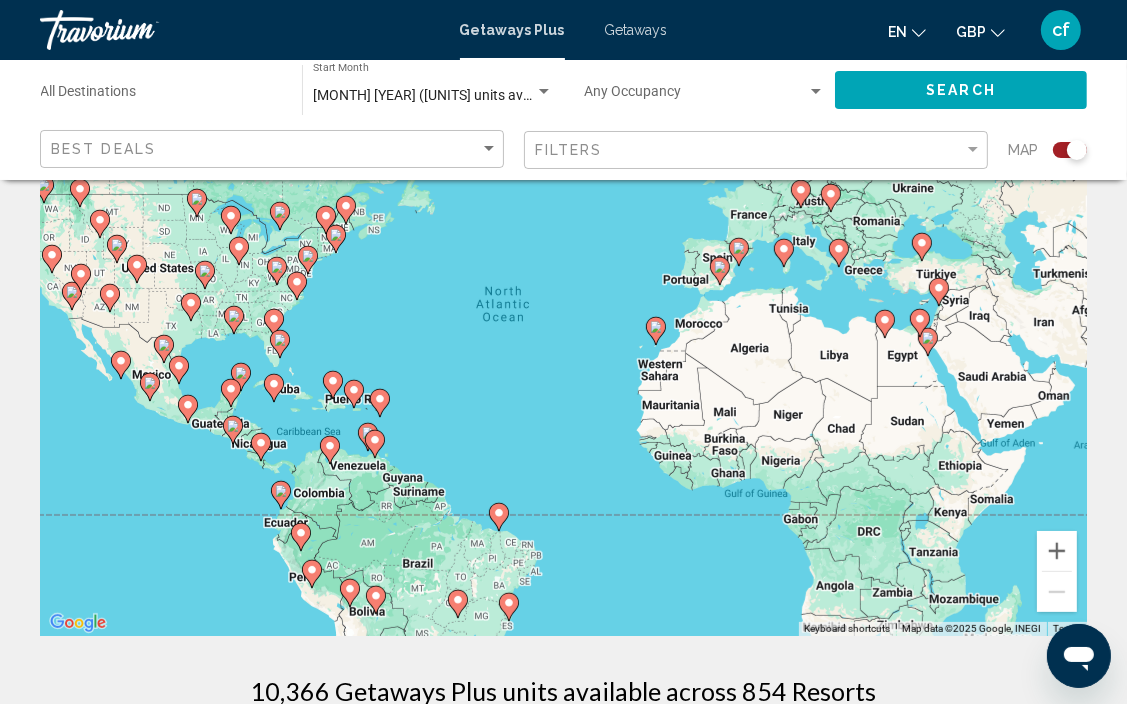 click on "To activate drag with keyboard, press Alt + Enter. Once in keyboard drag state, use the arrow keys to move the marker. To complete the drag, press the Enter key. To cancel, press Escape." at bounding box center (563, 336) 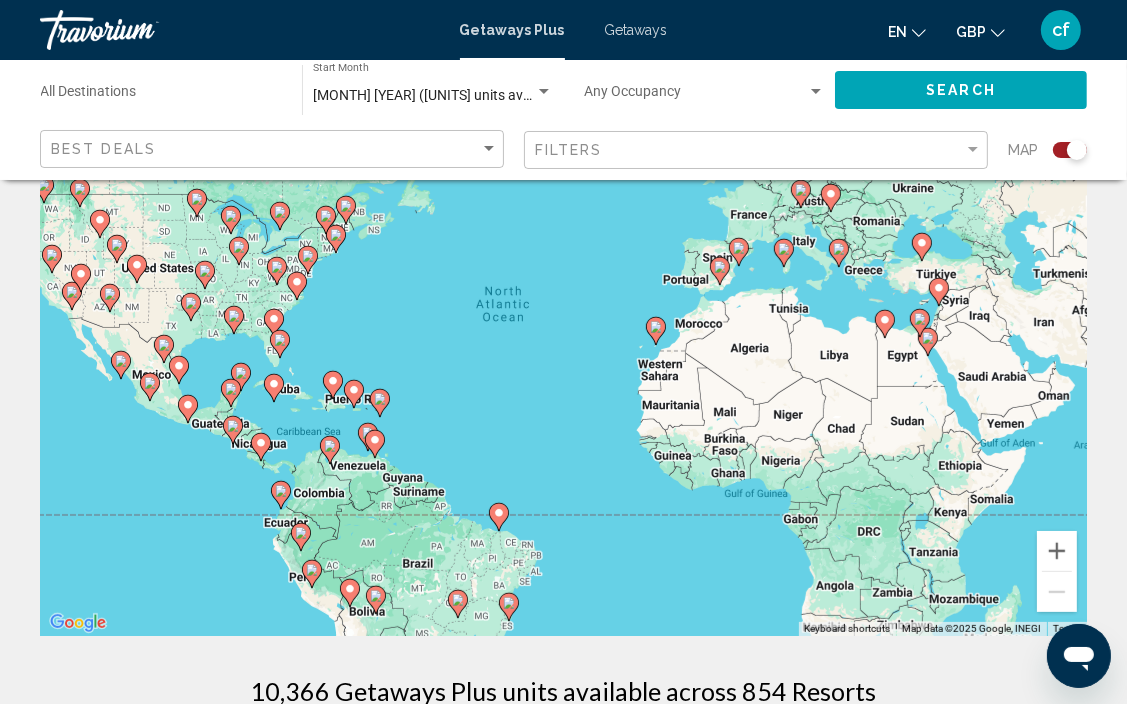 click 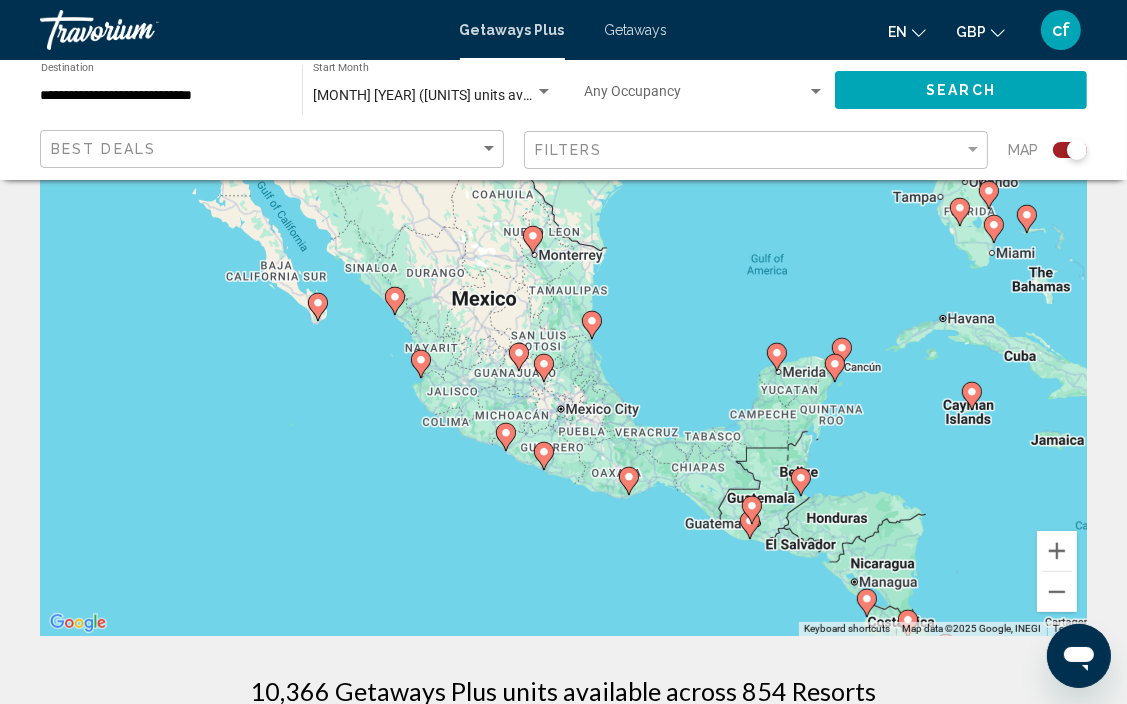 drag, startPoint x: 620, startPoint y: 560, endPoint x: 364, endPoint y: 547, distance: 256.32986 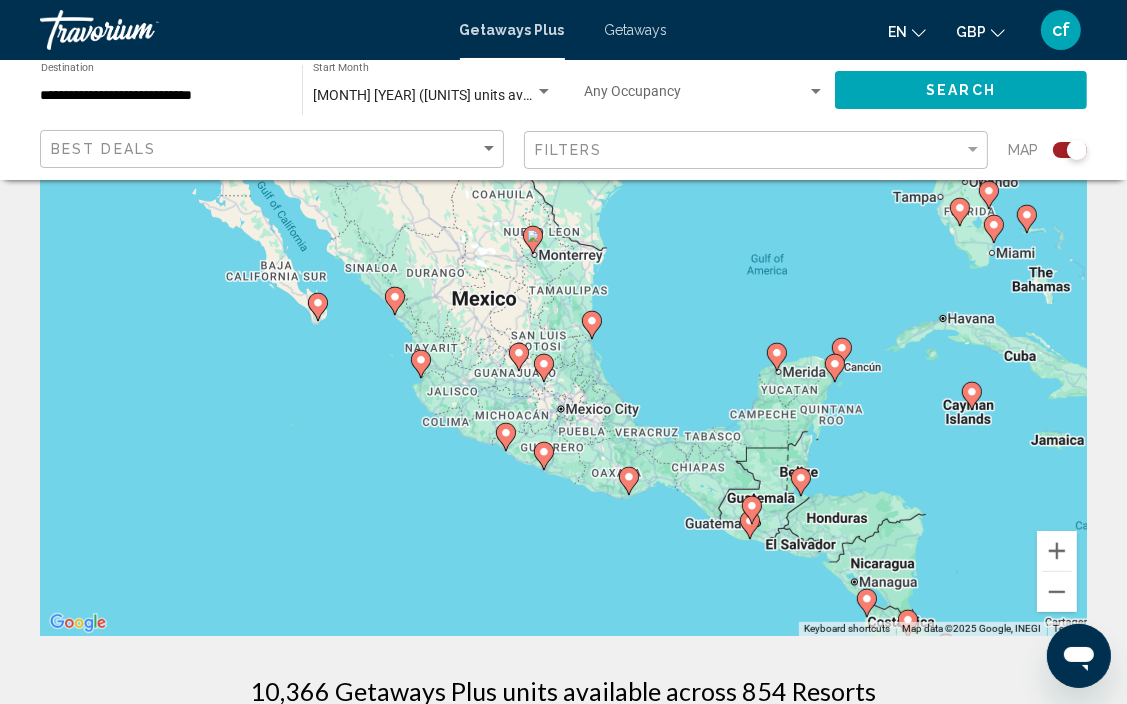 click on "To activate drag with keyboard, press Alt + Enter. Once in keyboard drag state, use the arrow keys to move the marker. To complete the drag, press the Enter key. To cancel, press Escape." at bounding box center (563, 336) 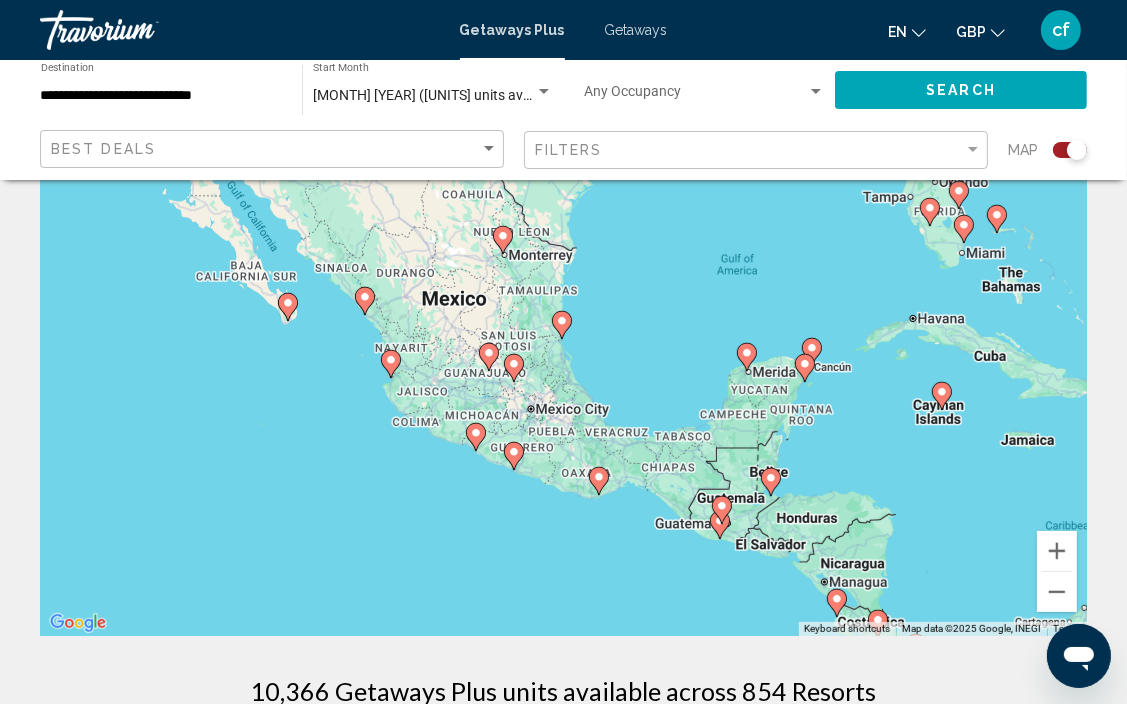click 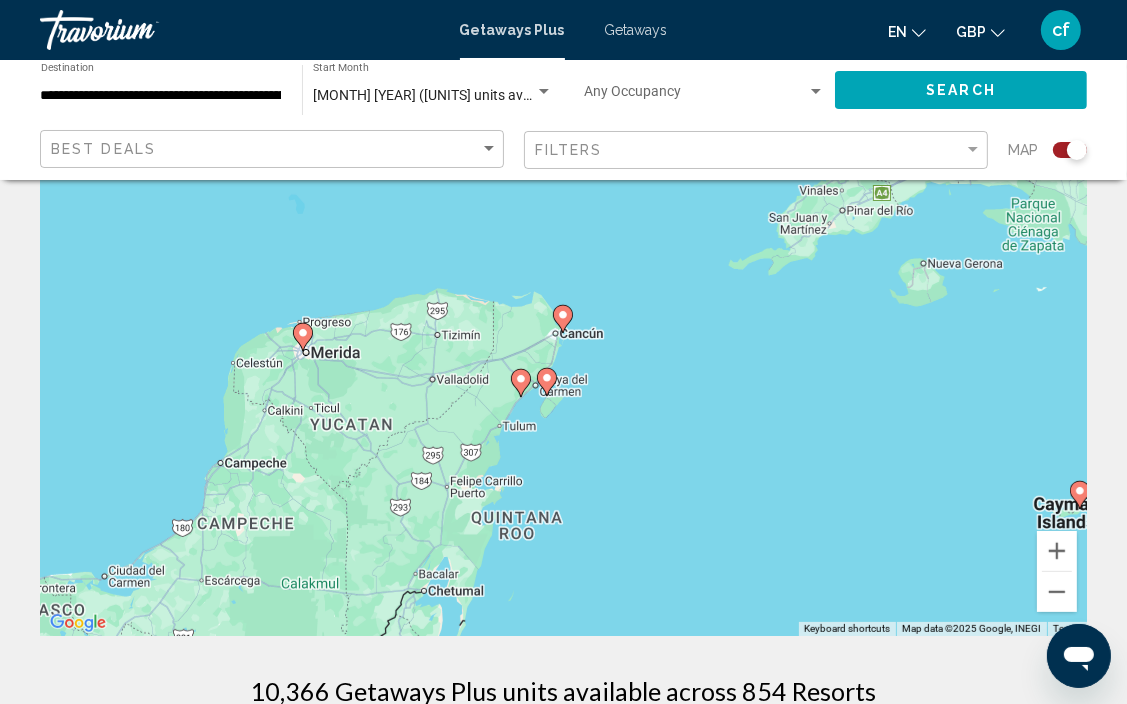 click 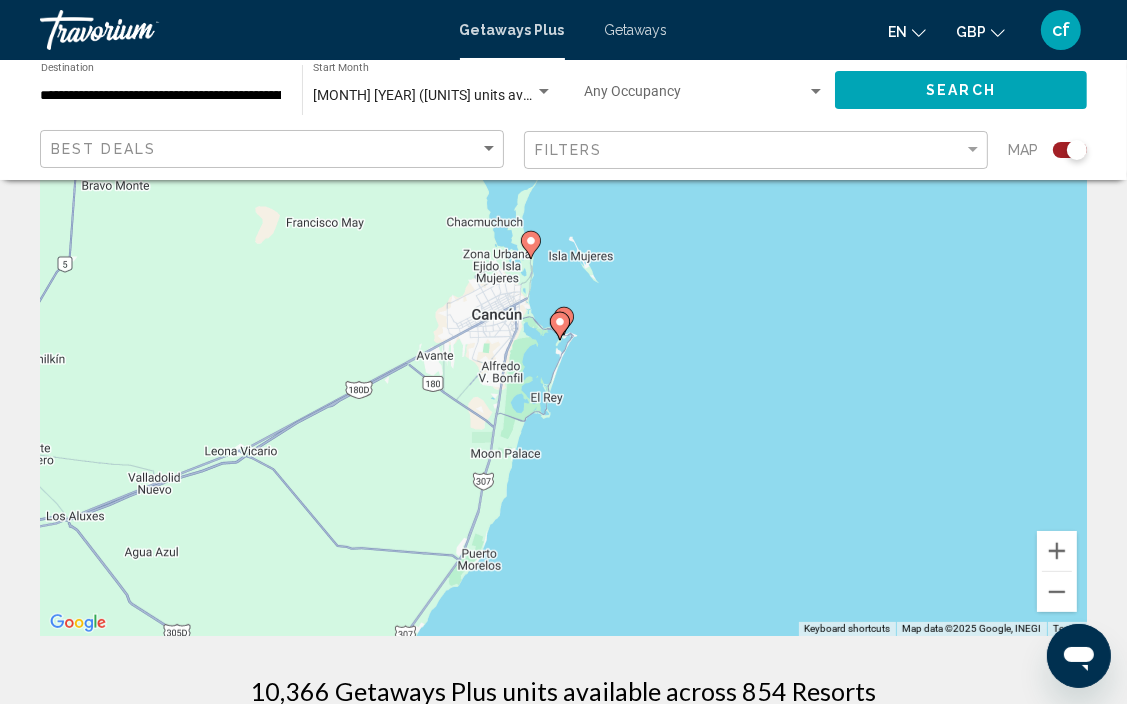 click 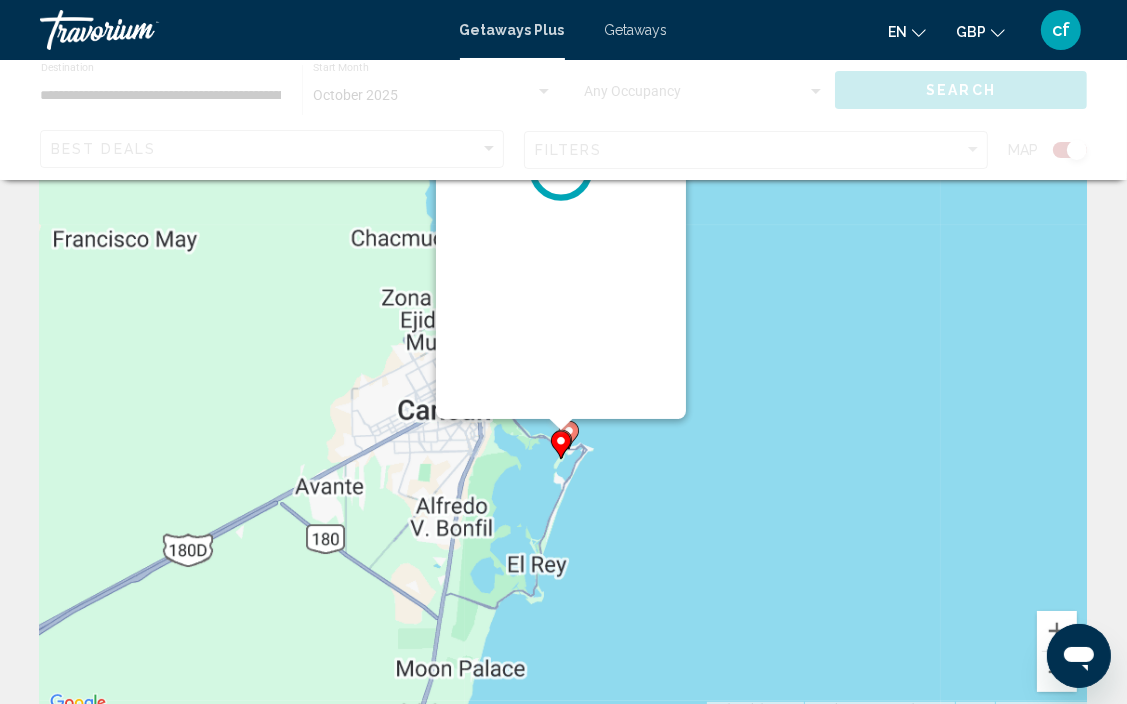 scroll, scrollTop: 0, scrollLeft: 0, axis: both 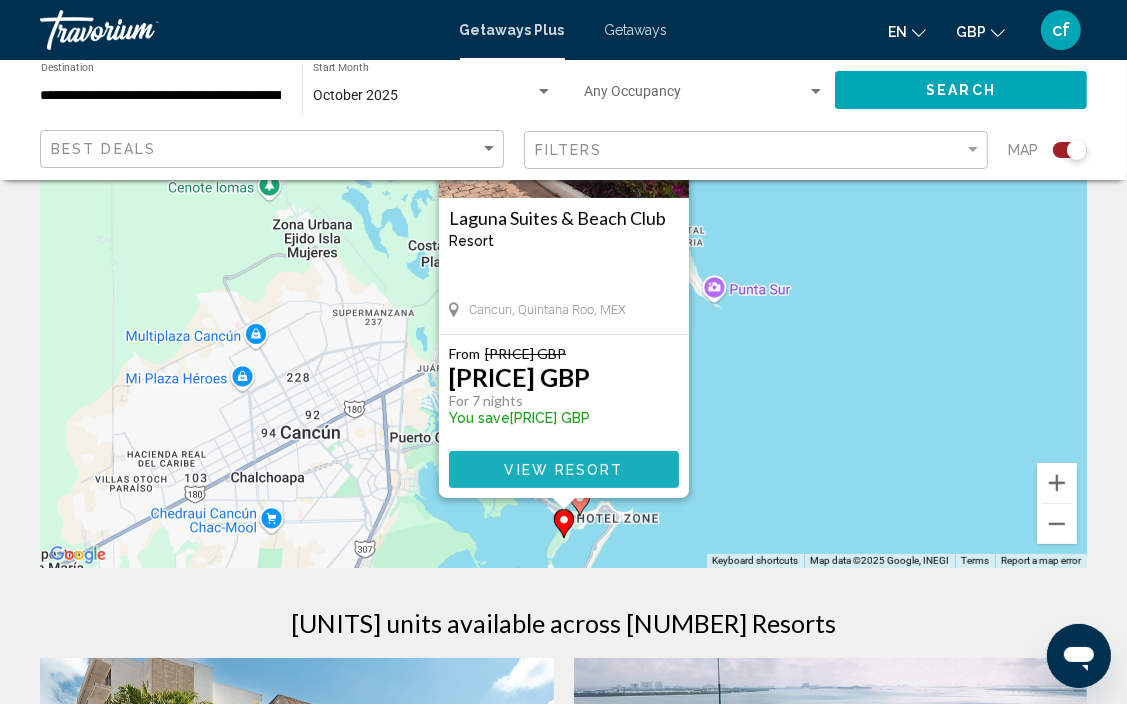 click on "View Resort" at bounding box center [563, 470] 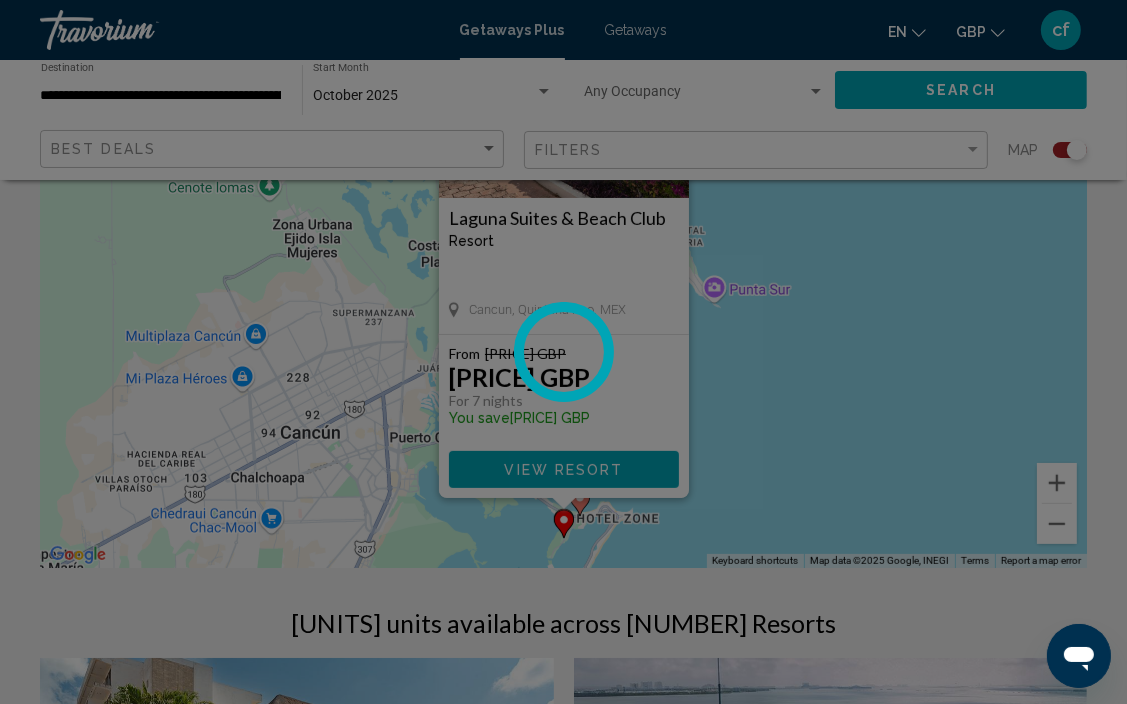 scroll, scrollTop: 182, scrollLeft: 0, axis: vertical 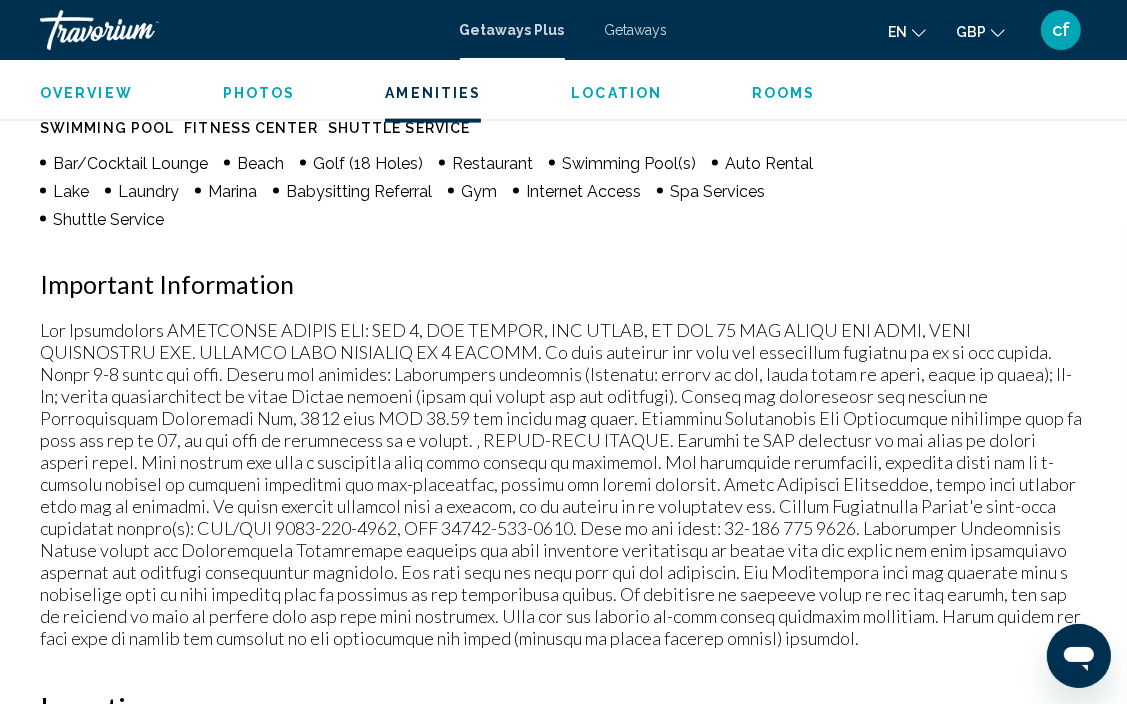 click on "Photos" at bounding box center (259, 93) 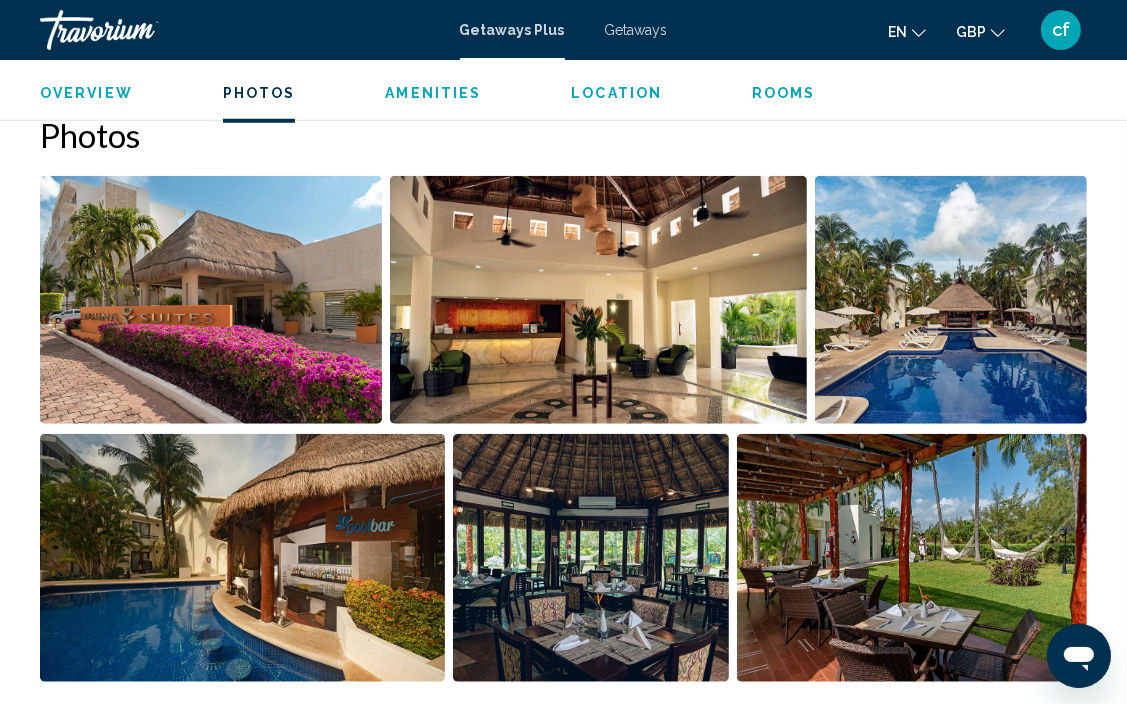 scroll, scrollTop: 1257, scrollLeft: 0, axis: vertical 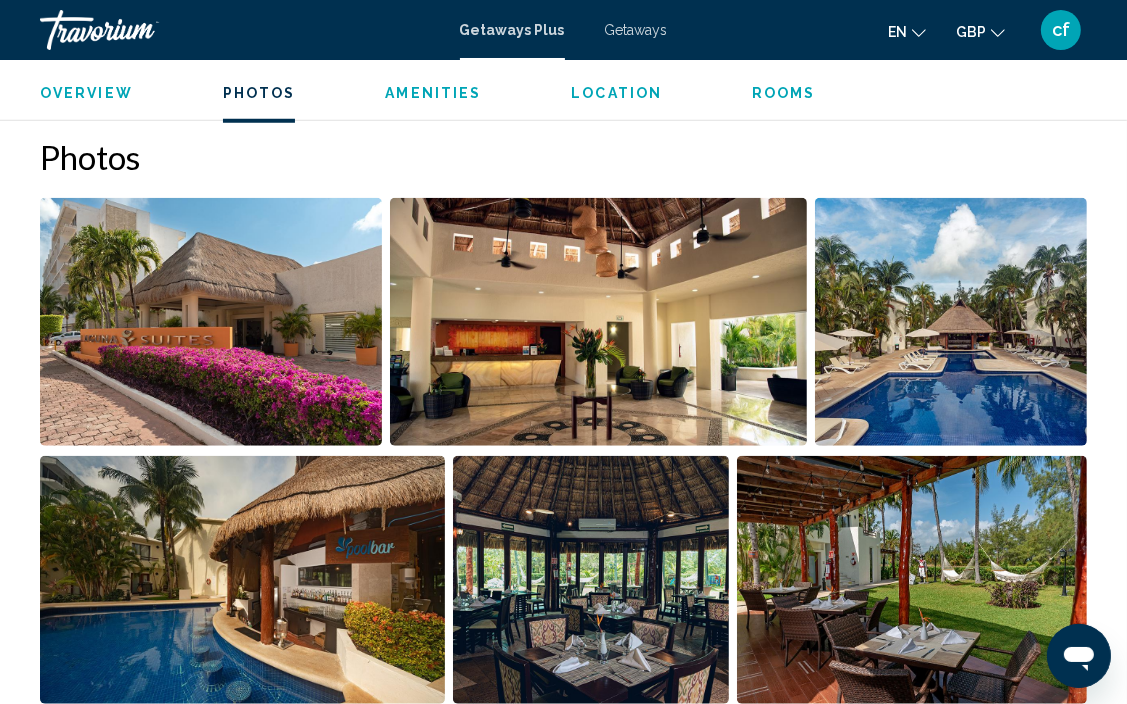 click at bounding box center (211, 322) 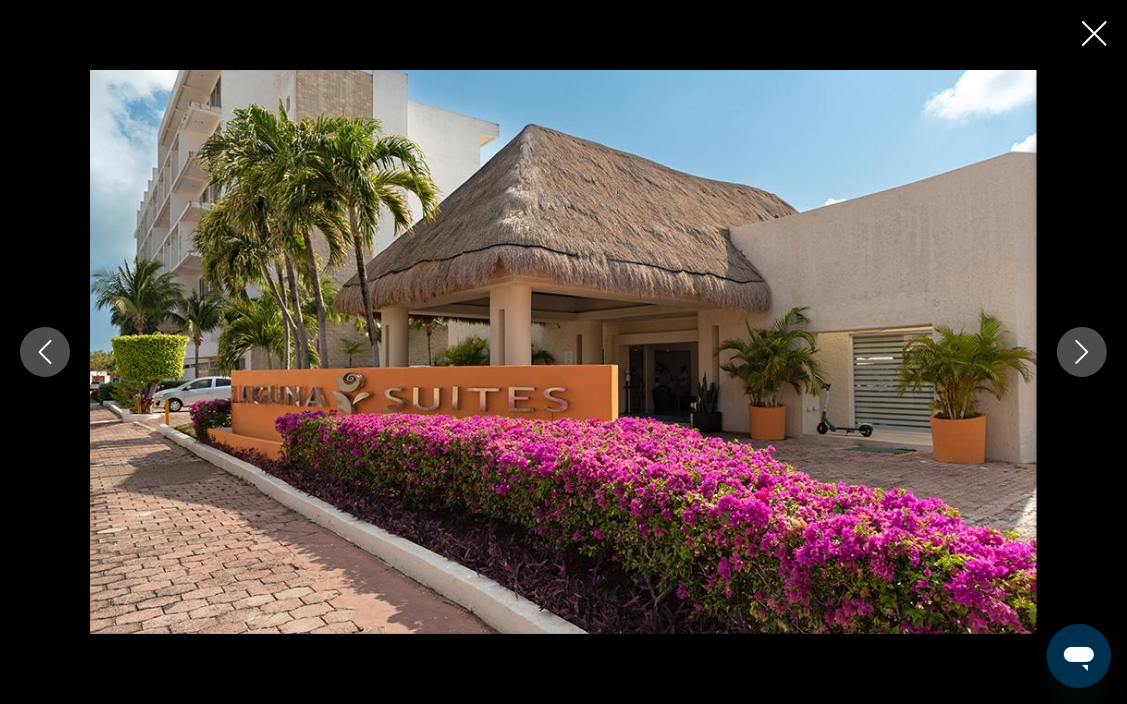 click 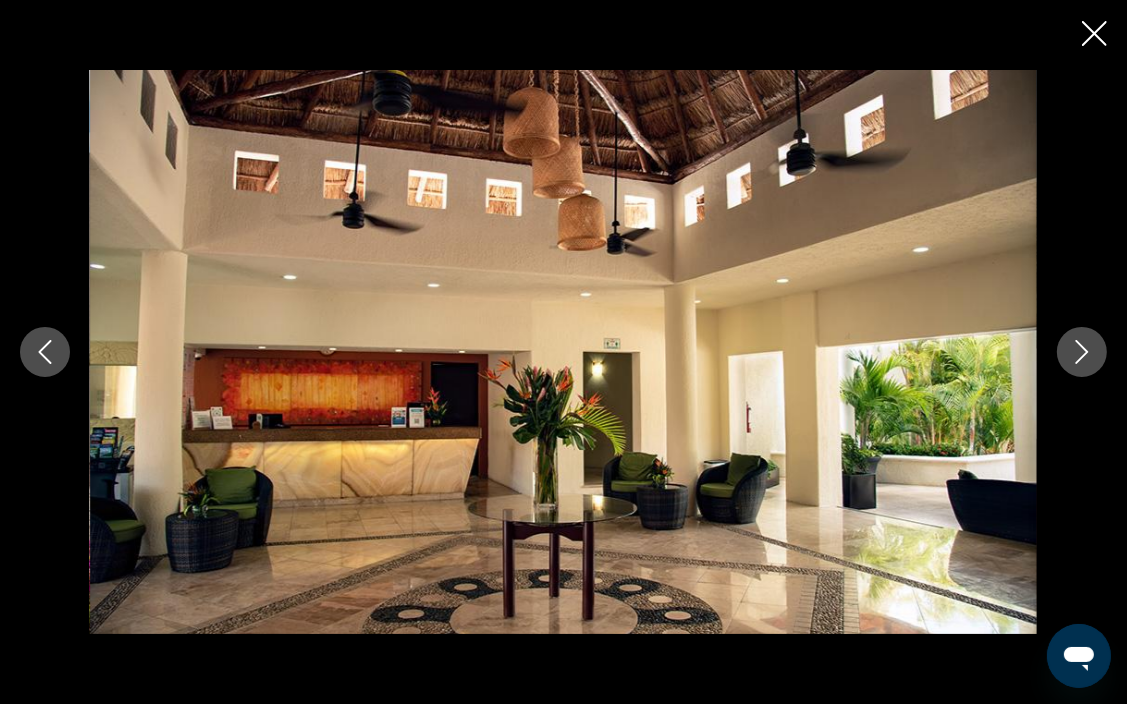 click 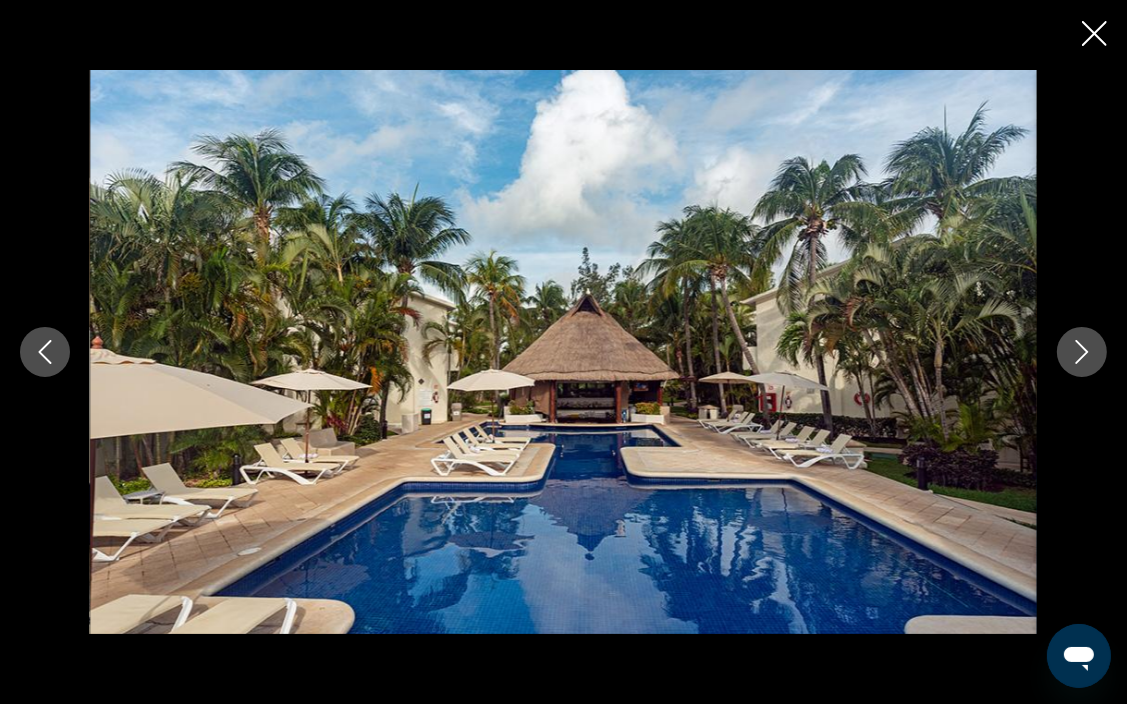 click 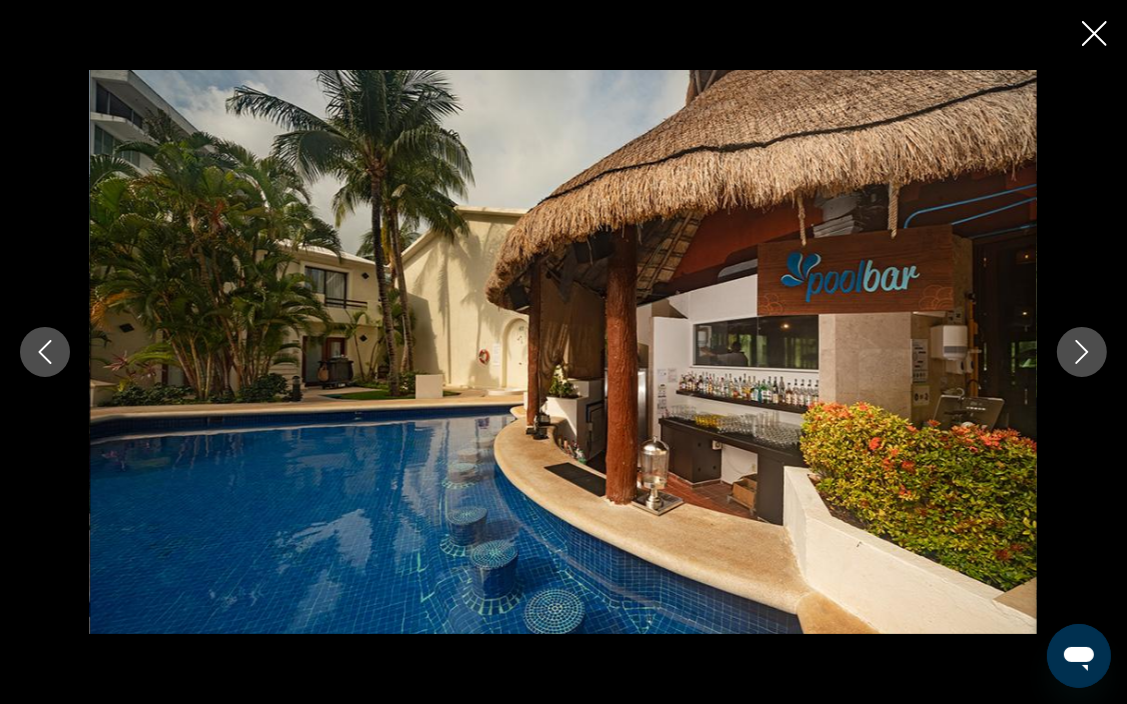 click 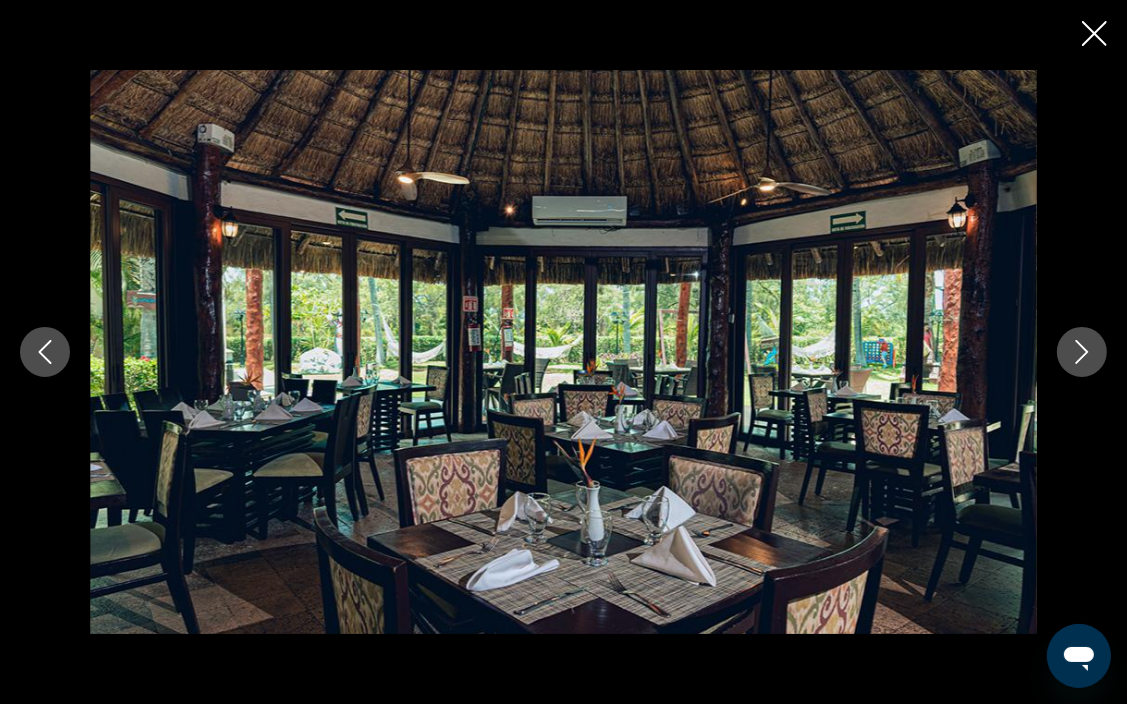 click 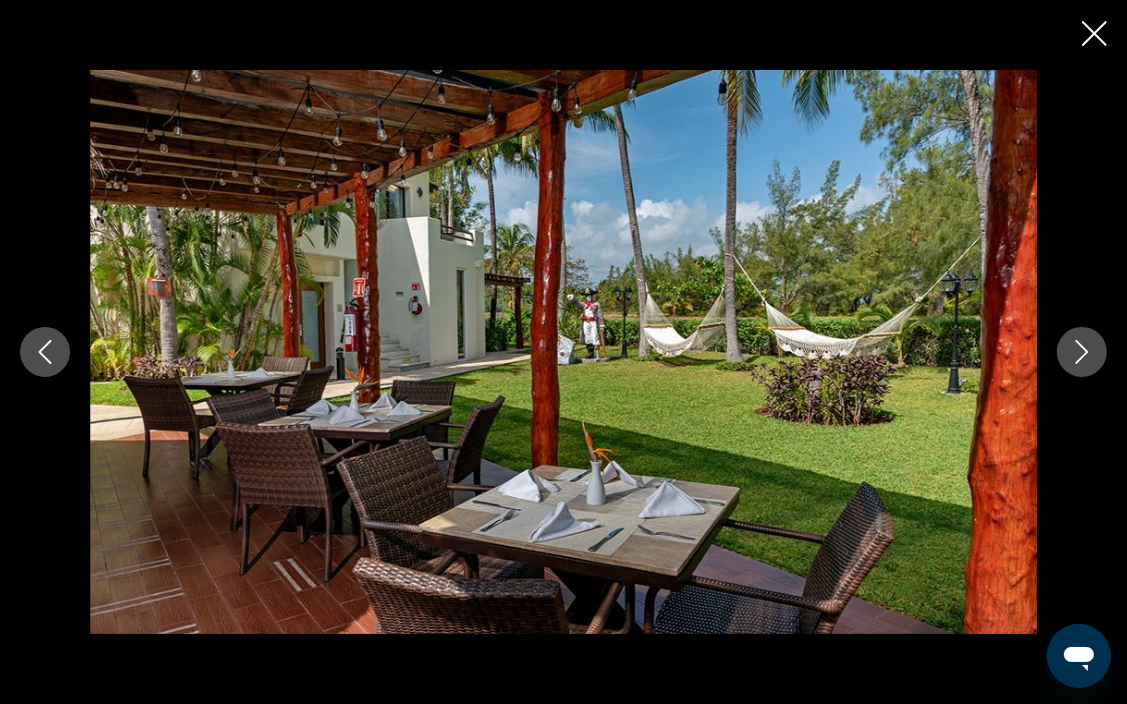 click 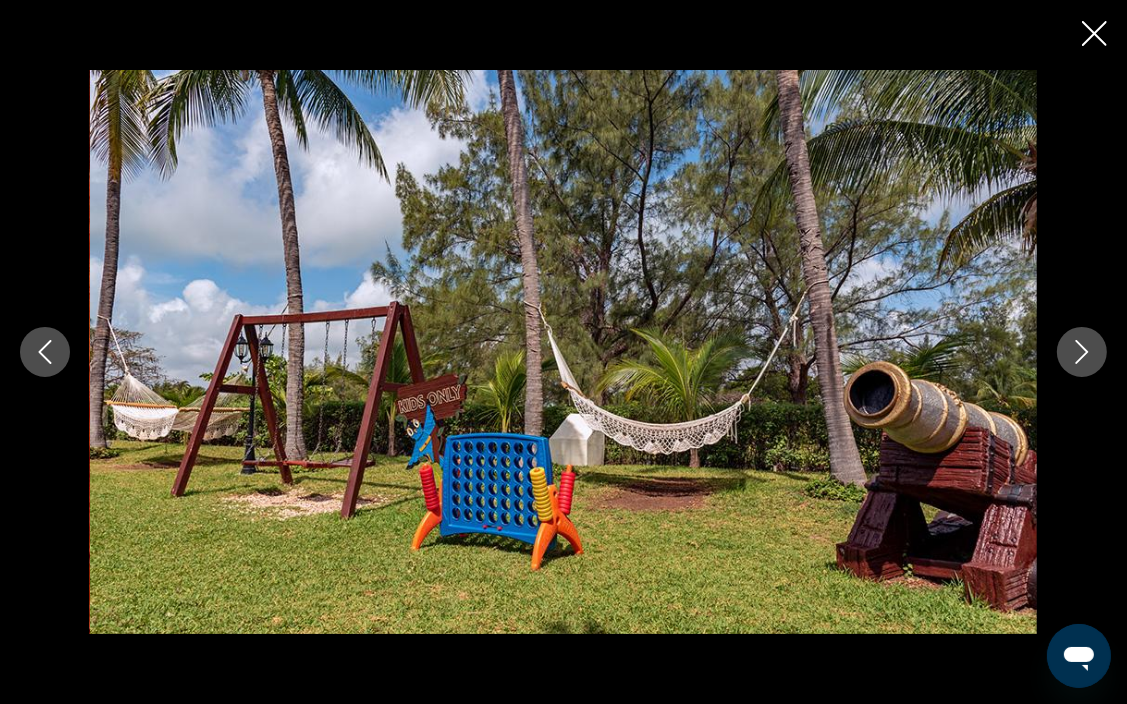 click 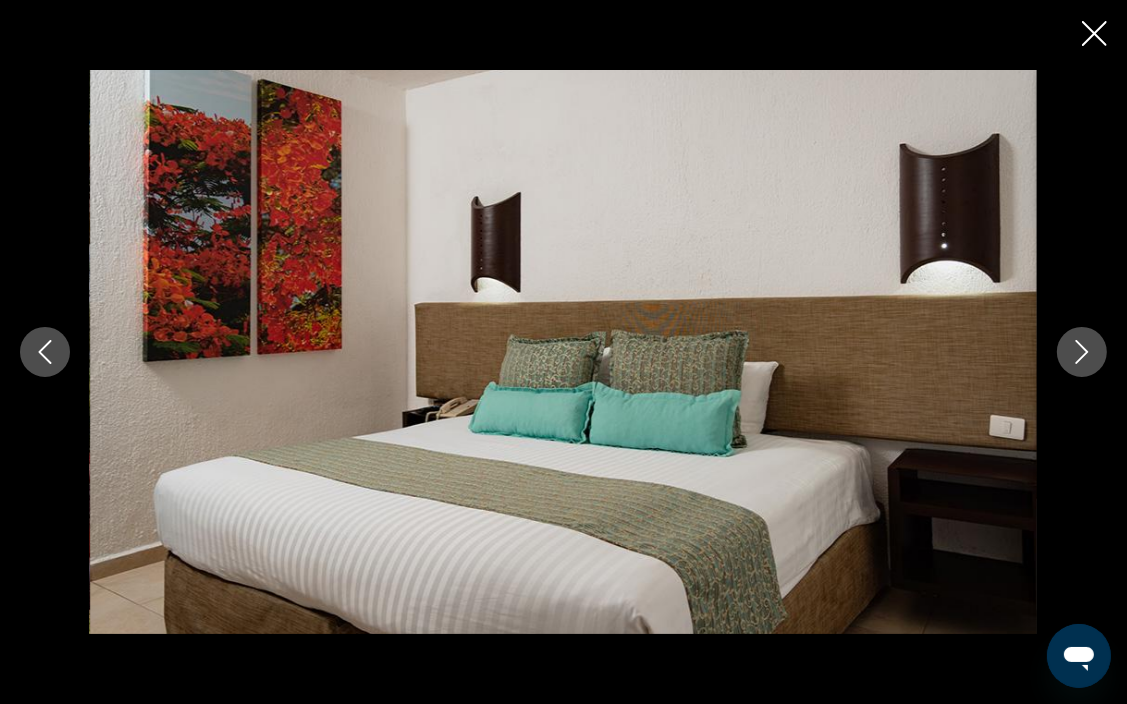 click 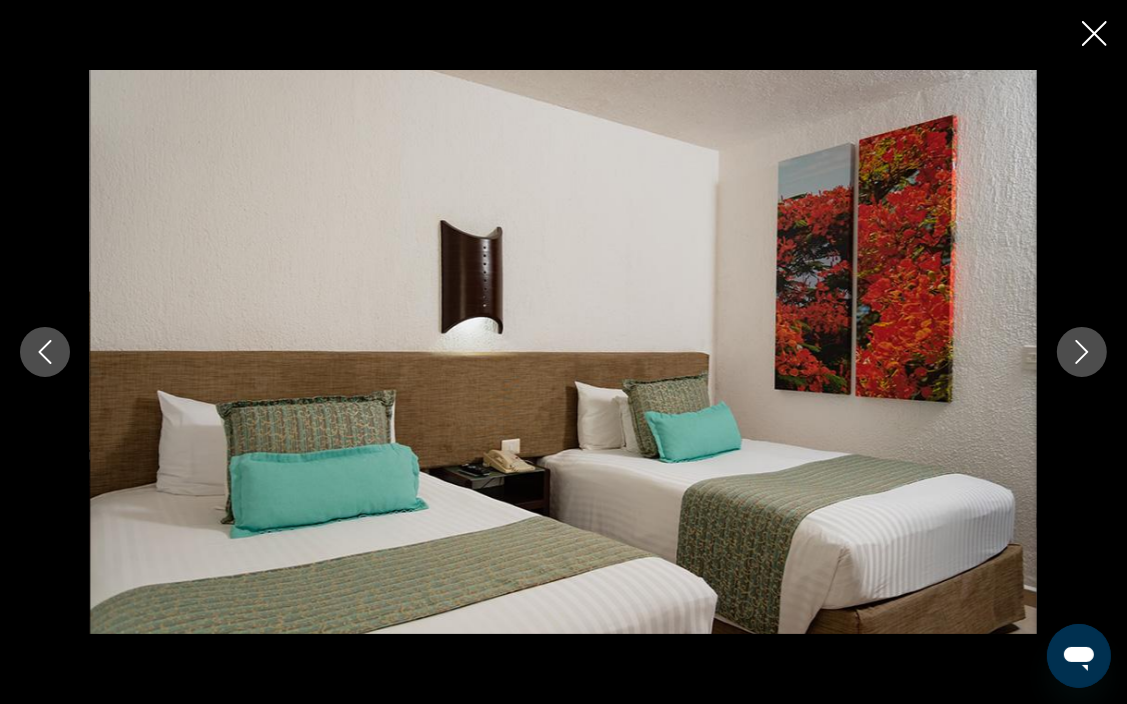 click 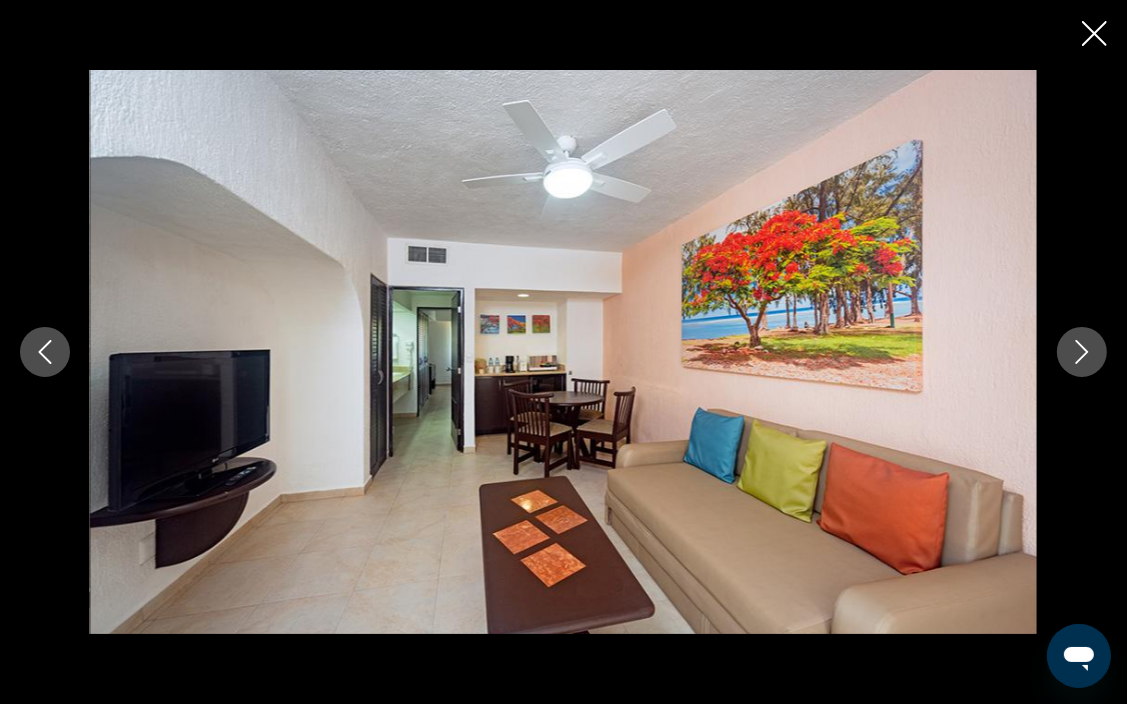 click 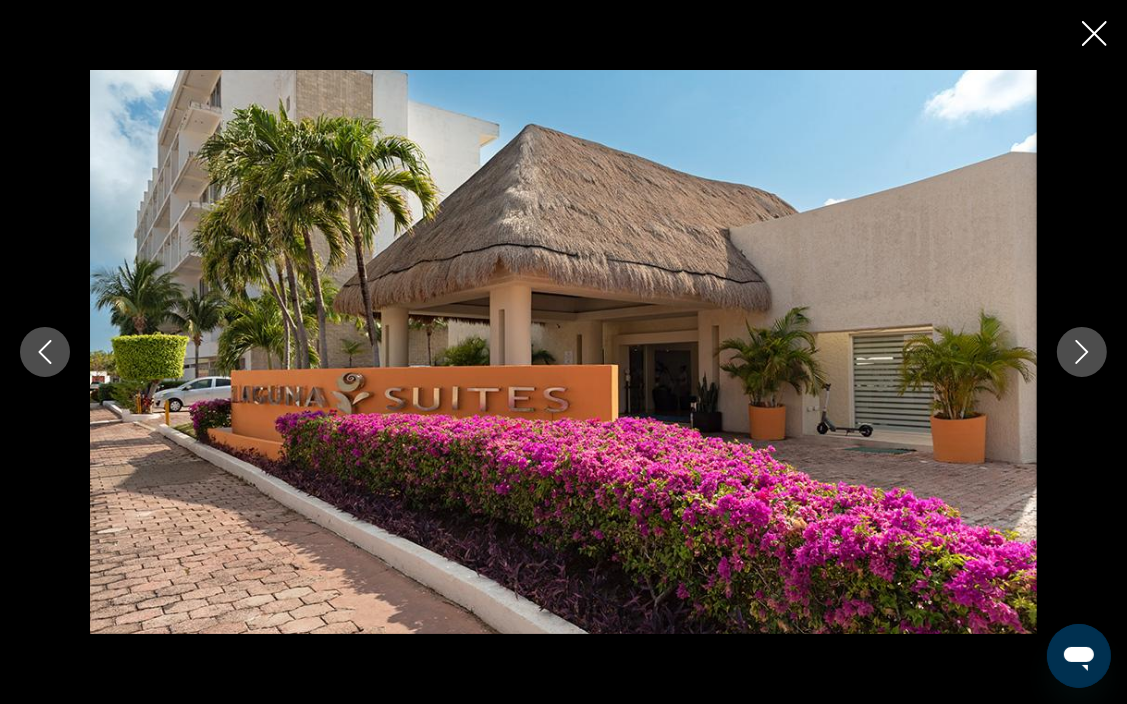 click 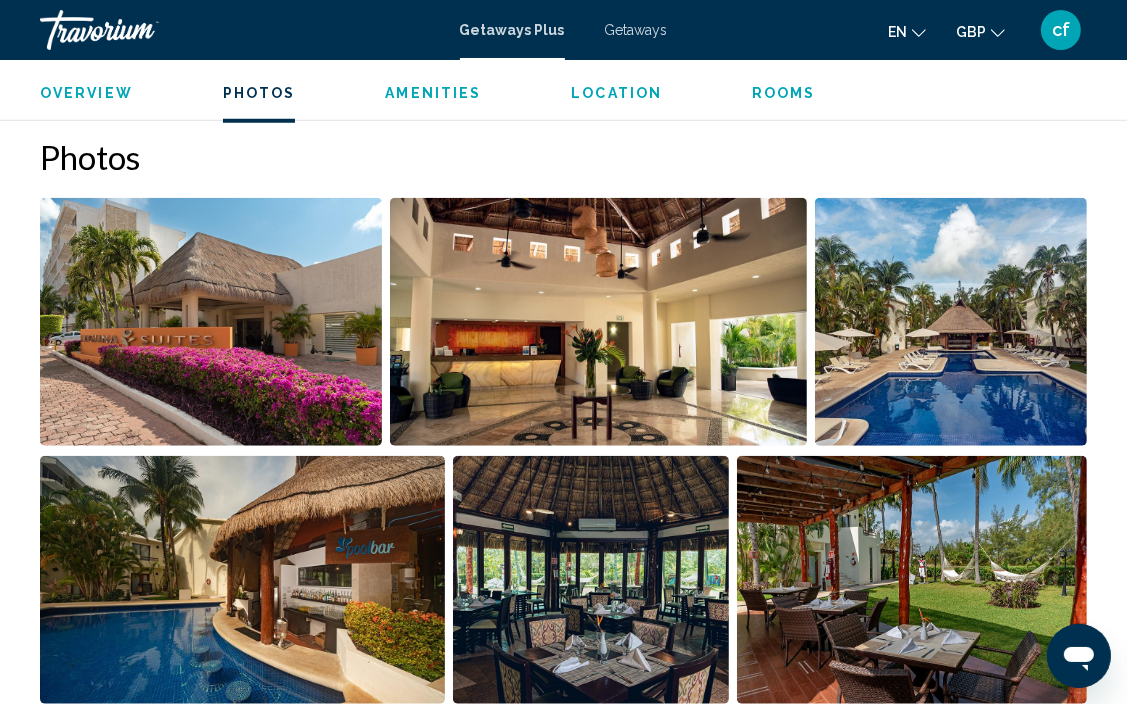 click on "Rooms" at bounding box center [784, 93] 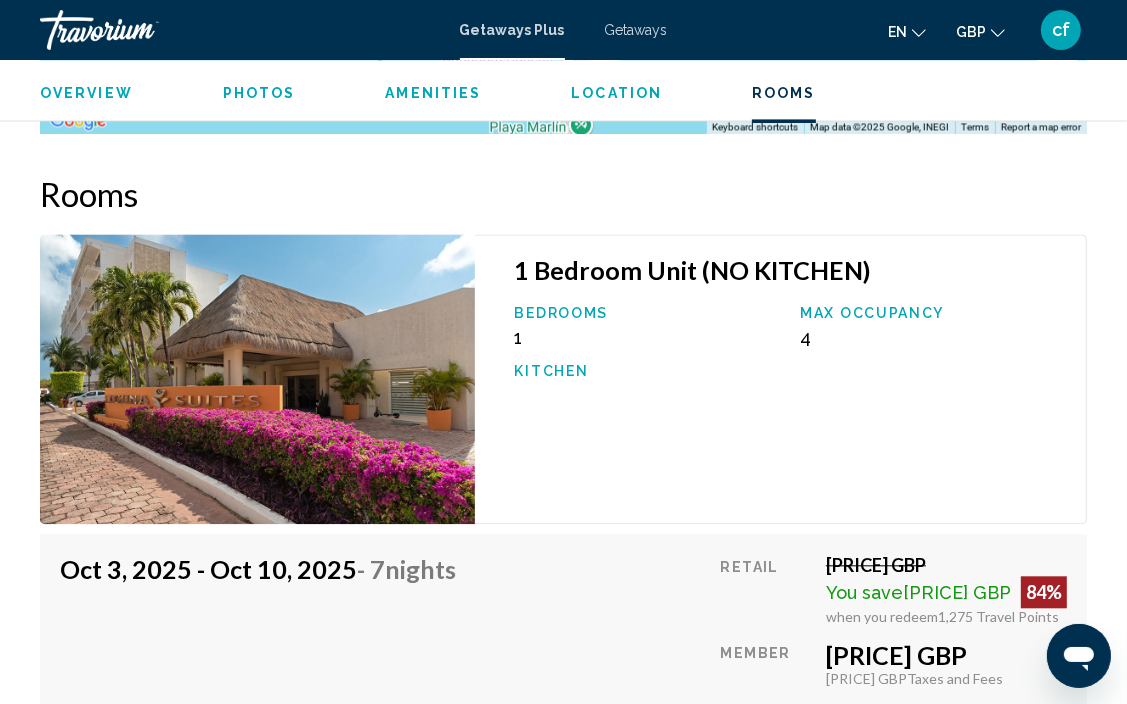 scroll, scrollTop: 3284, scrollLeft: 0, axis: vertical 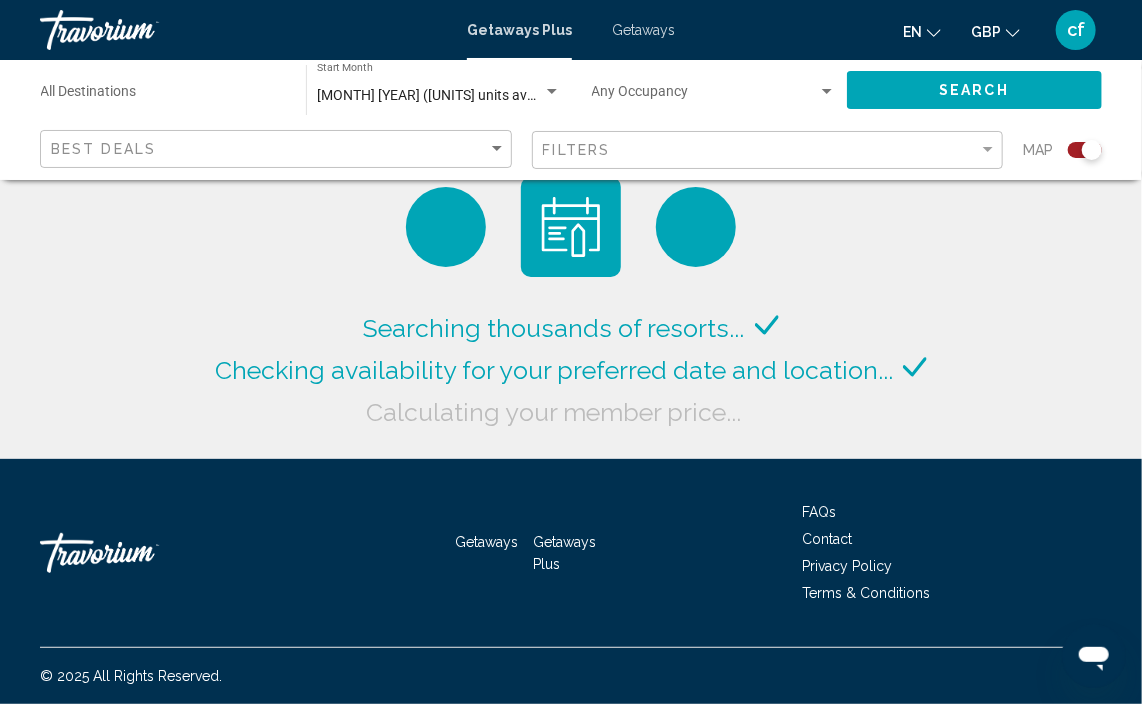 click on "Getaways" at bounding box center [643, 30] 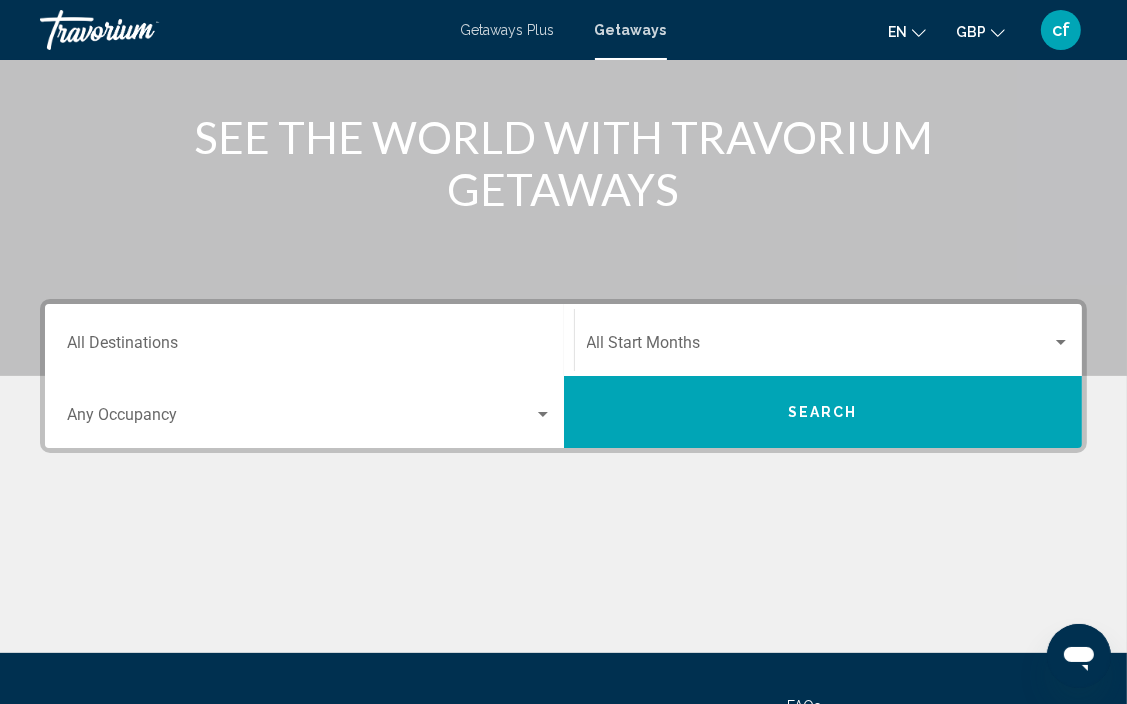 scroll, scrollTop: 228, scrollLeft: 0, axis: vertical 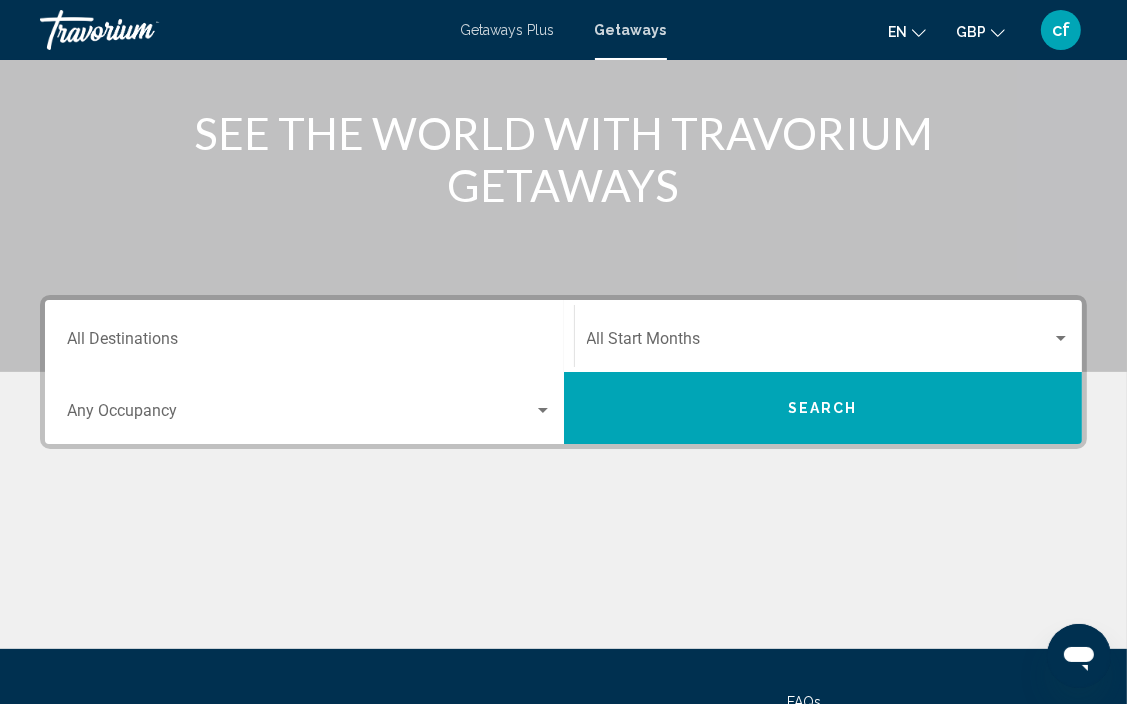 click at bounding box center (1061, 339) 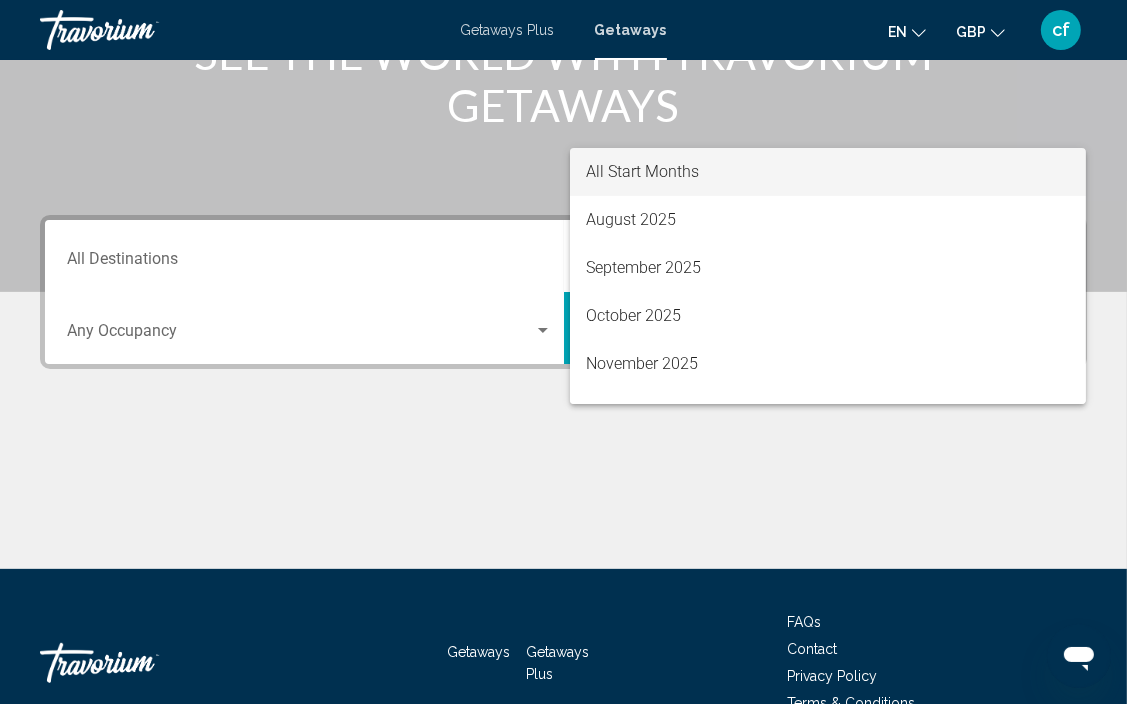 scroll, scrollTop: 417, scrollLeft: 0, axis: vertical 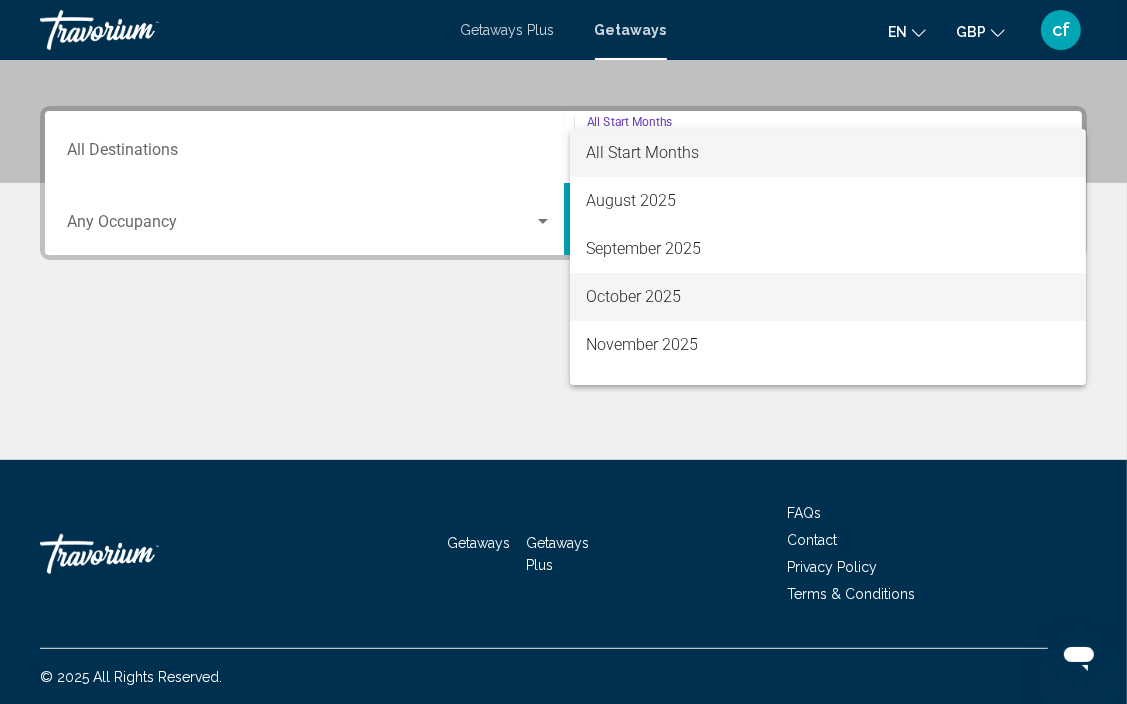 click on "October 2025" at bounding box center (828, 297) 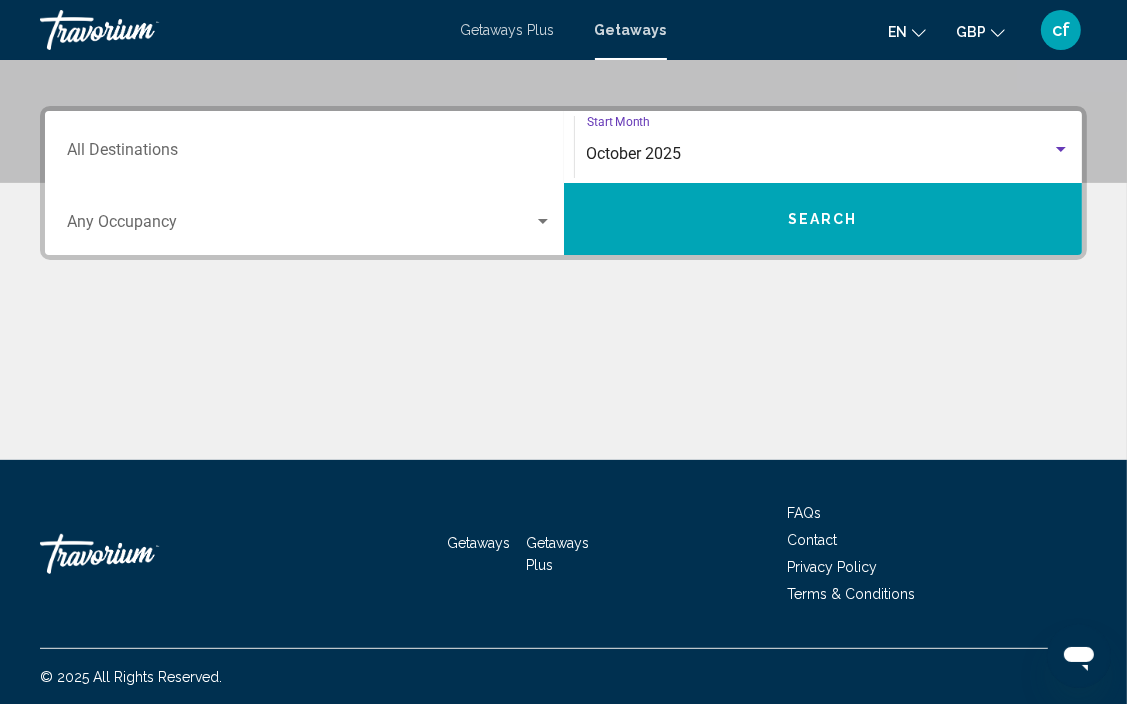 click on "Search" at bounding box center [823, 220] 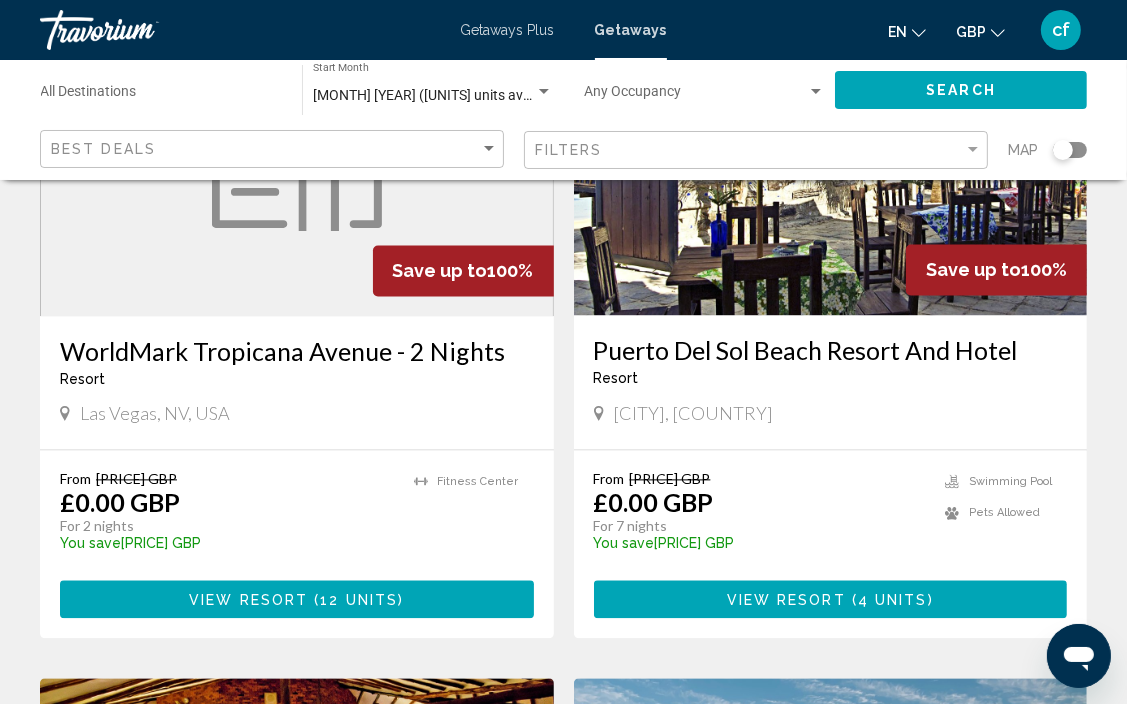 scroll, scrollTop: 3043, scrollLeft: 0, axis: vertical 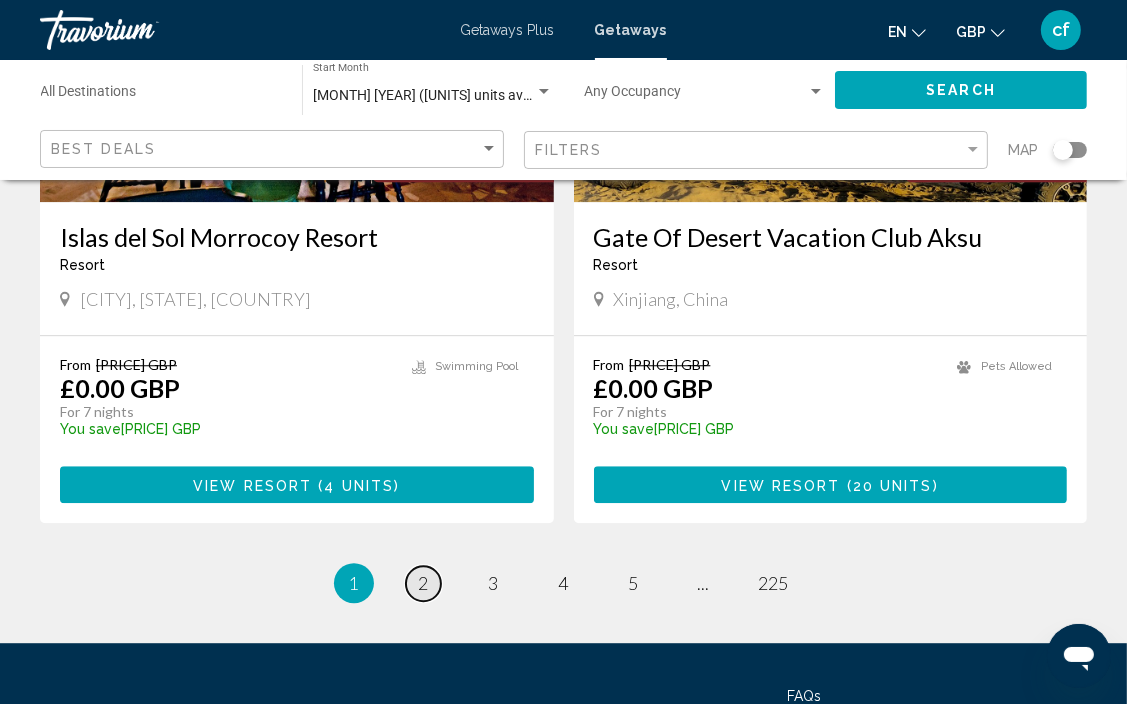 click on "2" at bounding box center [424, 583] 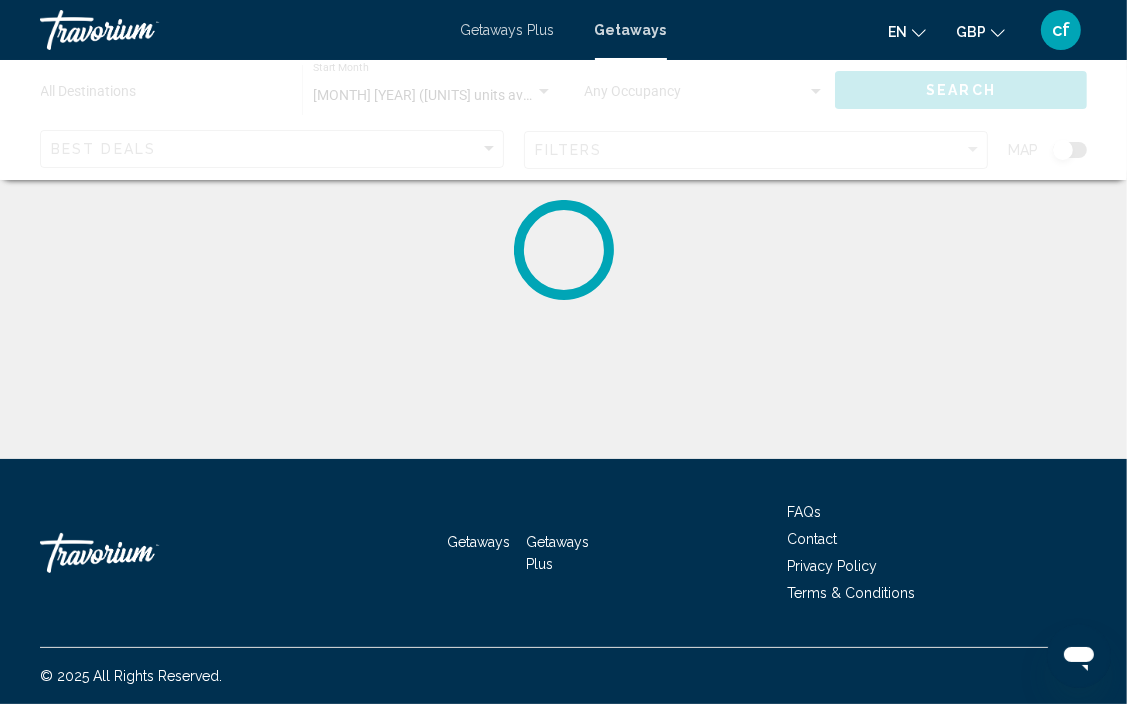 scroll, scrollTop: 0, scrollLeft: 0, axis: both 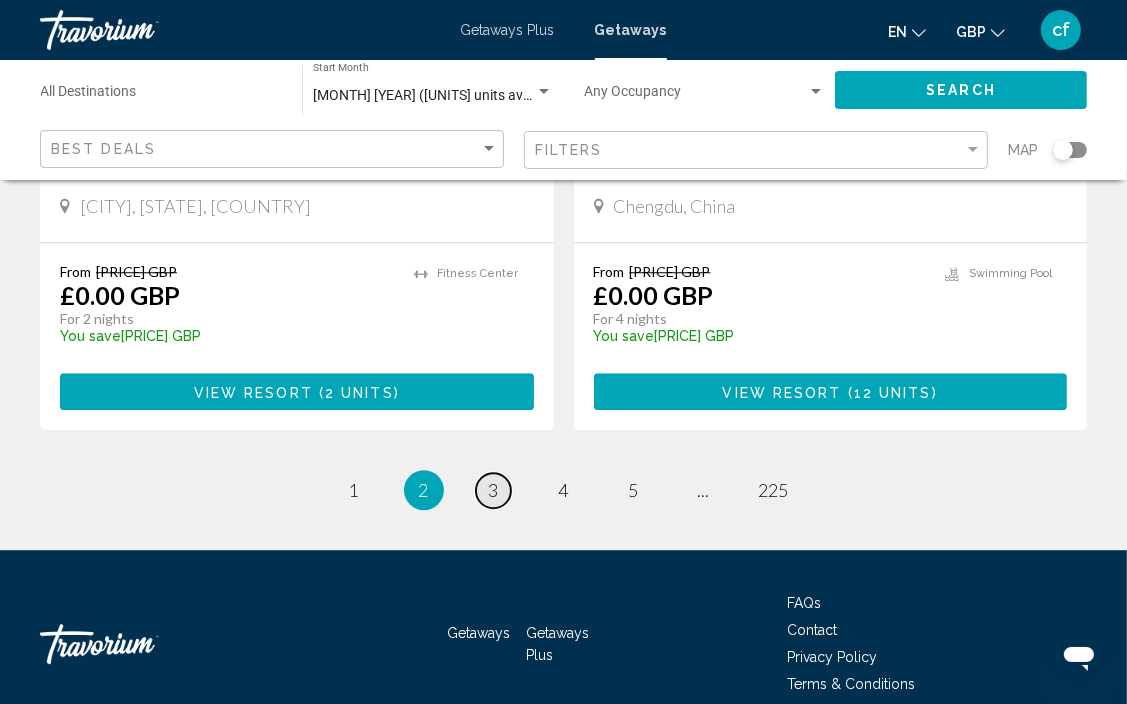 click on "page  3" at bounding box center (493, 490) 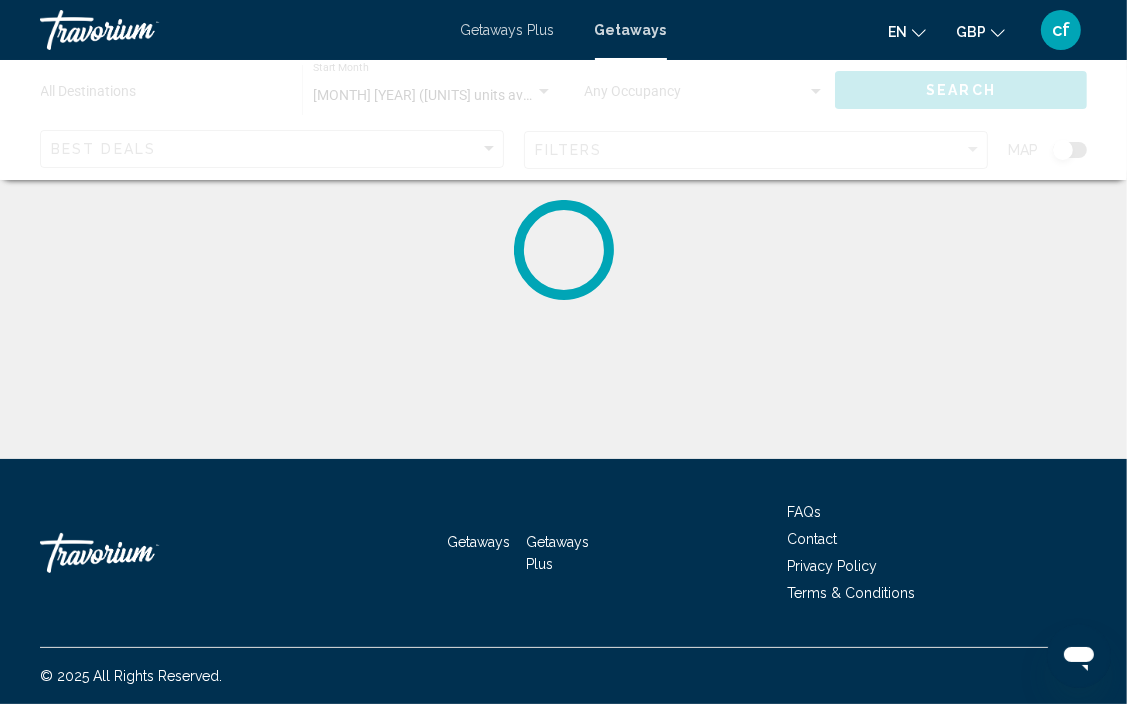 scroll, scrollTop: 0, scrollLeft: 0, axis: both 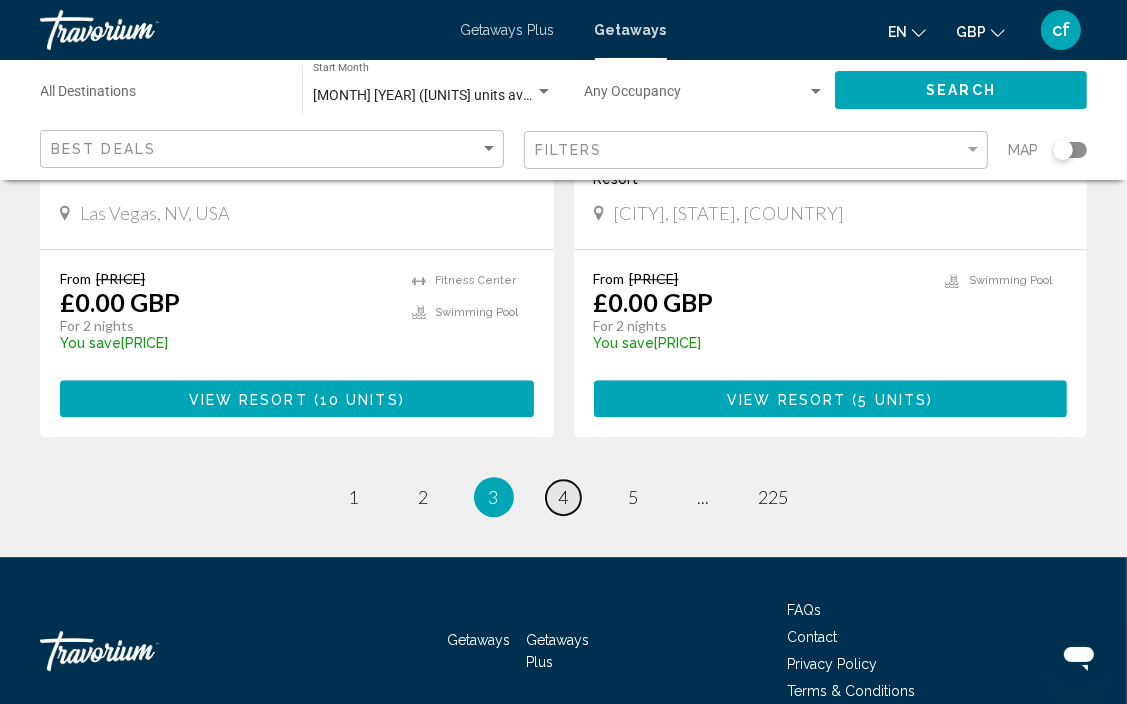 click on "4" at bounding box center (564, 497) 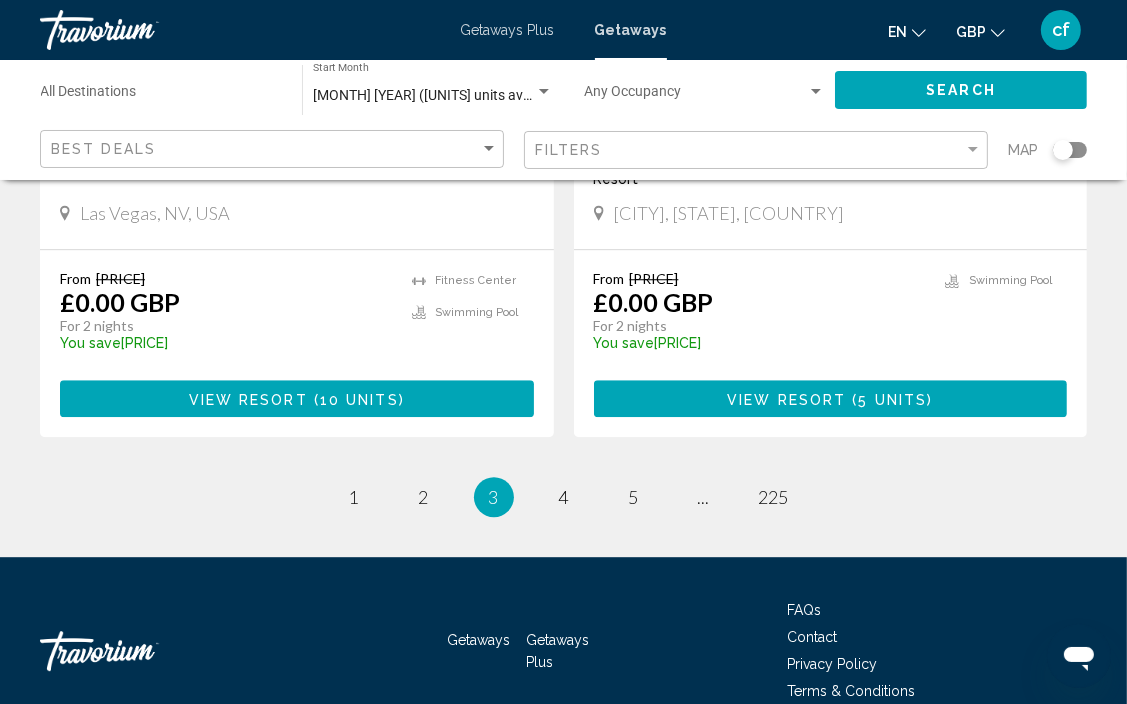 scroll, scrollTop: 0, scrollLeft: 0, axis: both 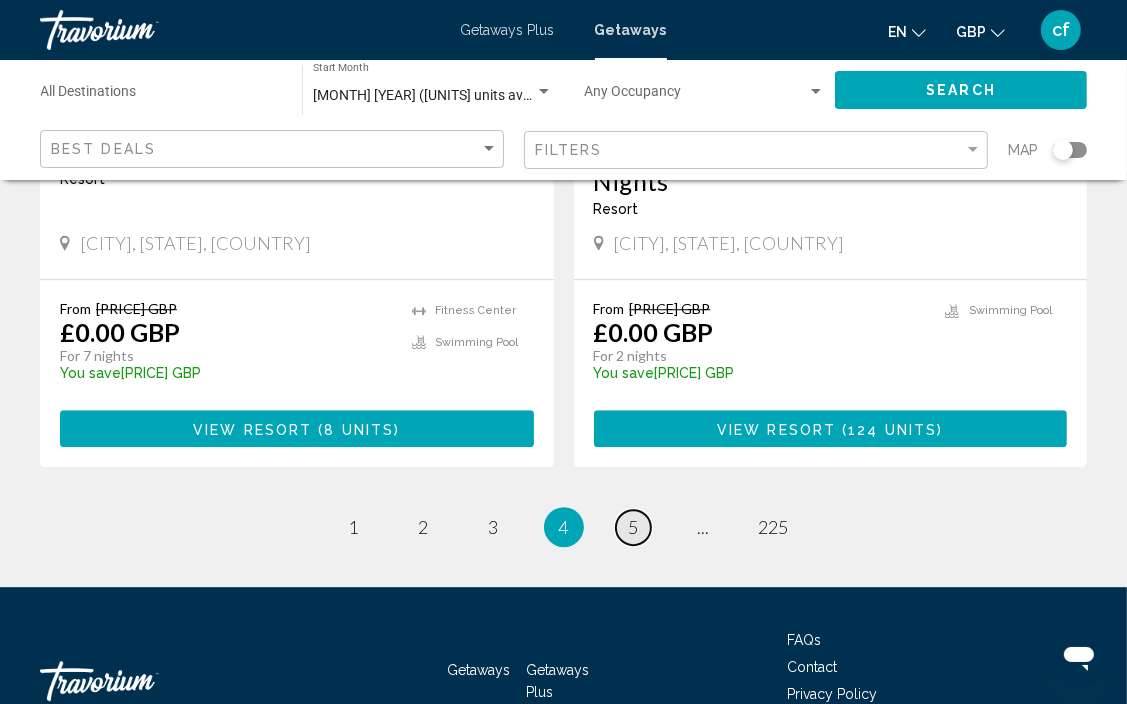 click on "5" at bounding box center (634, 527) 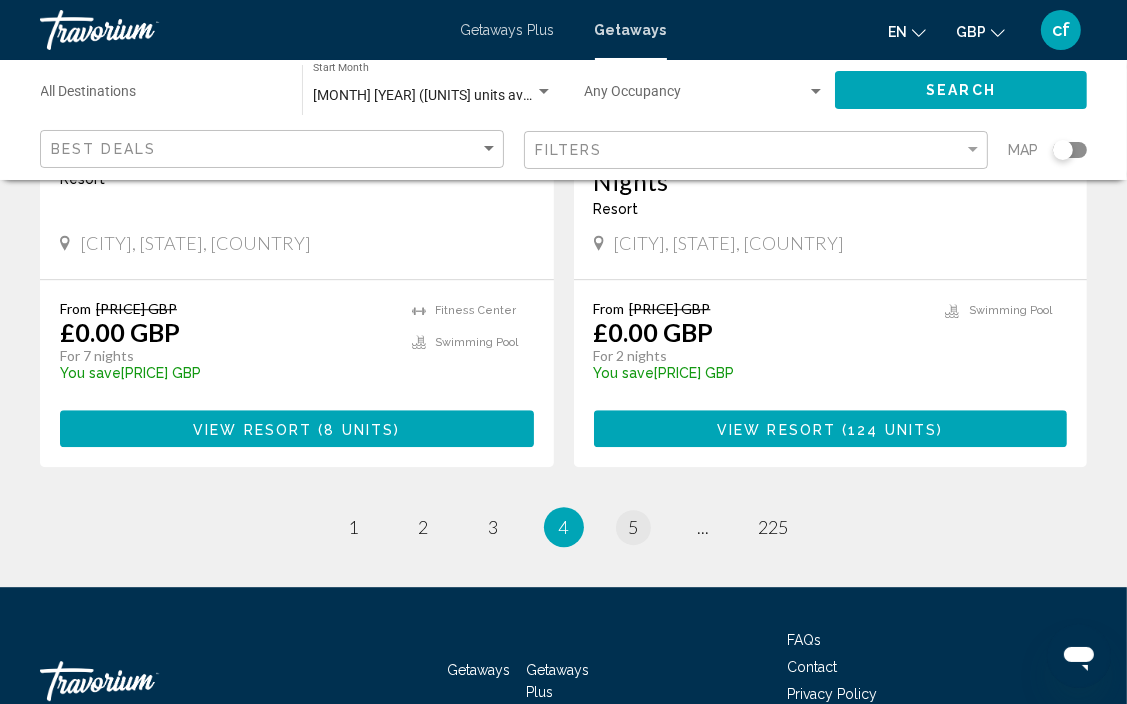 scroll, scrollTop: 0, scrollLeft: 0, axis: both 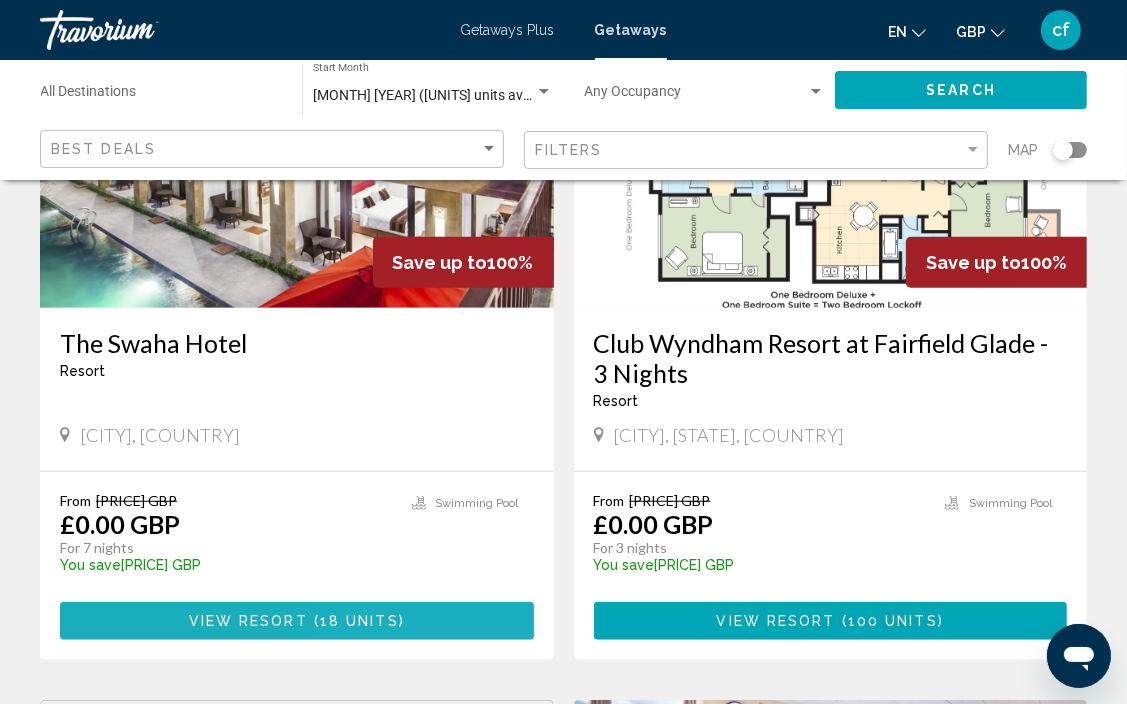 click on "18 units" at bounding box center [359, 622] 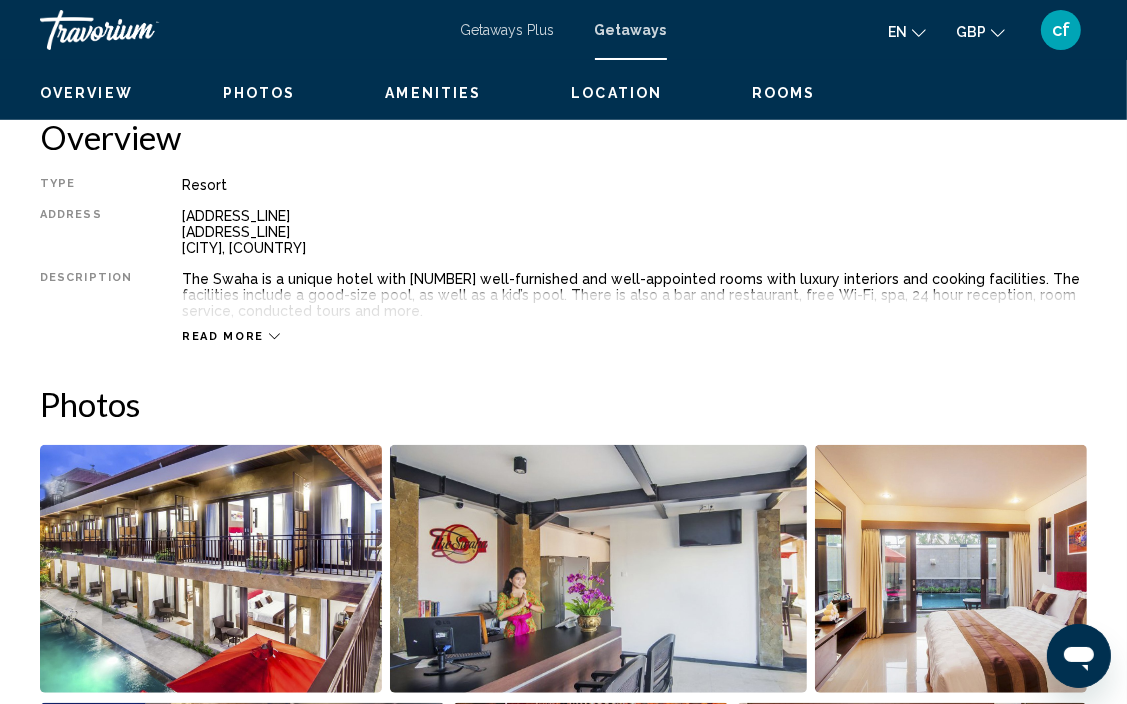 scroll, scrollTop: 183, scrollLeft: 0, axis: vertical 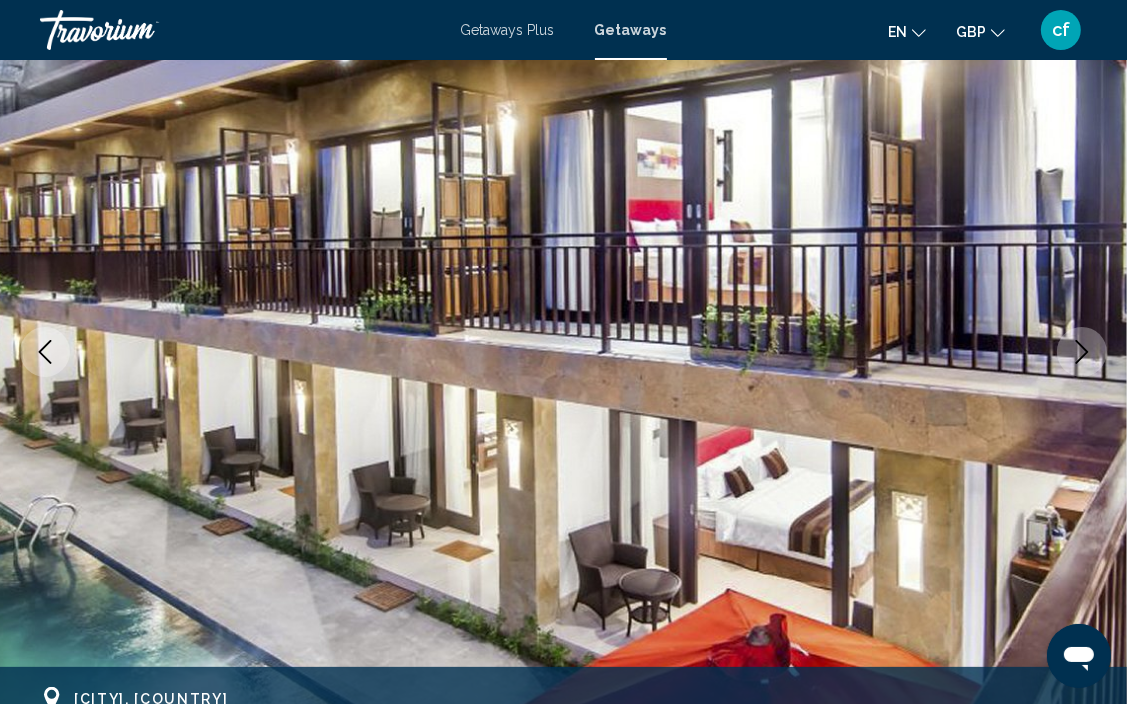 click 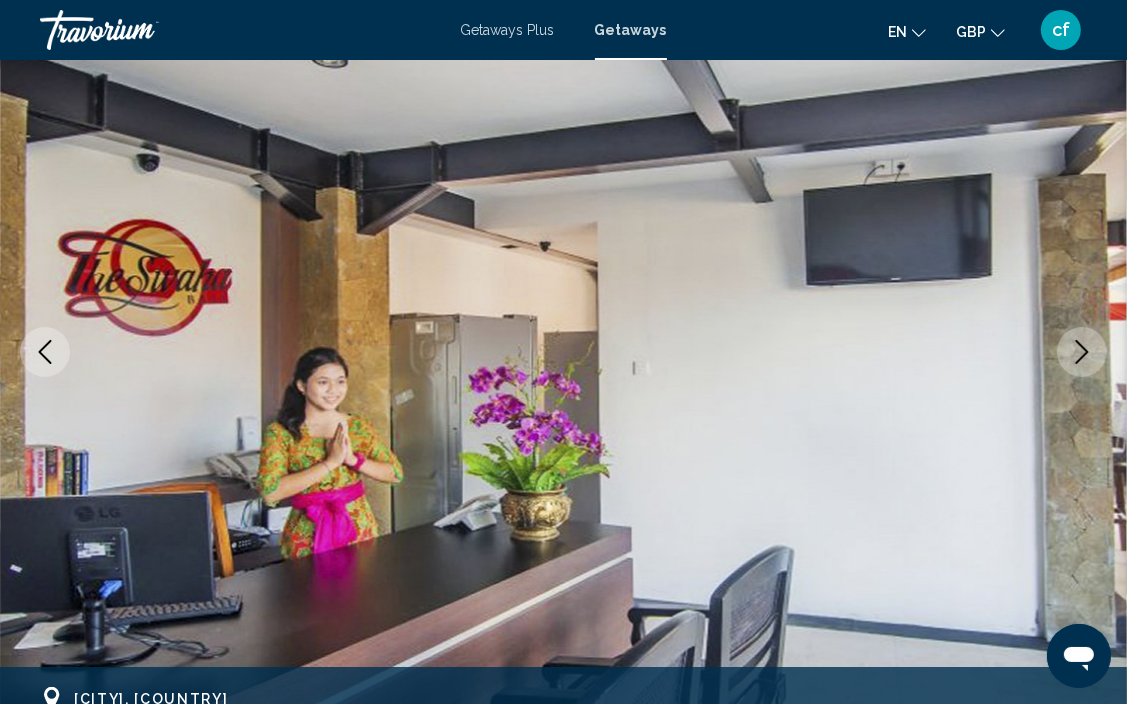 click 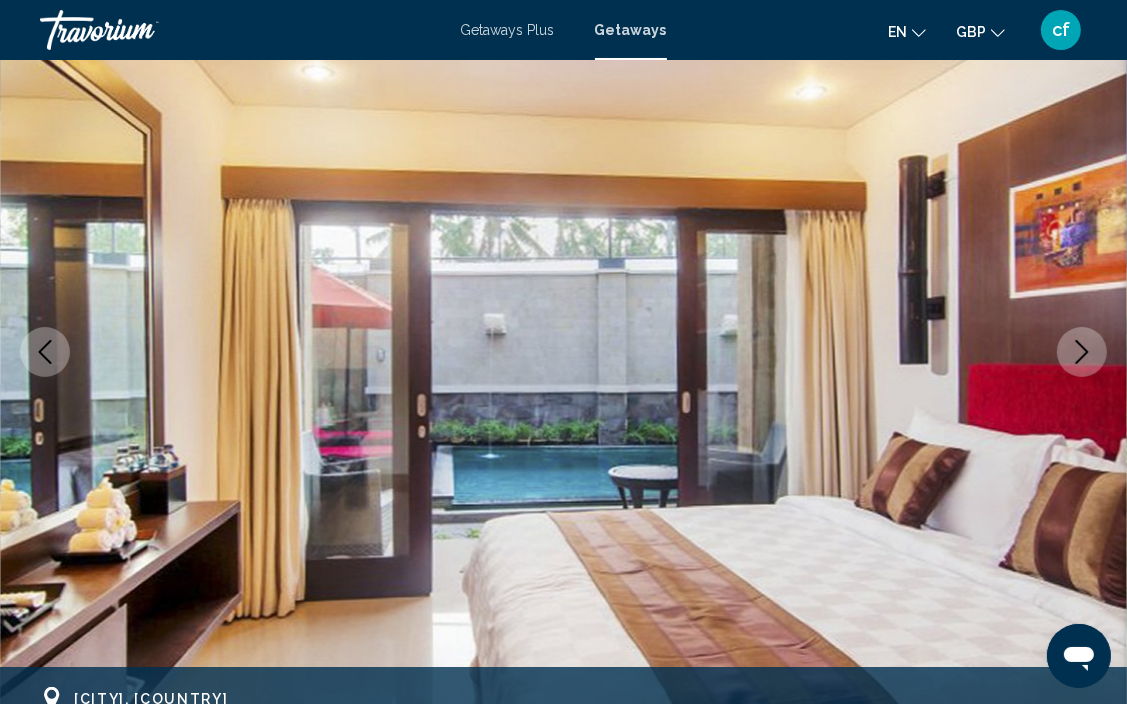 click 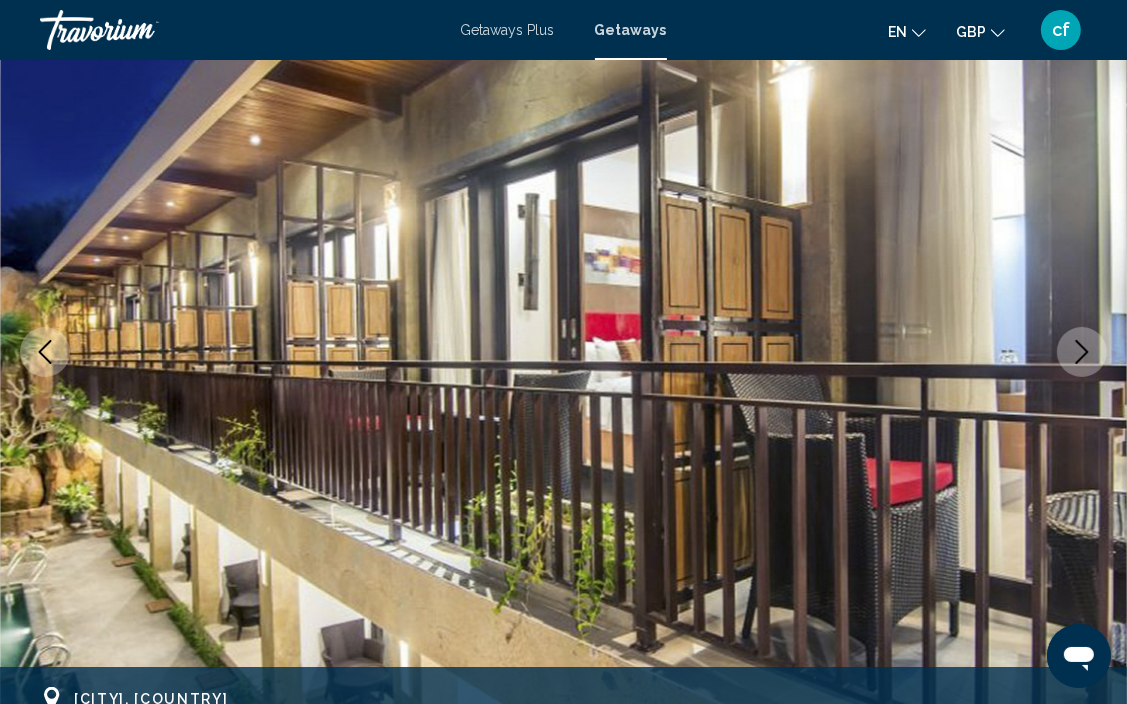 click 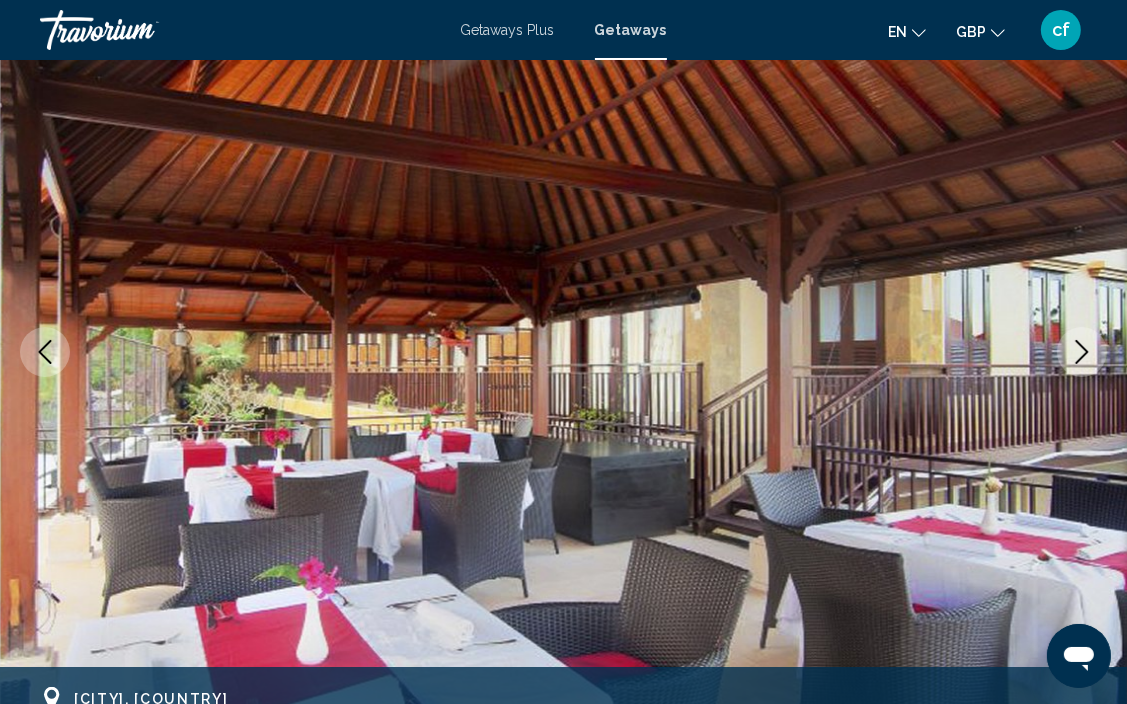 click 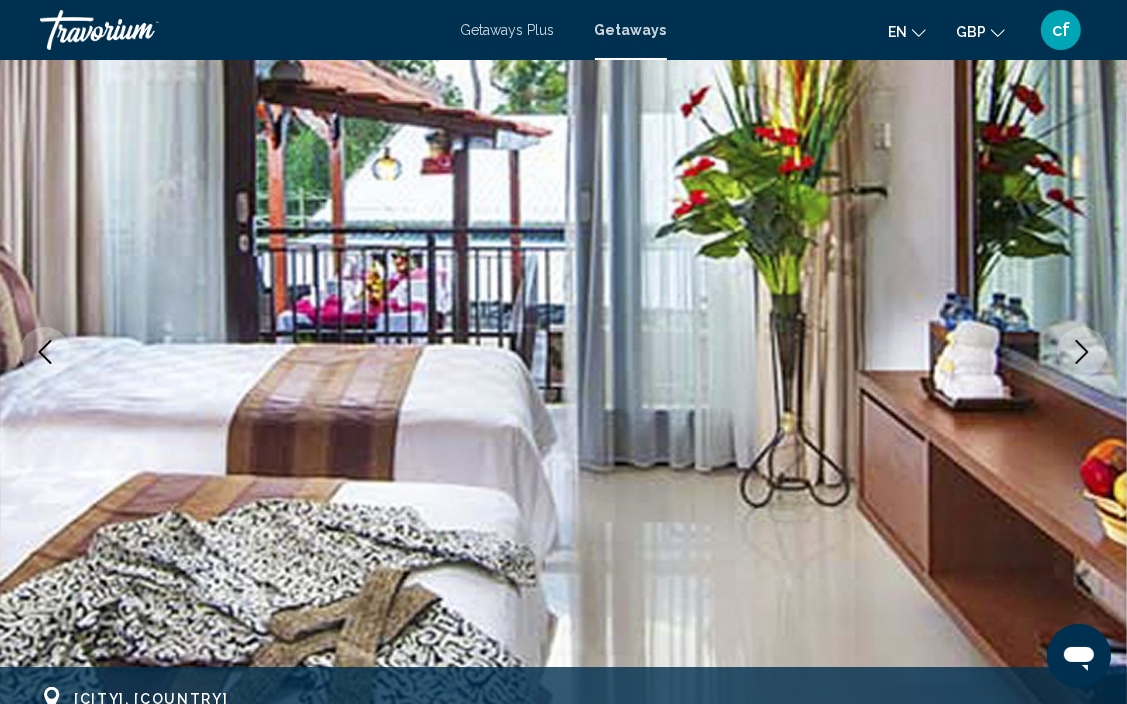 click 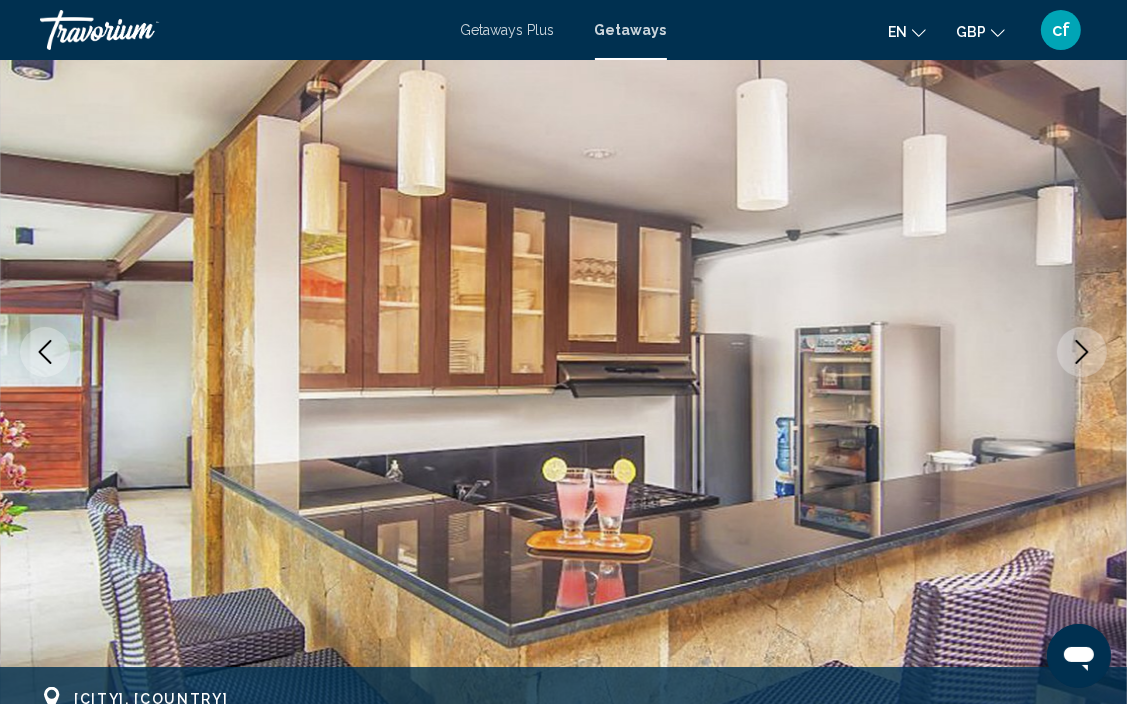 click 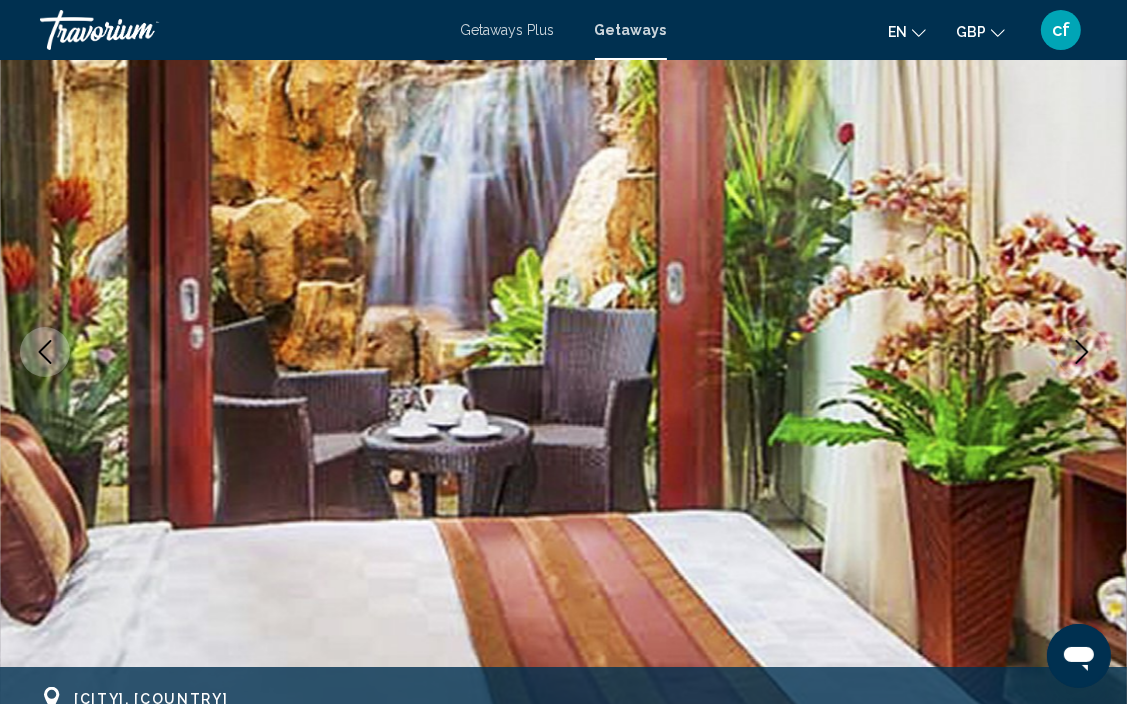 click 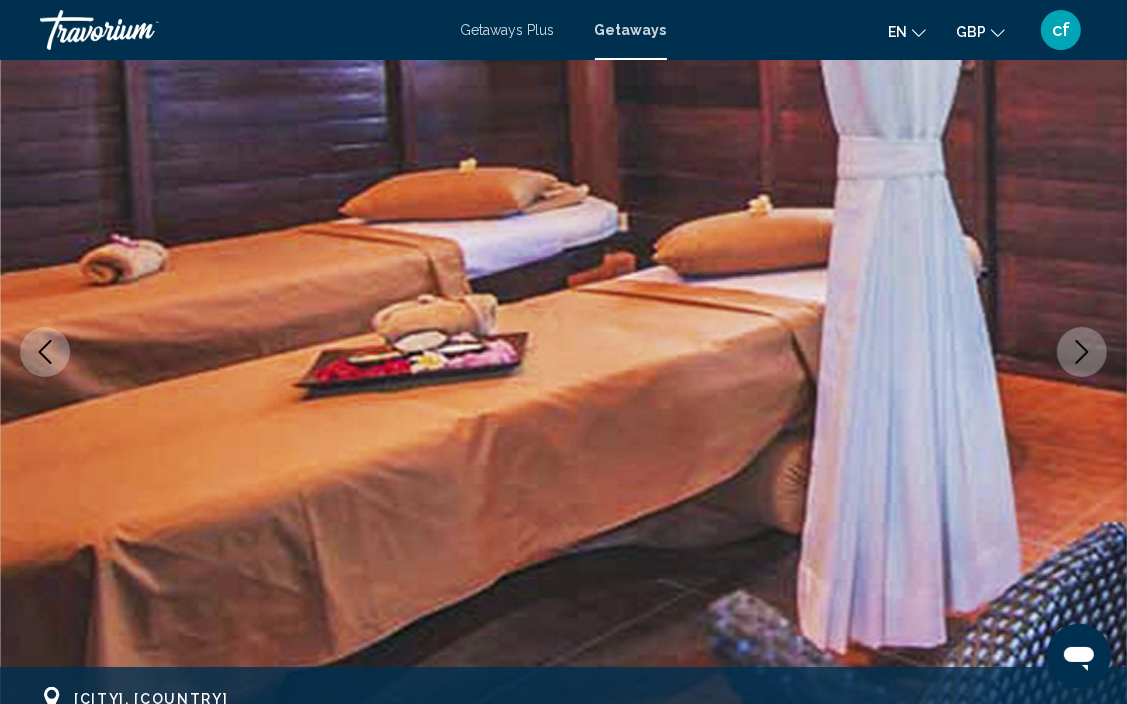 click 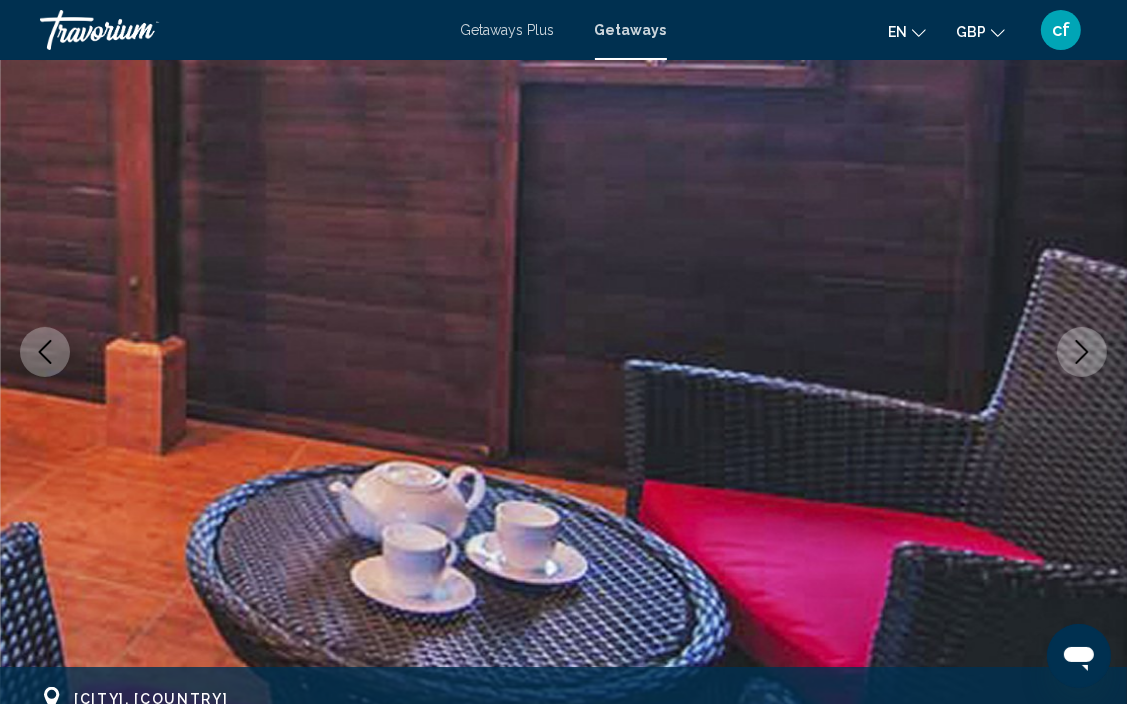 click 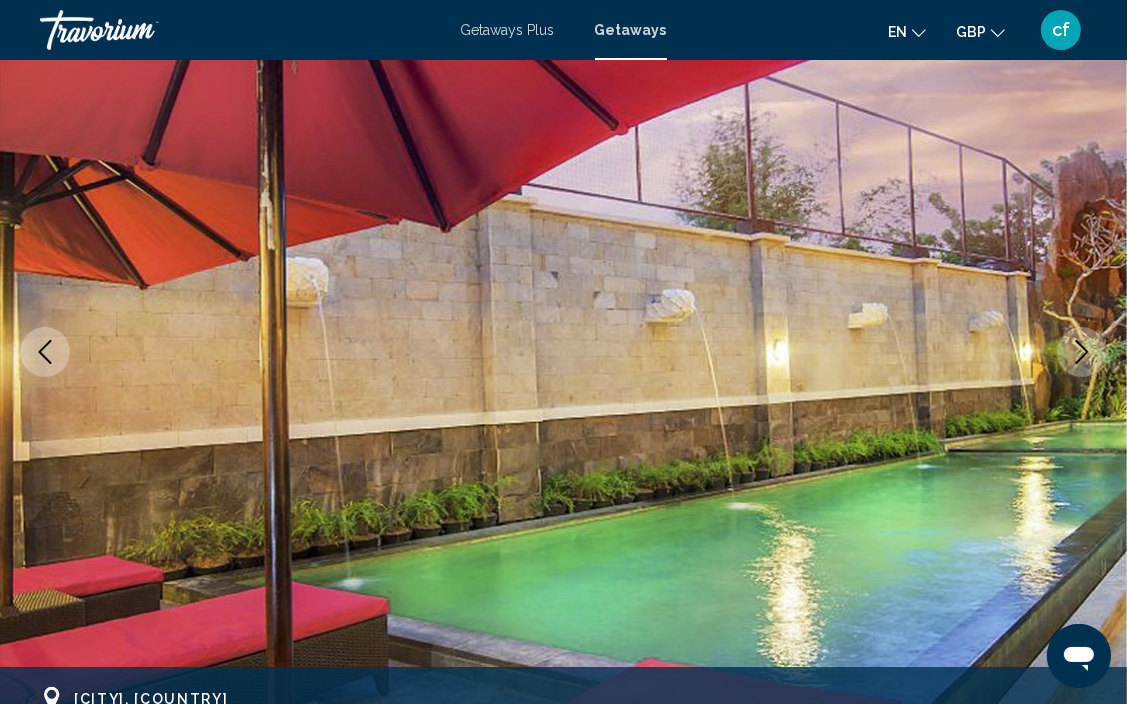 click 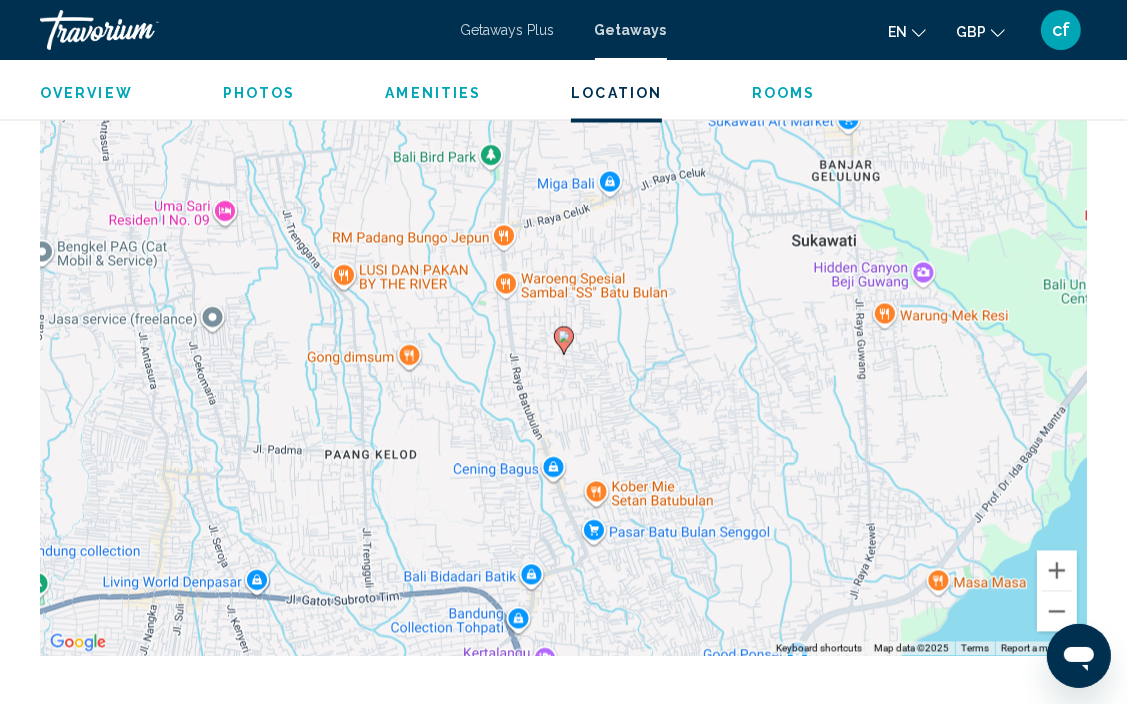 scroll, scrollTop: 2652, scrollLeft: 0, axis: vertical 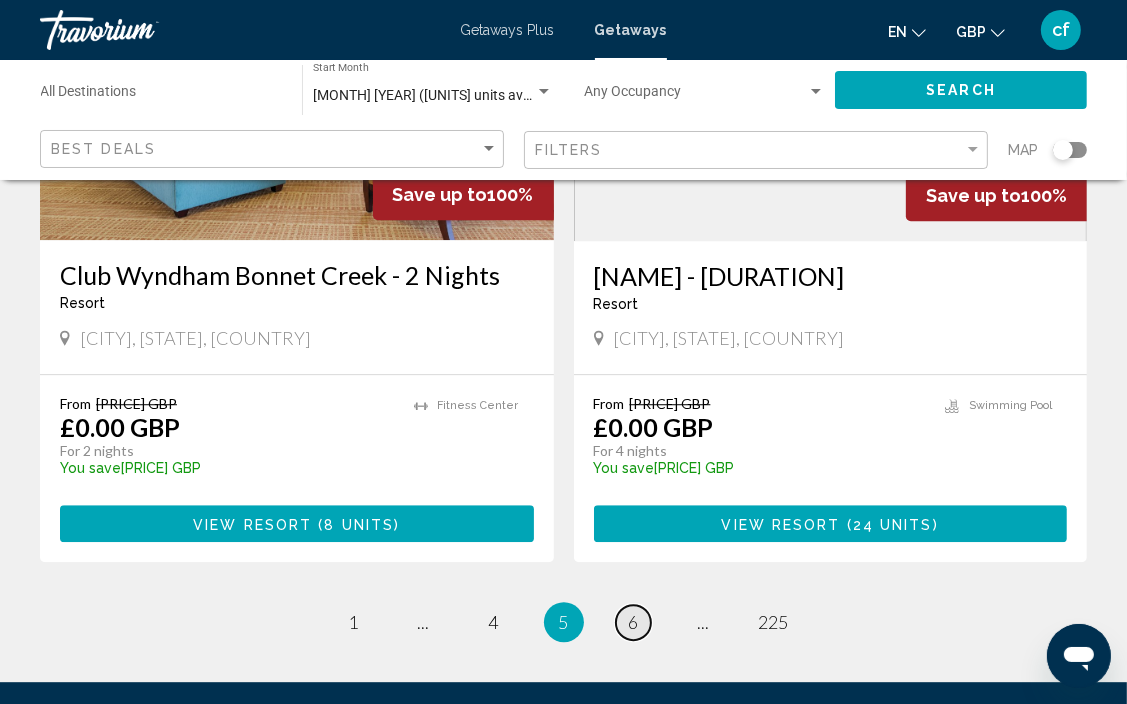 click on "6" at bounding box center (634, 622) 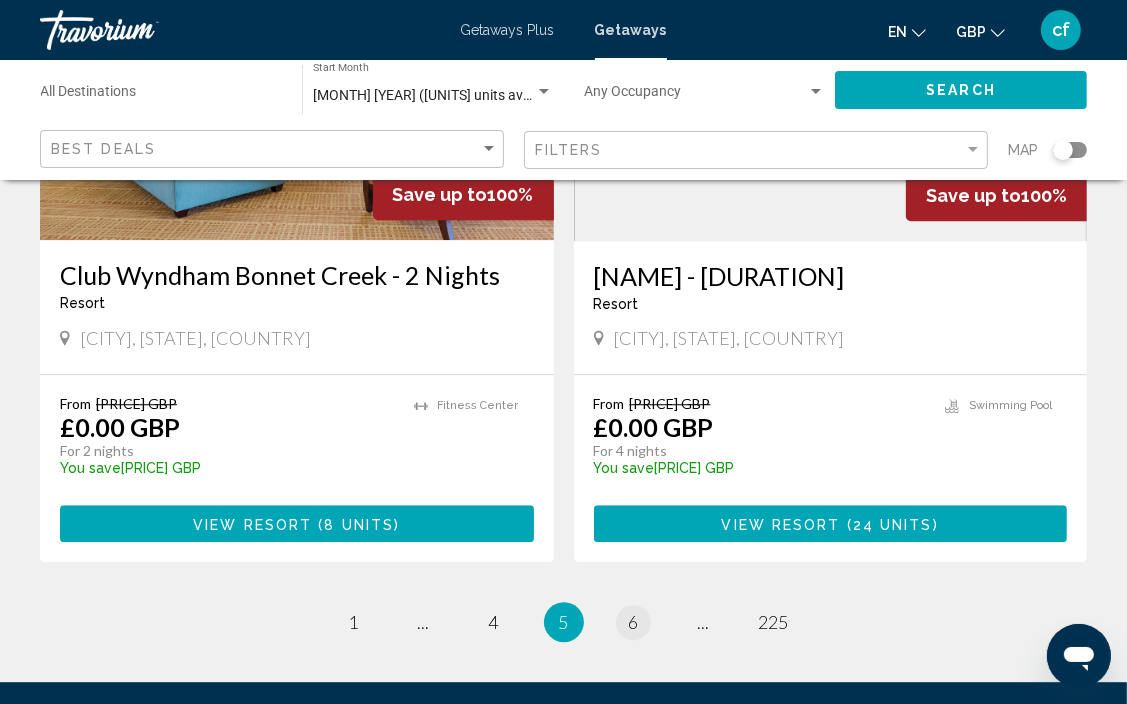 scroll, scrollTop: 0, scrollLeft: 0, axis: both 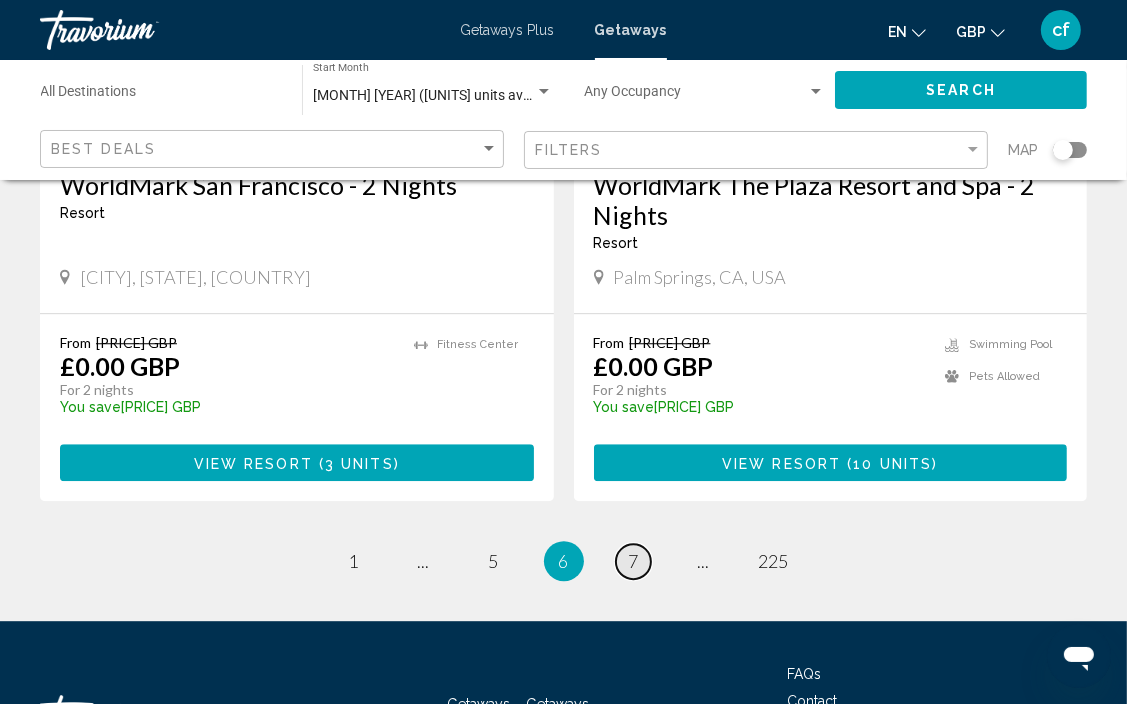 click on "7" at bounding box center (634, 561) 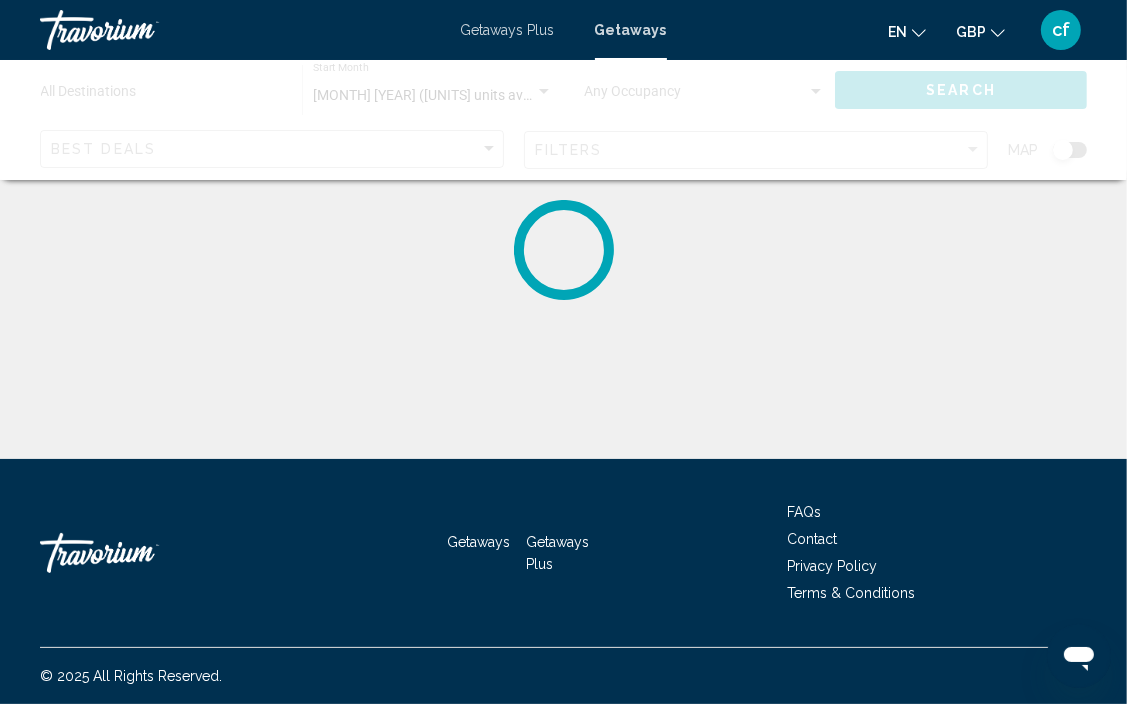 scroll, scrollTop: 0, scrollLeft: 0, axis: both 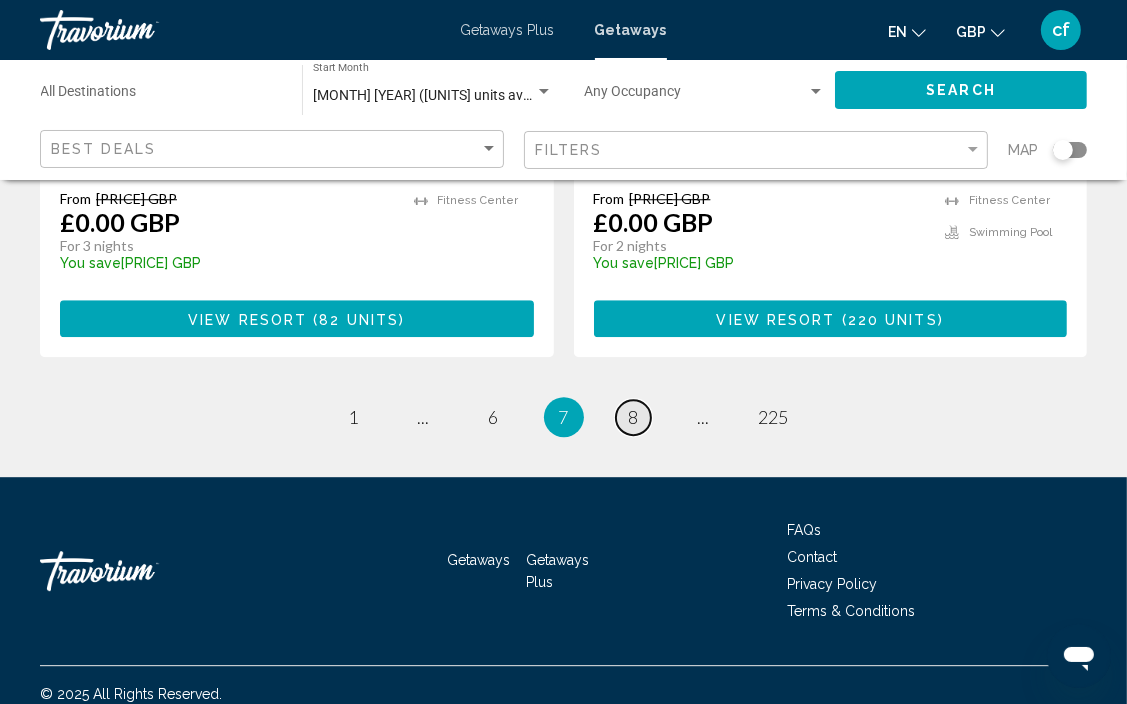 click on "8" at bounding box center [634, 417] 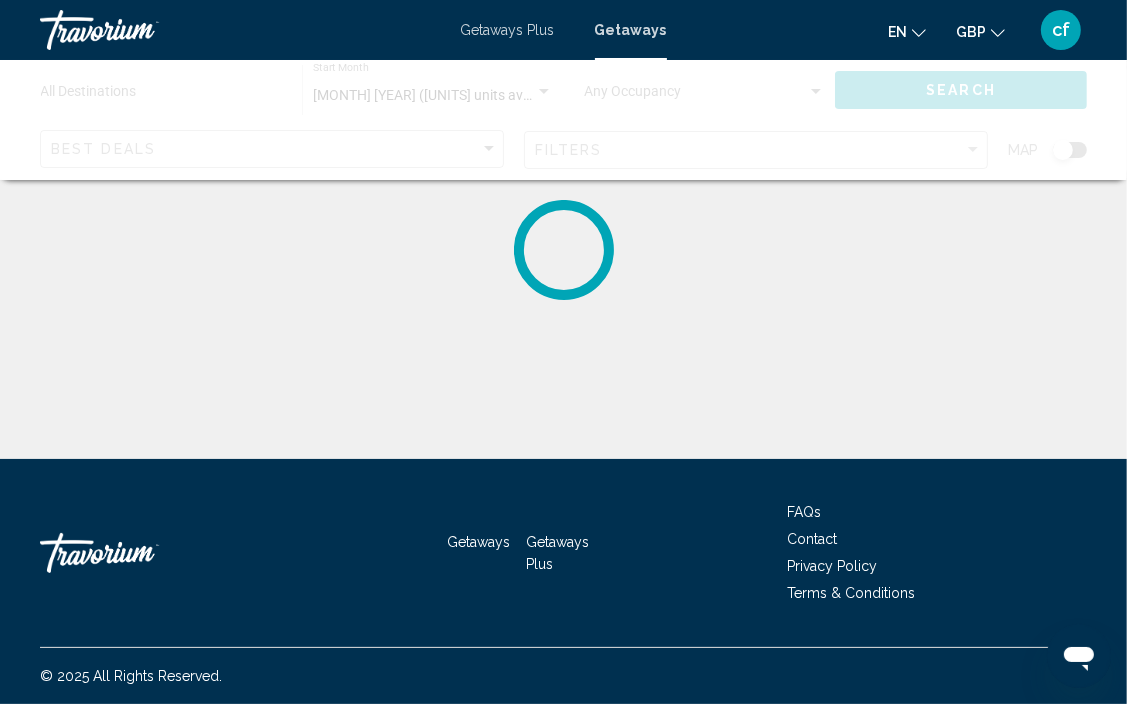 scroll, scrollTop: 0, scrollLeft: 0, axis: both 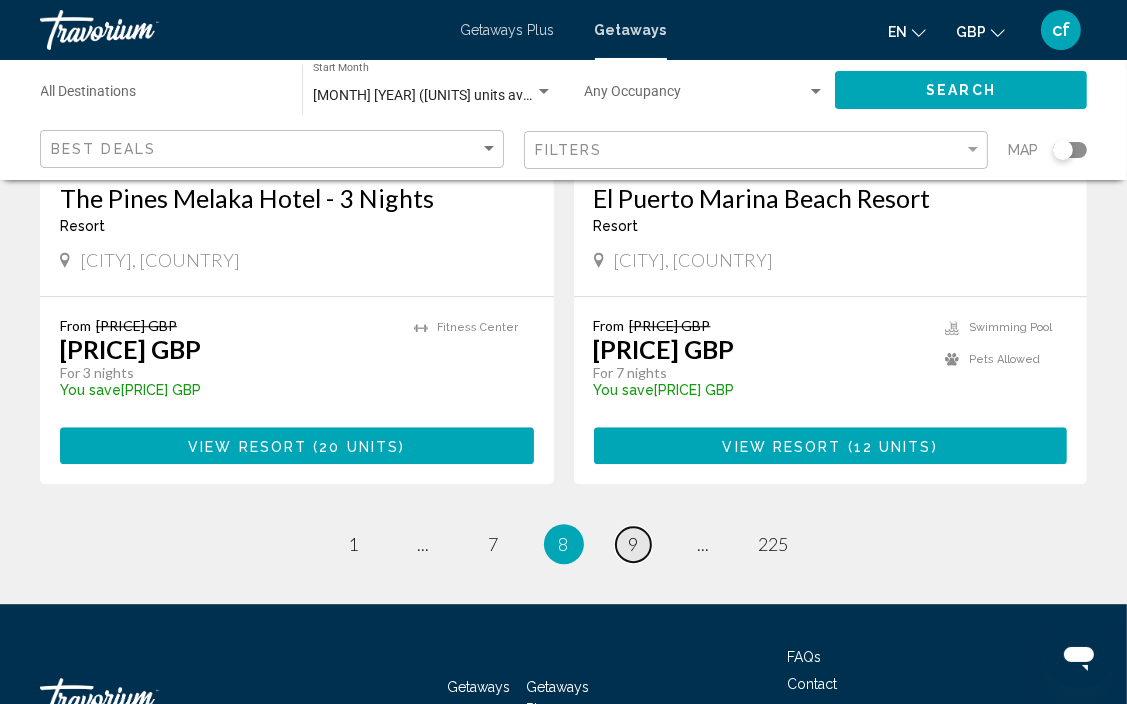 click on "page  9" at bounding box center (633, 544) 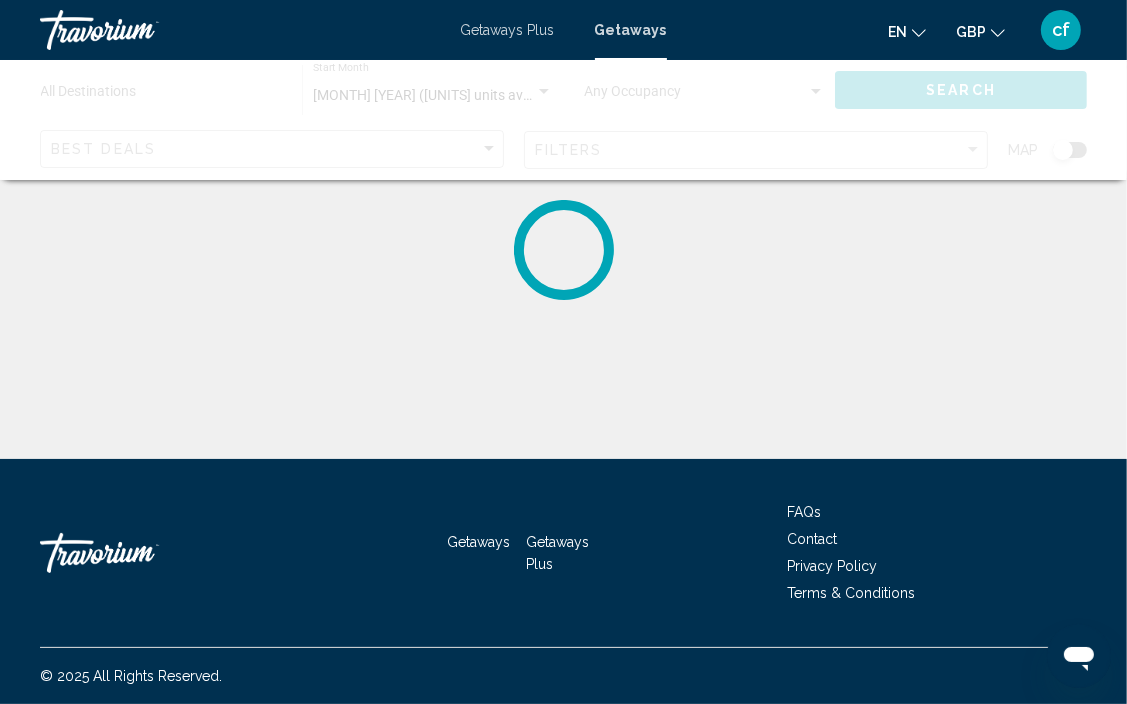 scroll, scrollTop: 0, scrollLeft: 0, axis: both 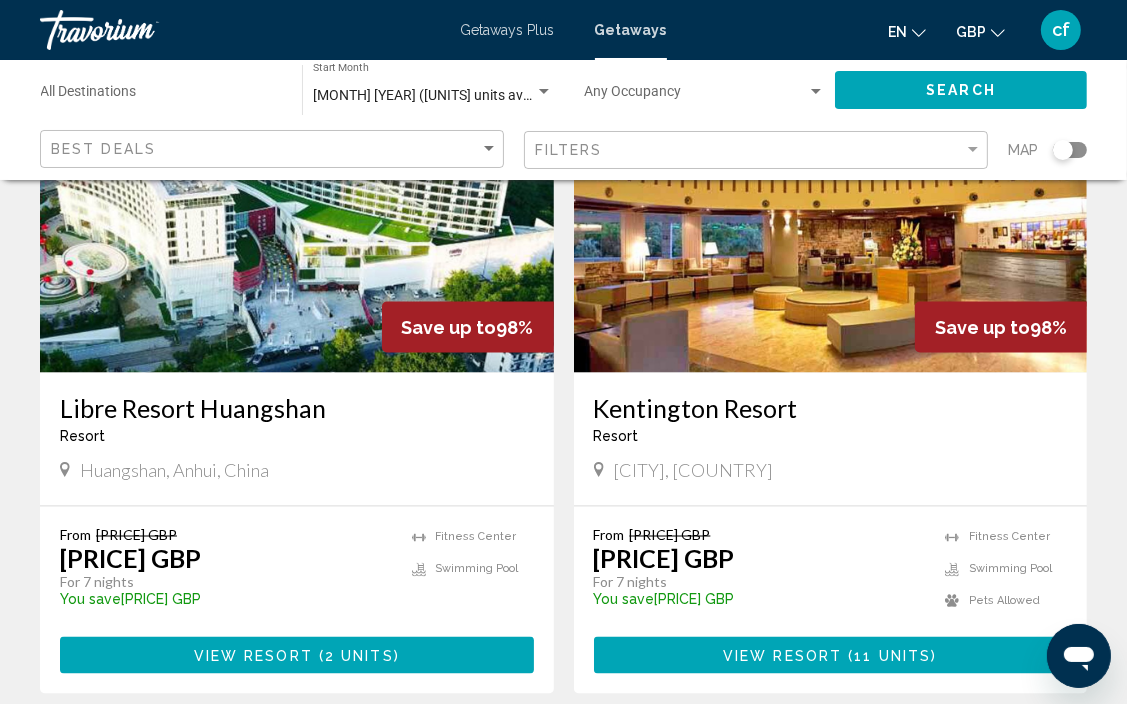 click at bounding box center [831, 213] 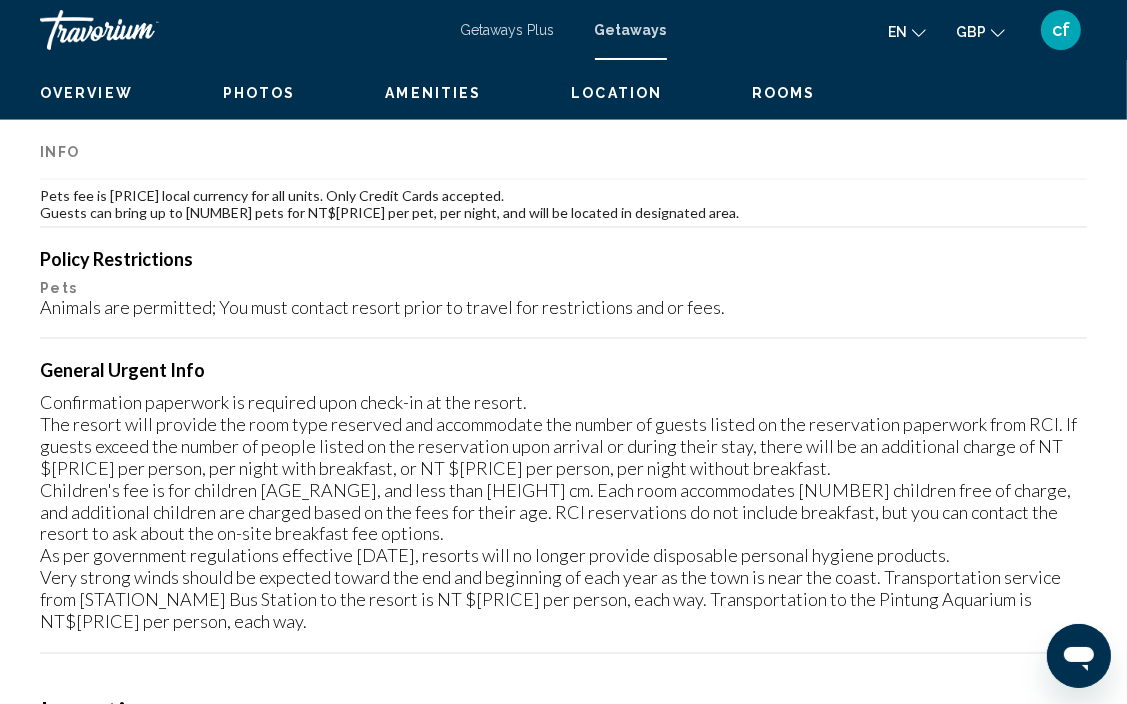scroll, scrollTop: 183, scrollLeft: 0, axis: vertical 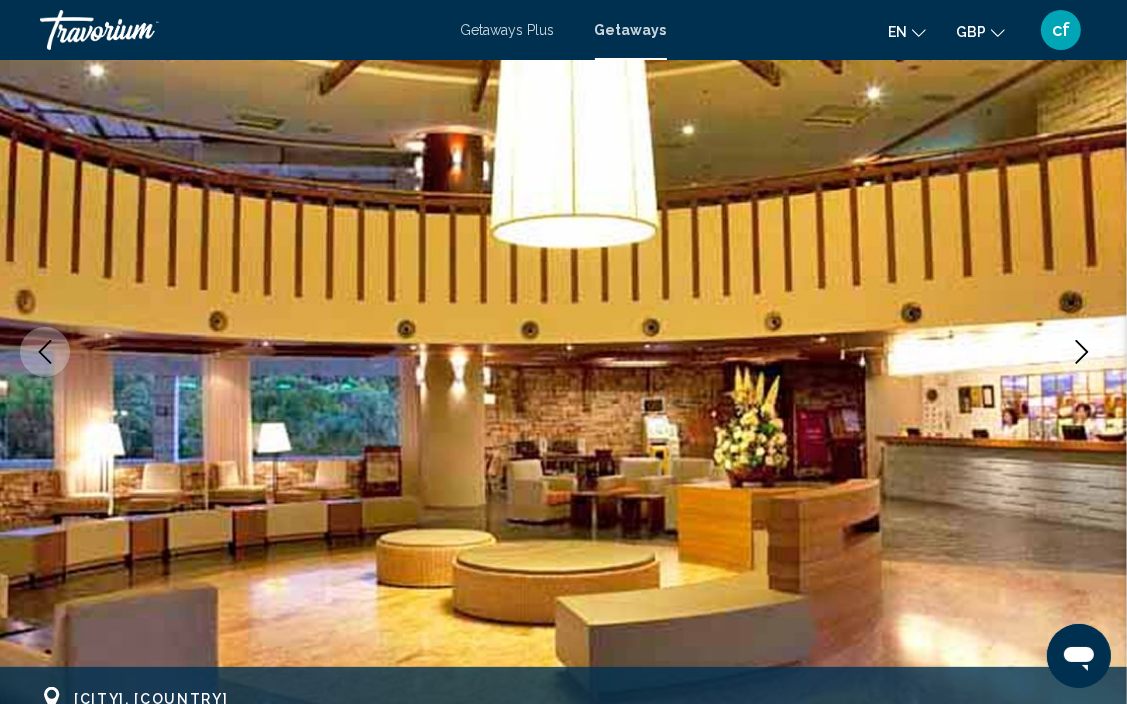 click 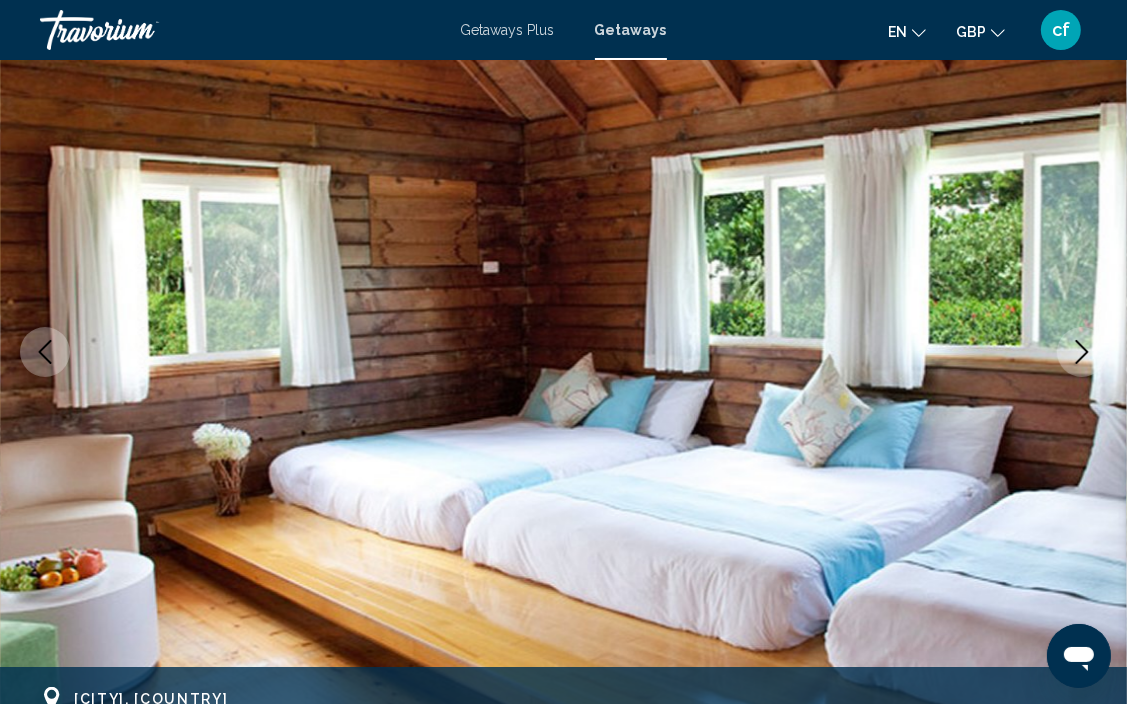 click 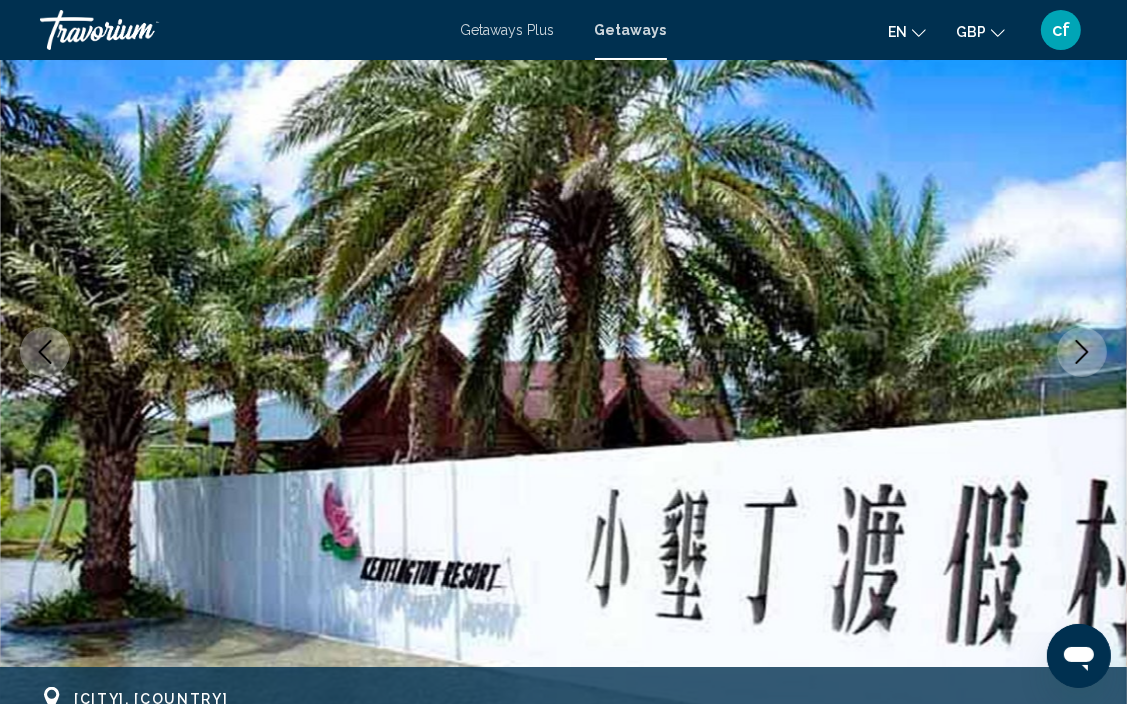 click 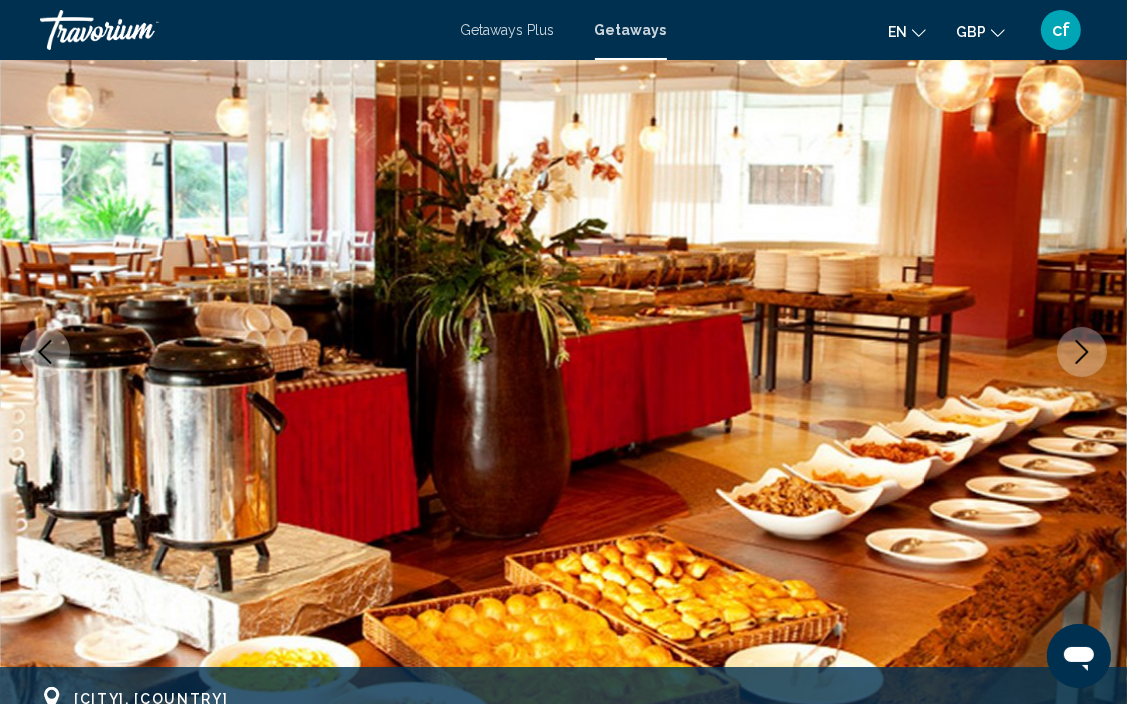 click 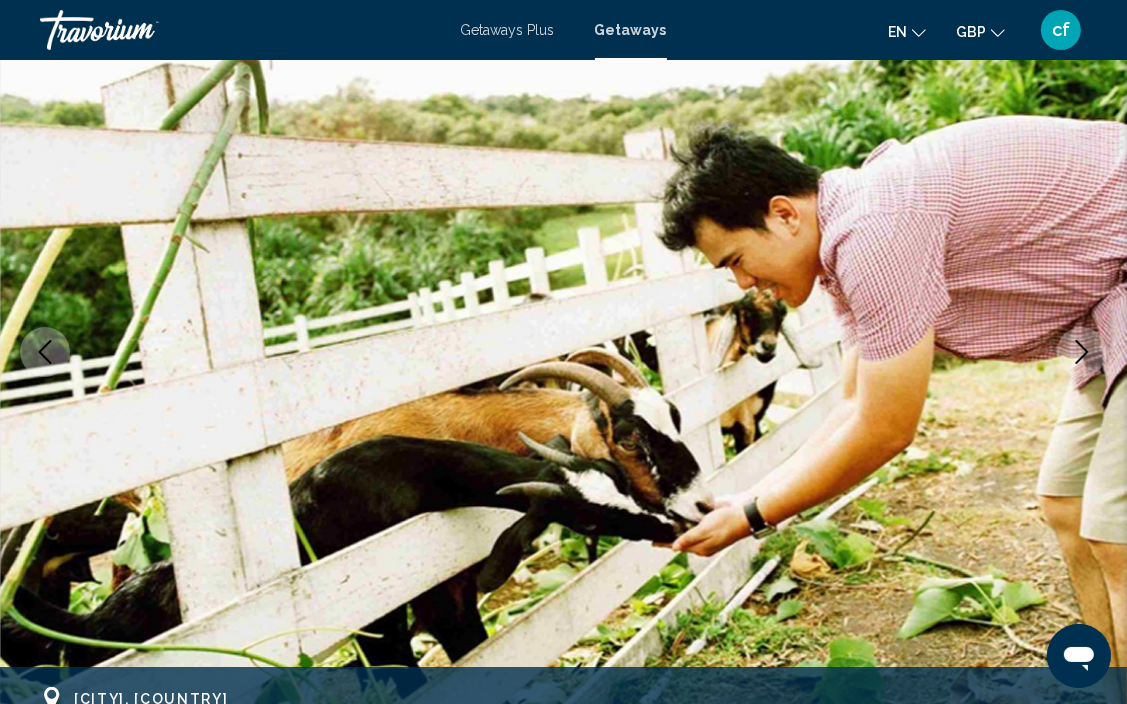 click 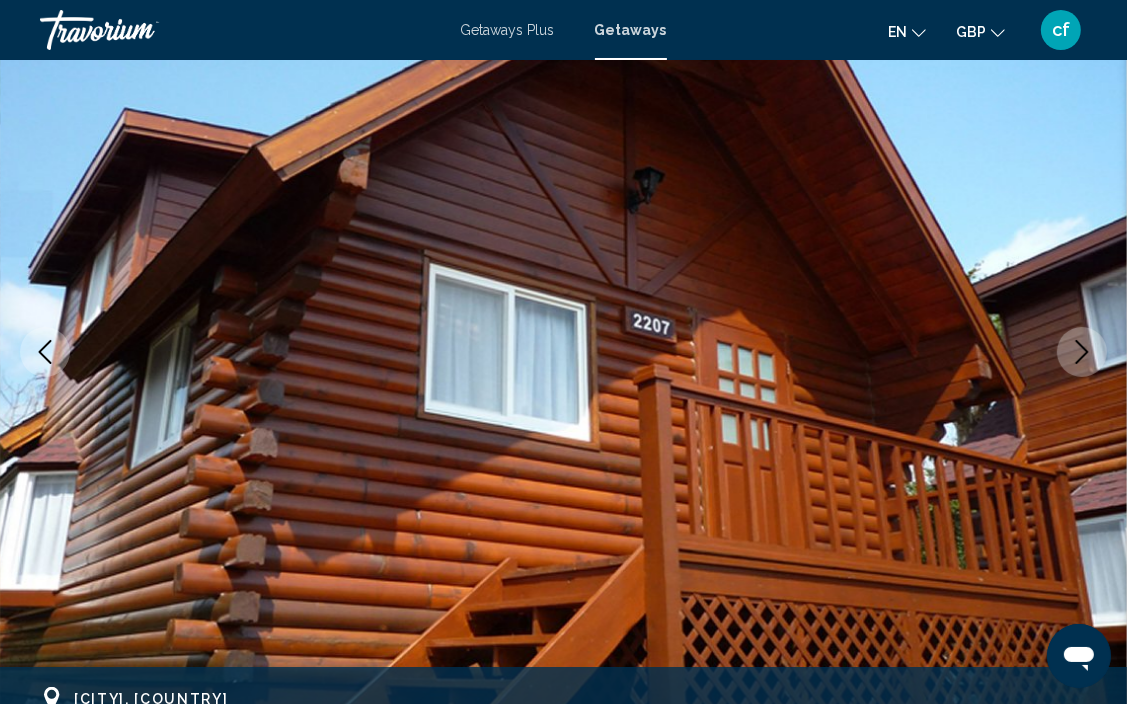 click 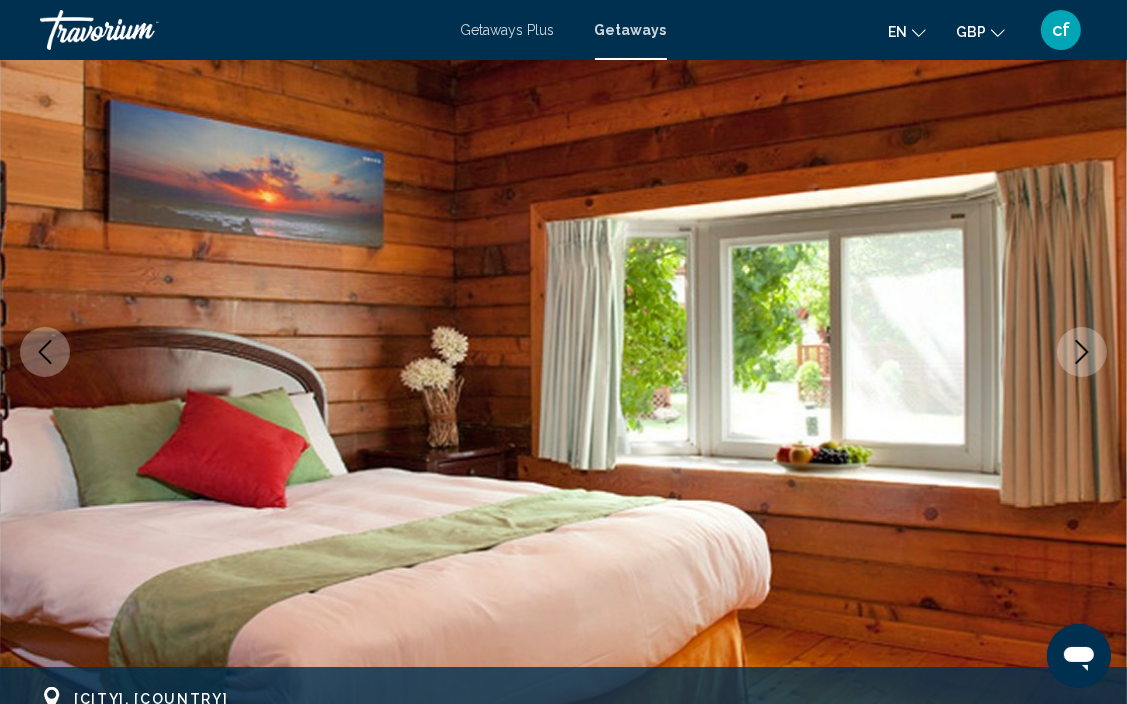 click 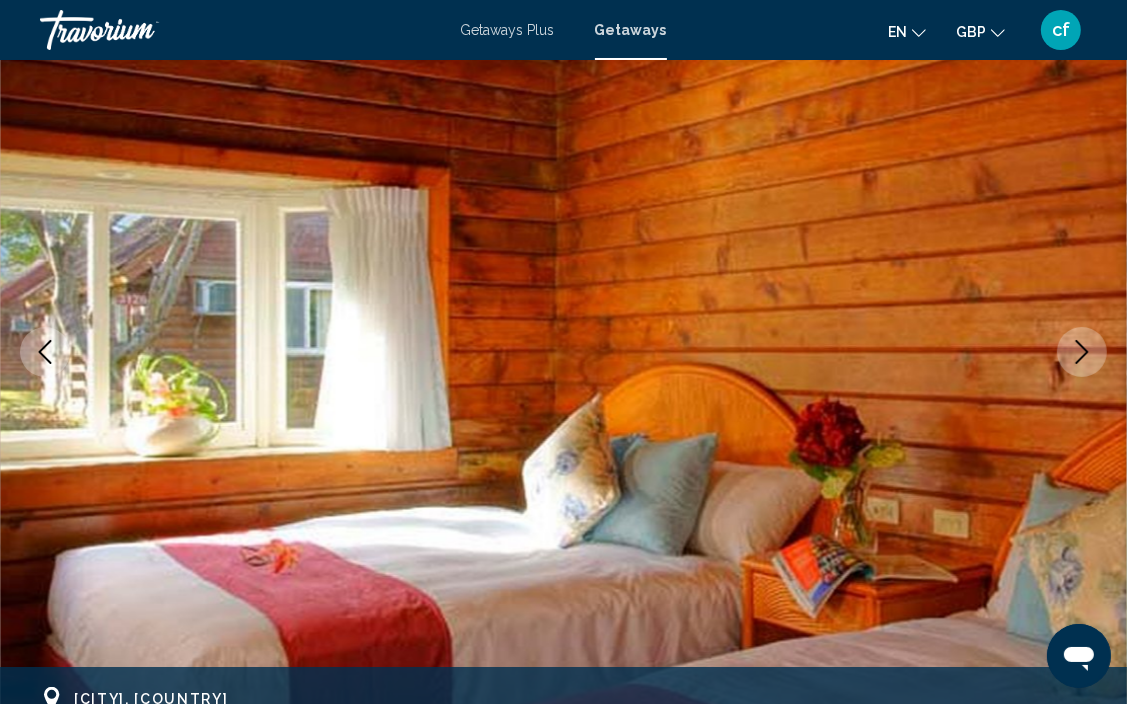 click 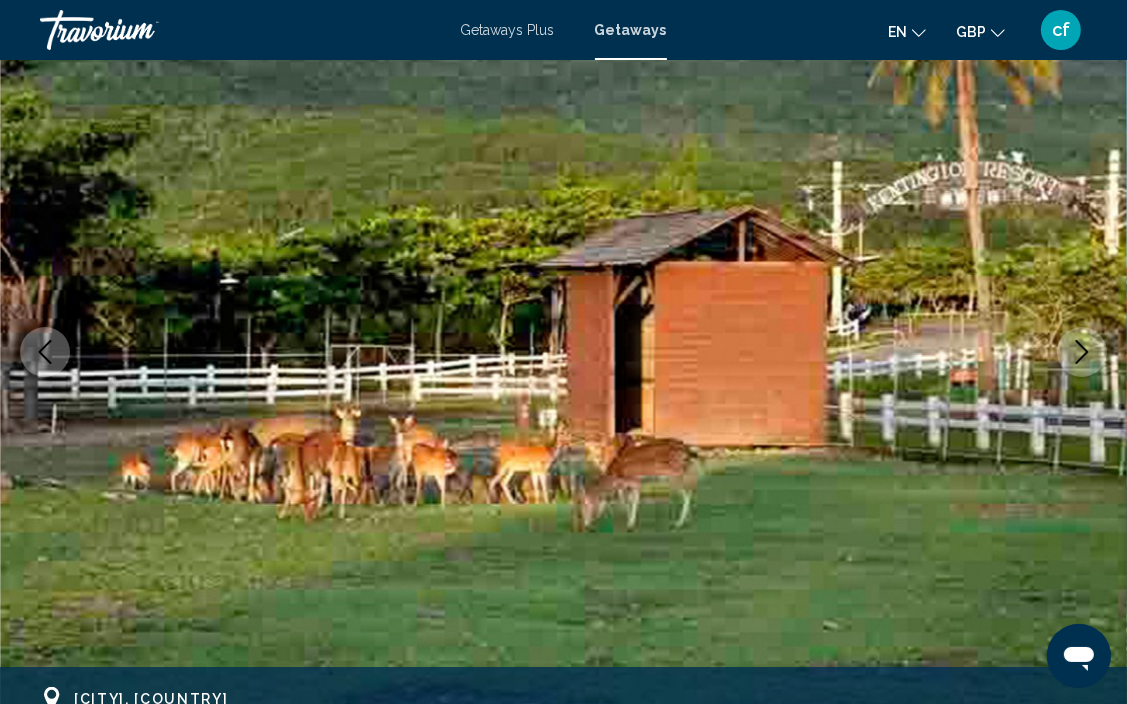 click 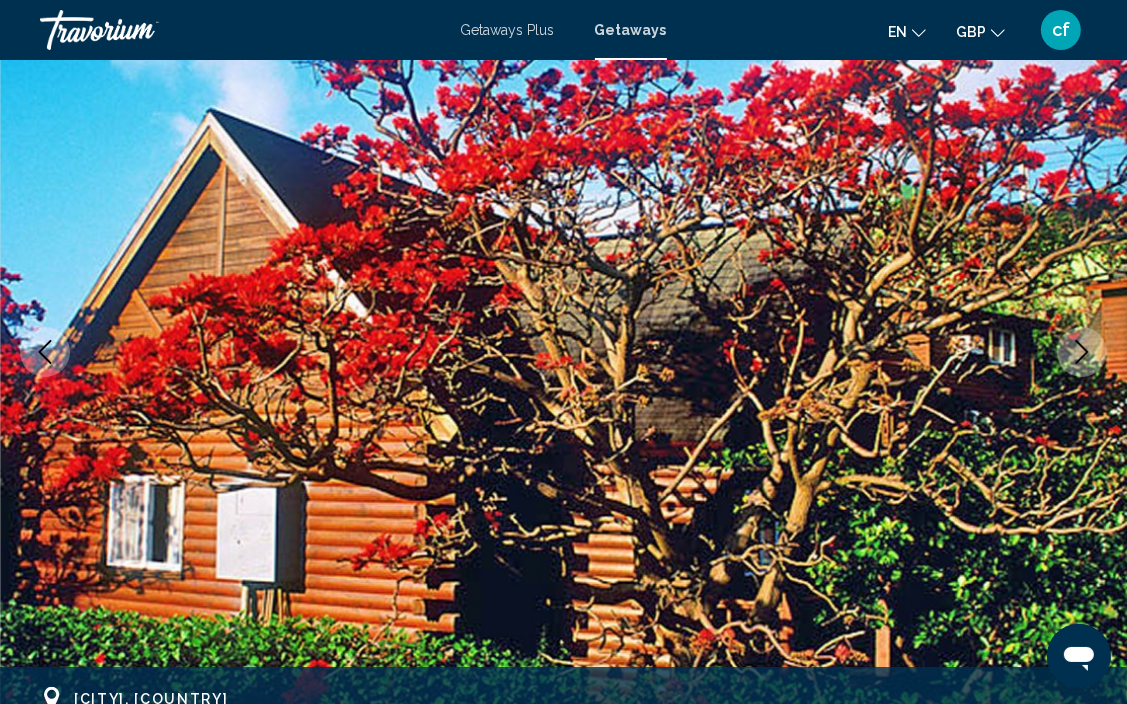 click 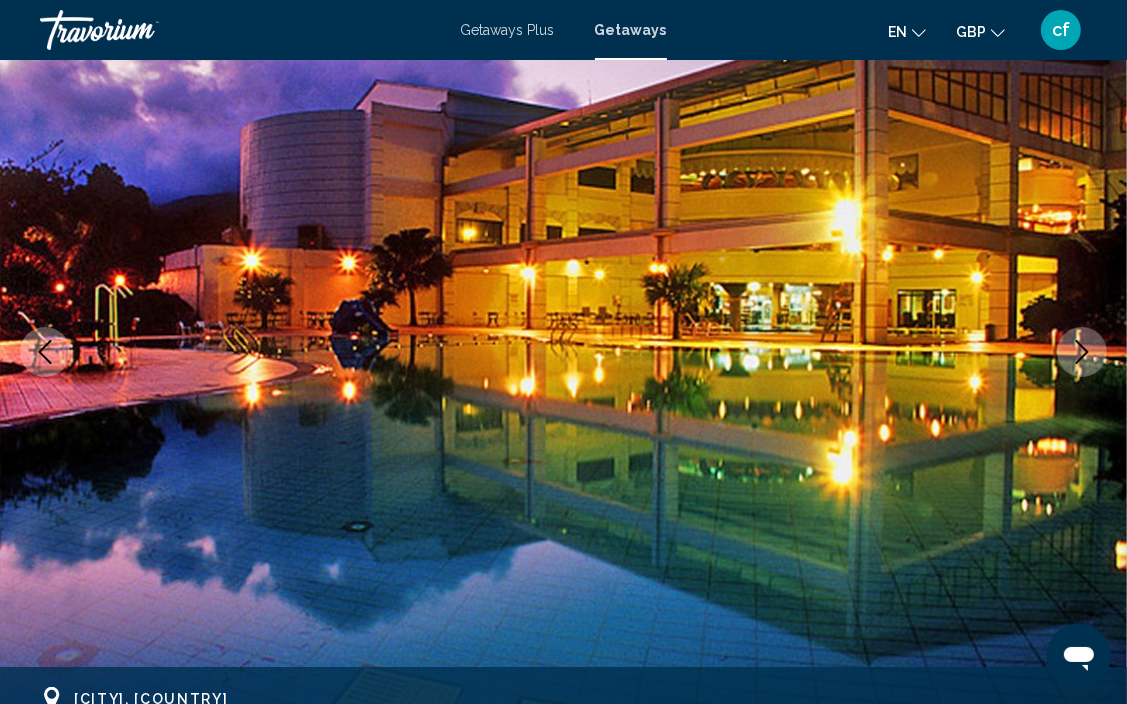 click 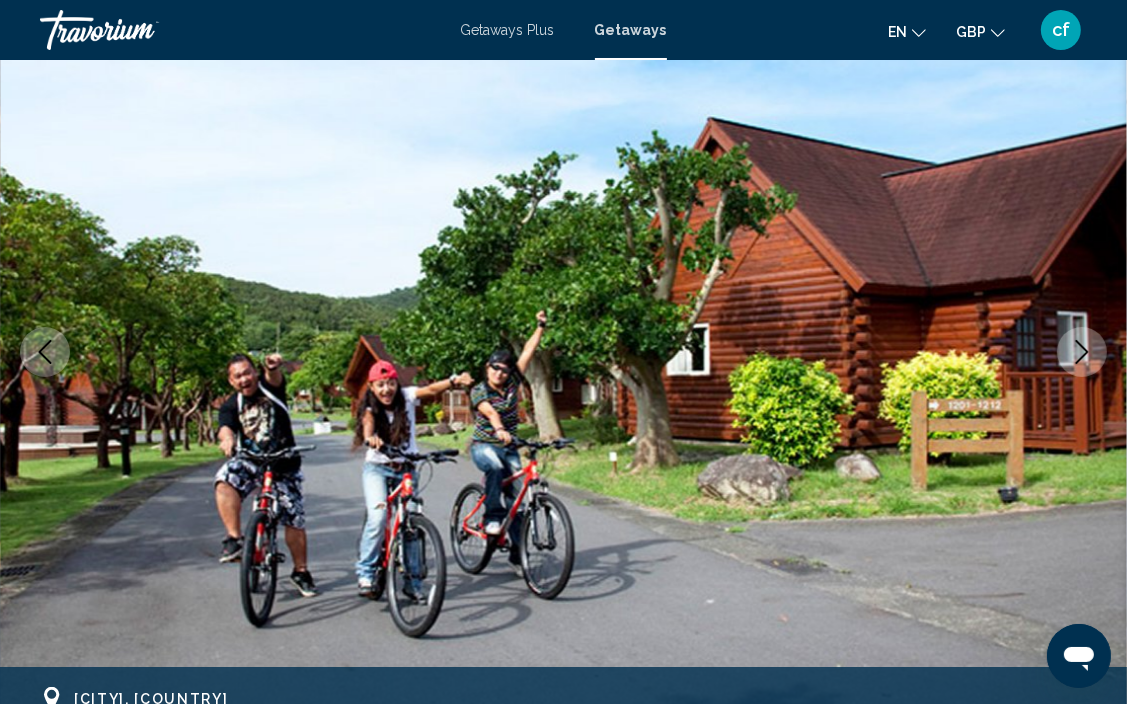 click 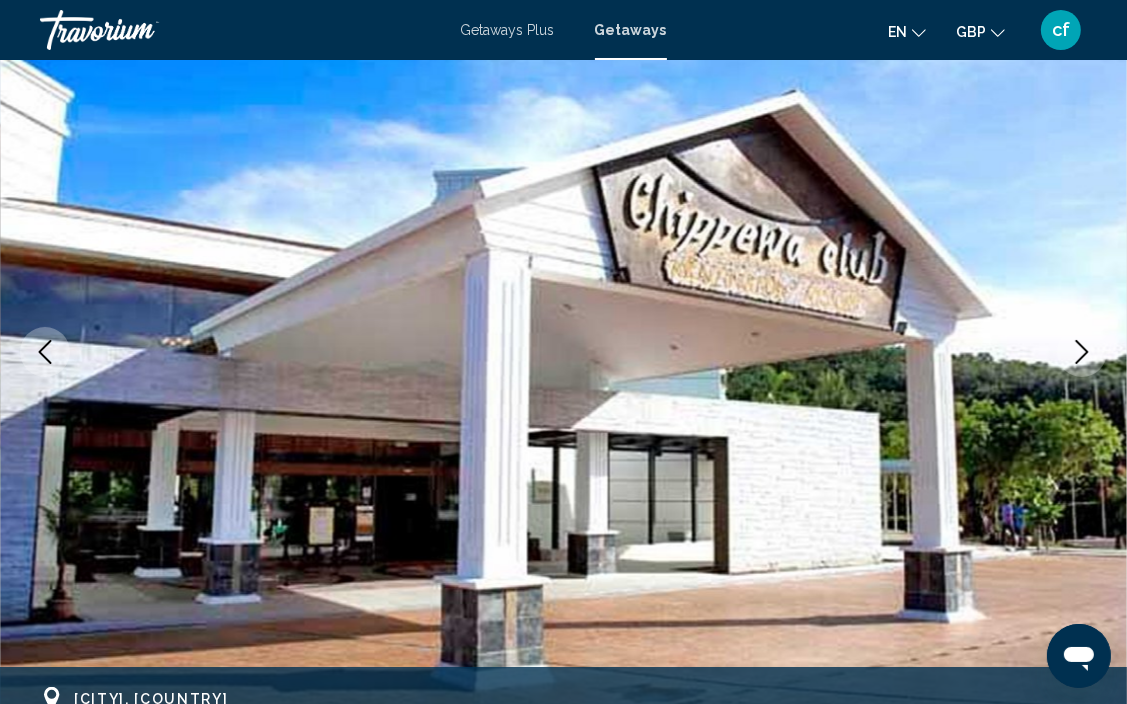 click 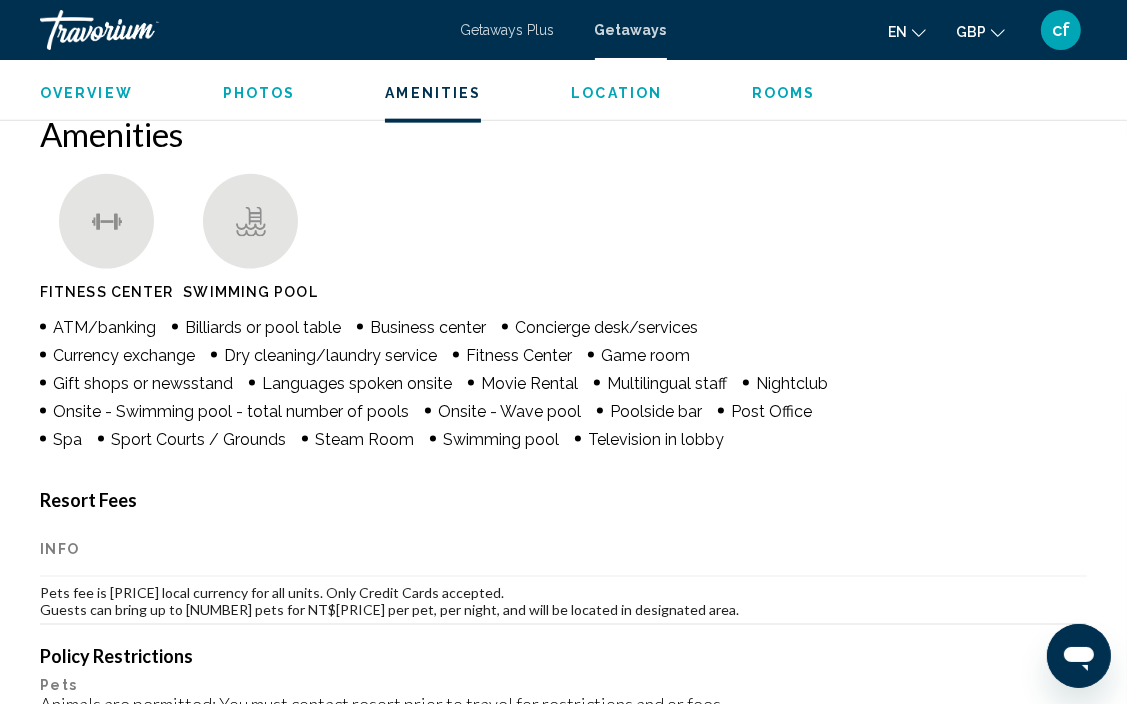 scroll, scrollTop: 1920, scrollLeft: 0, axis: vertical 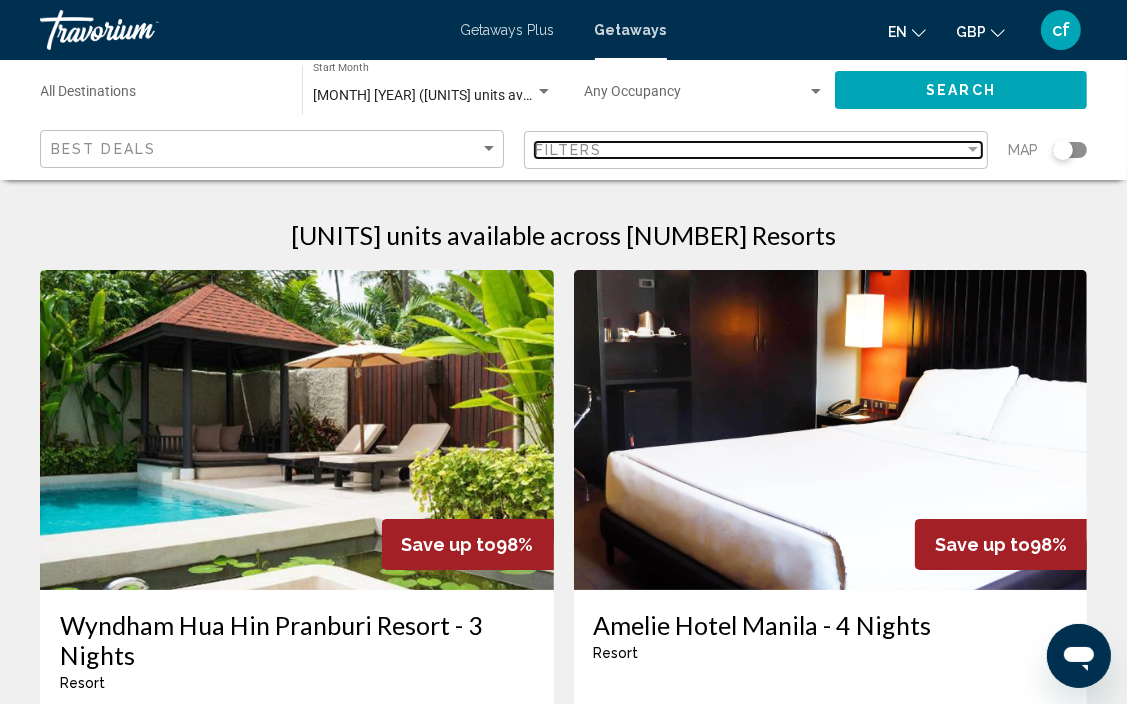 click at bounding box center (973, 150) 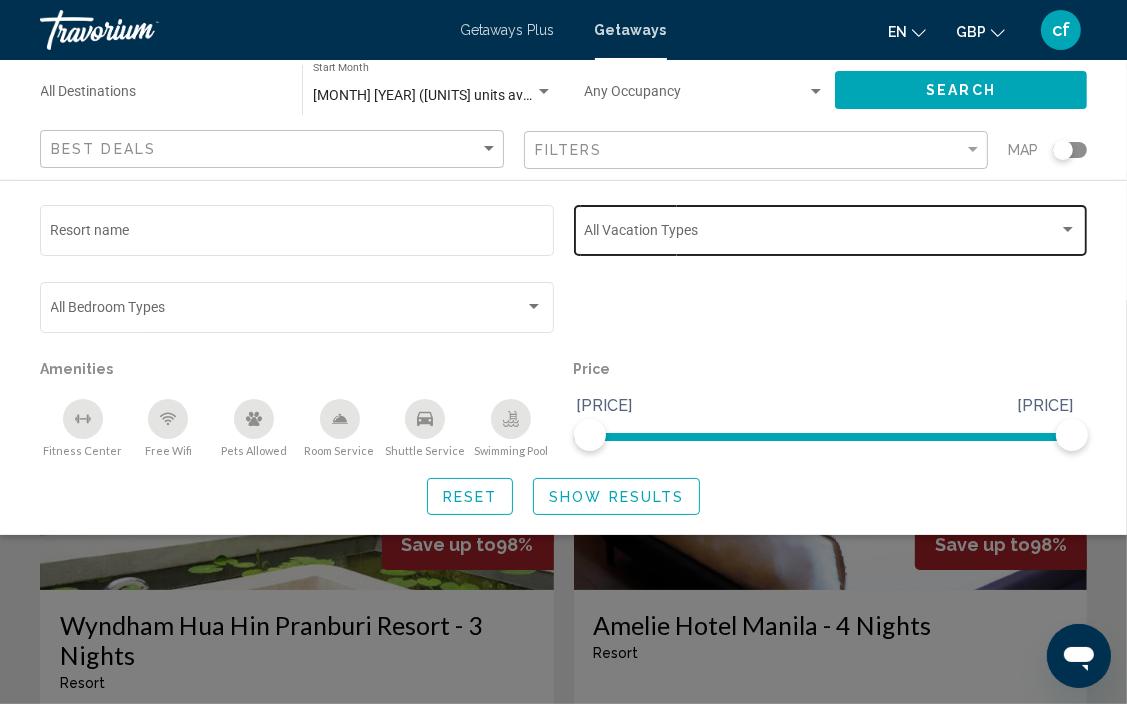click at bounding box center (1068, 230) 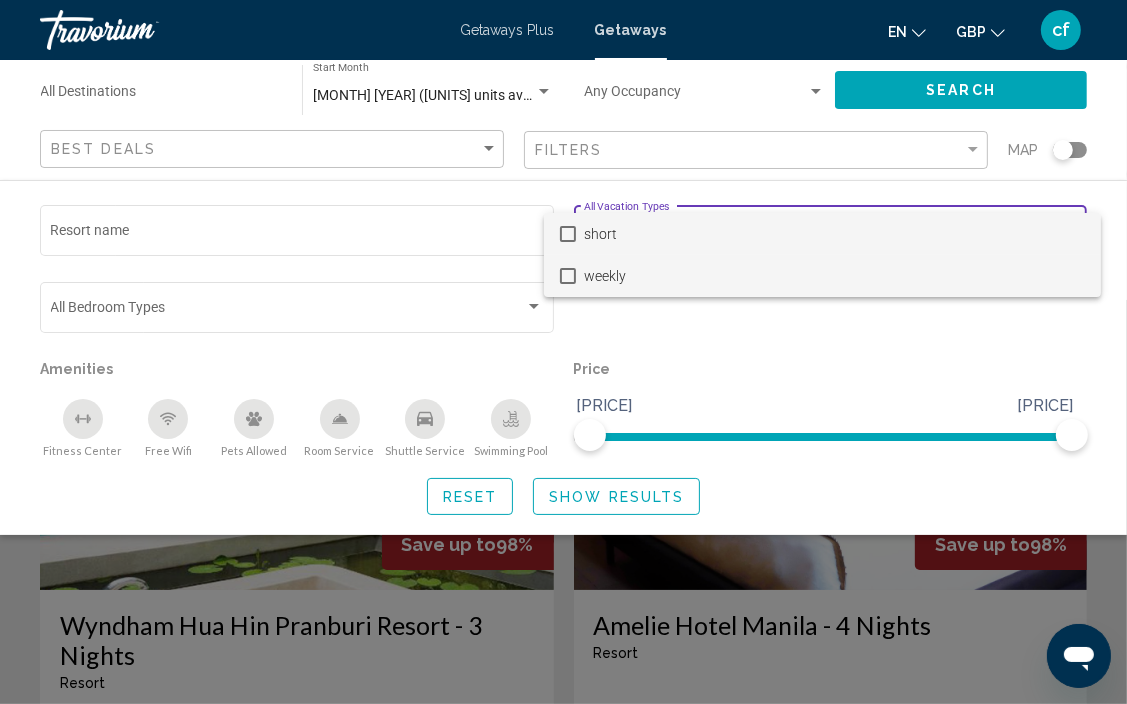 click at bounding box center (568, 276) 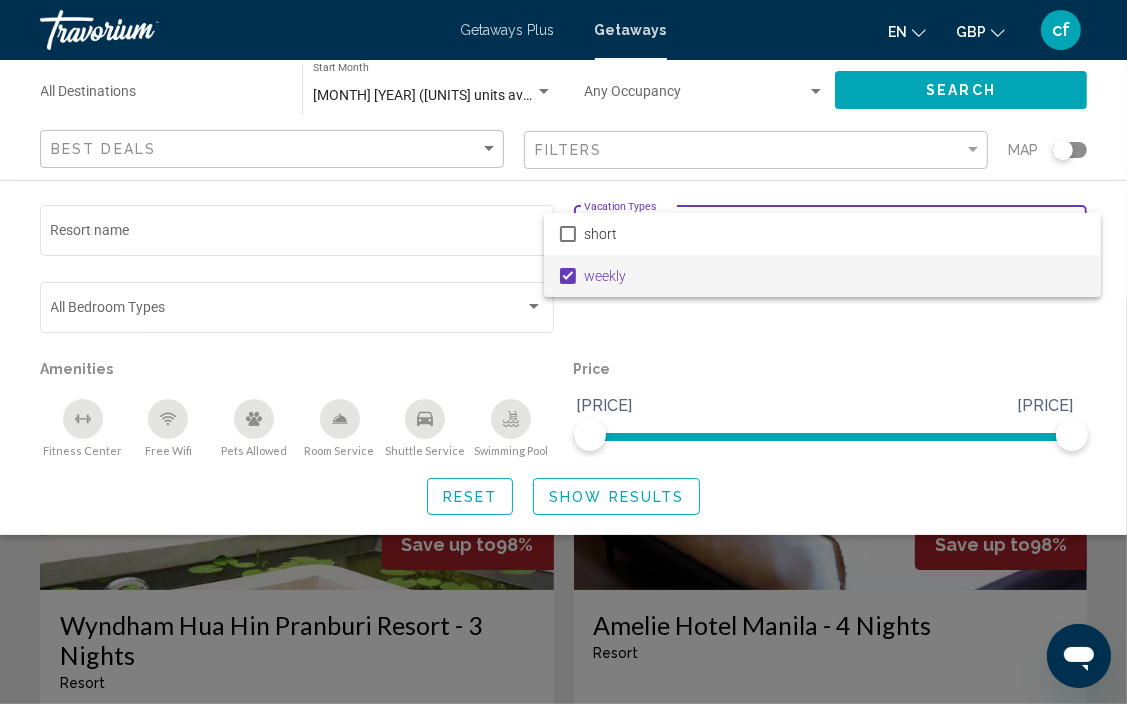 click at bounding box center (563, 352) 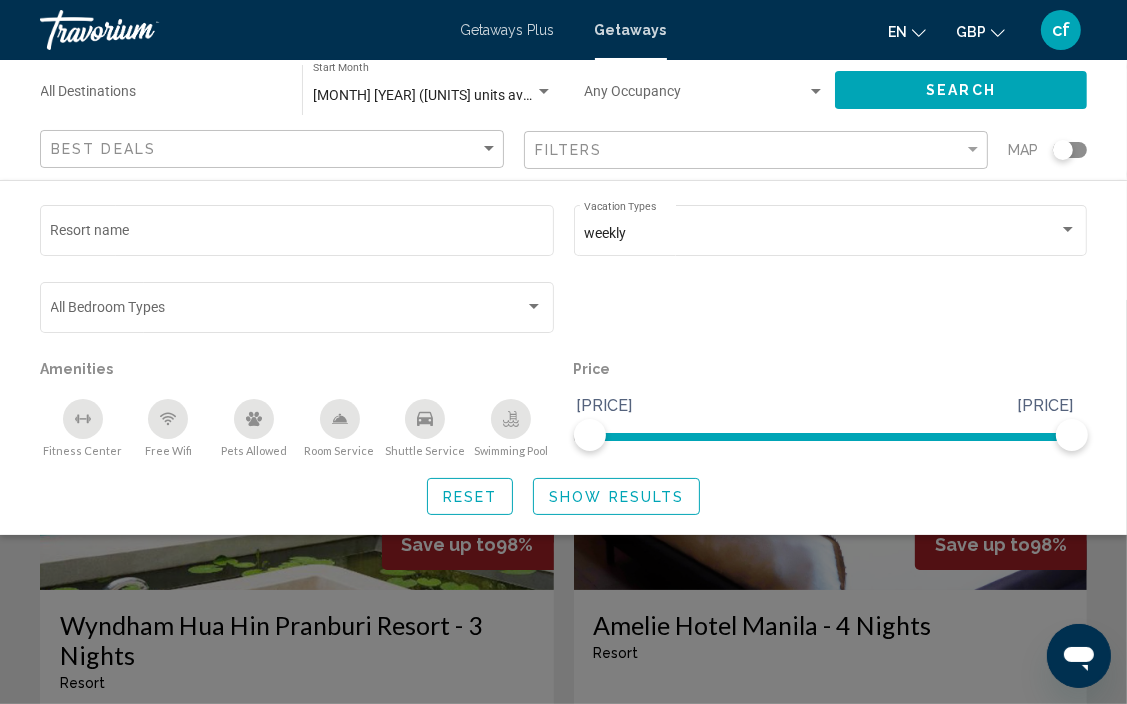 click at bounding box center (534, 307) 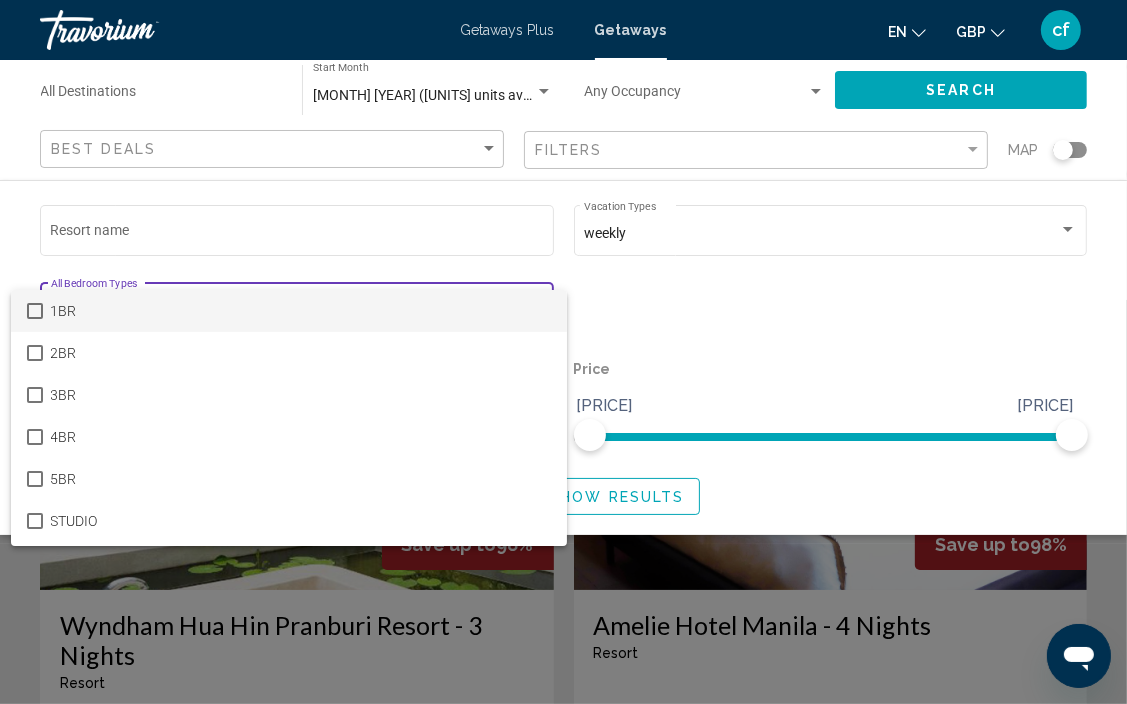 click at bounding box center (35, 311) 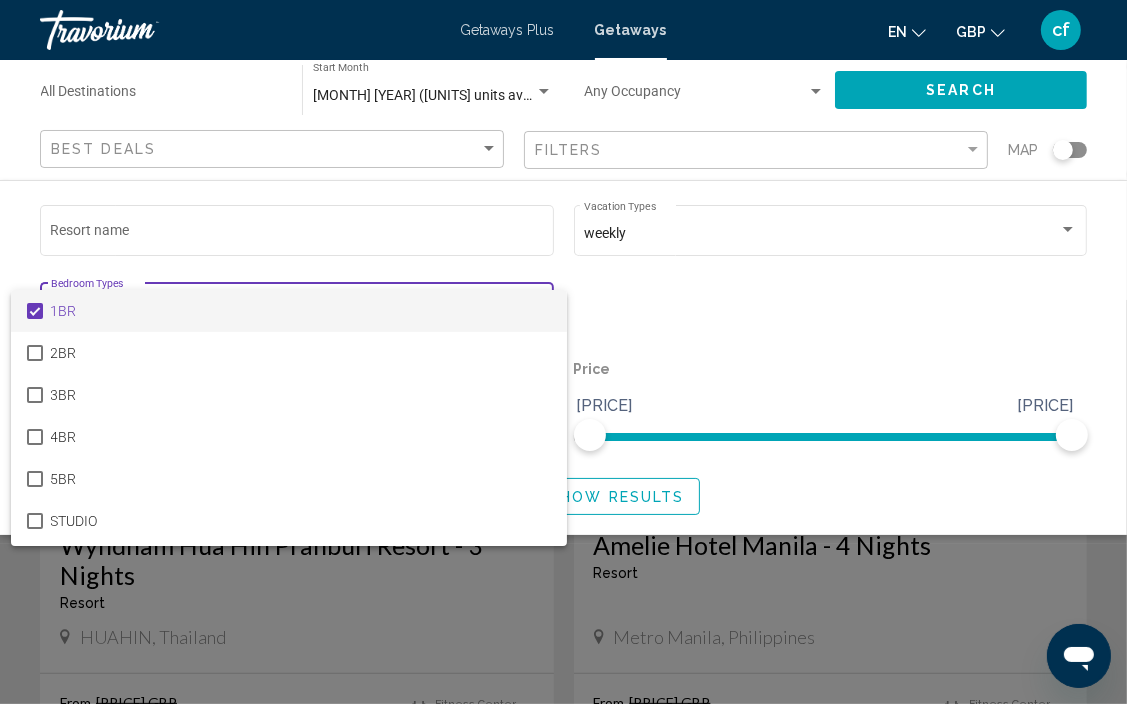 scroll, scrollTop: 126, scrollLeft: 0, axis: vertical 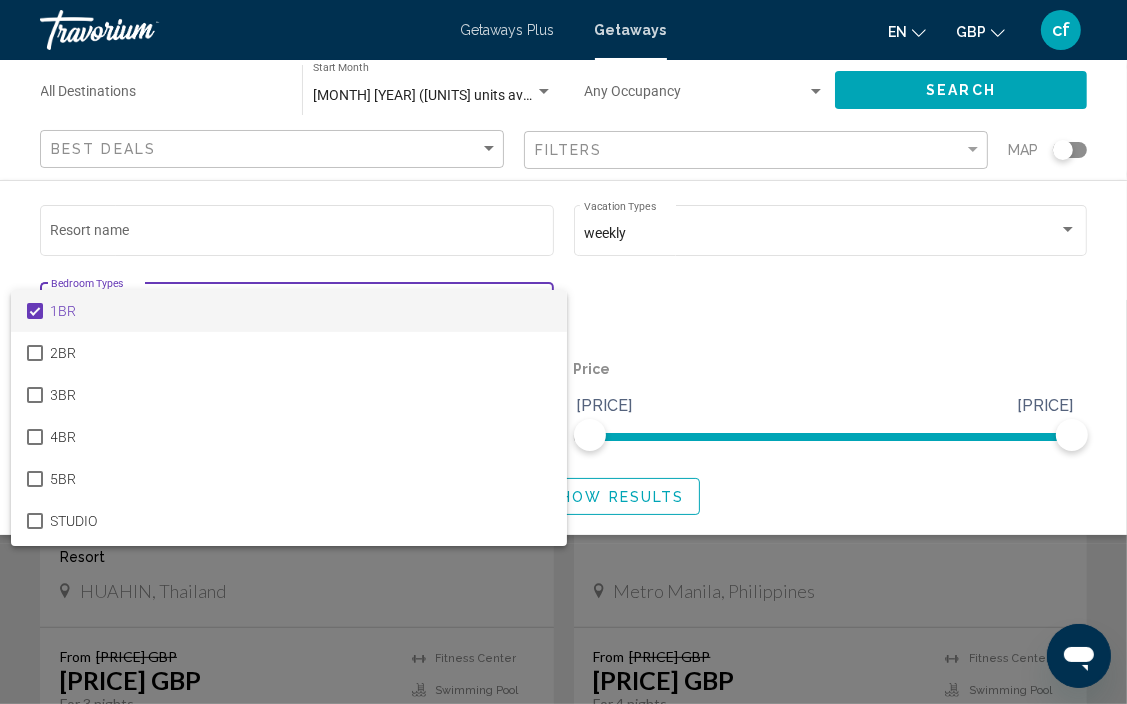 click at bounding box center [563, 352] 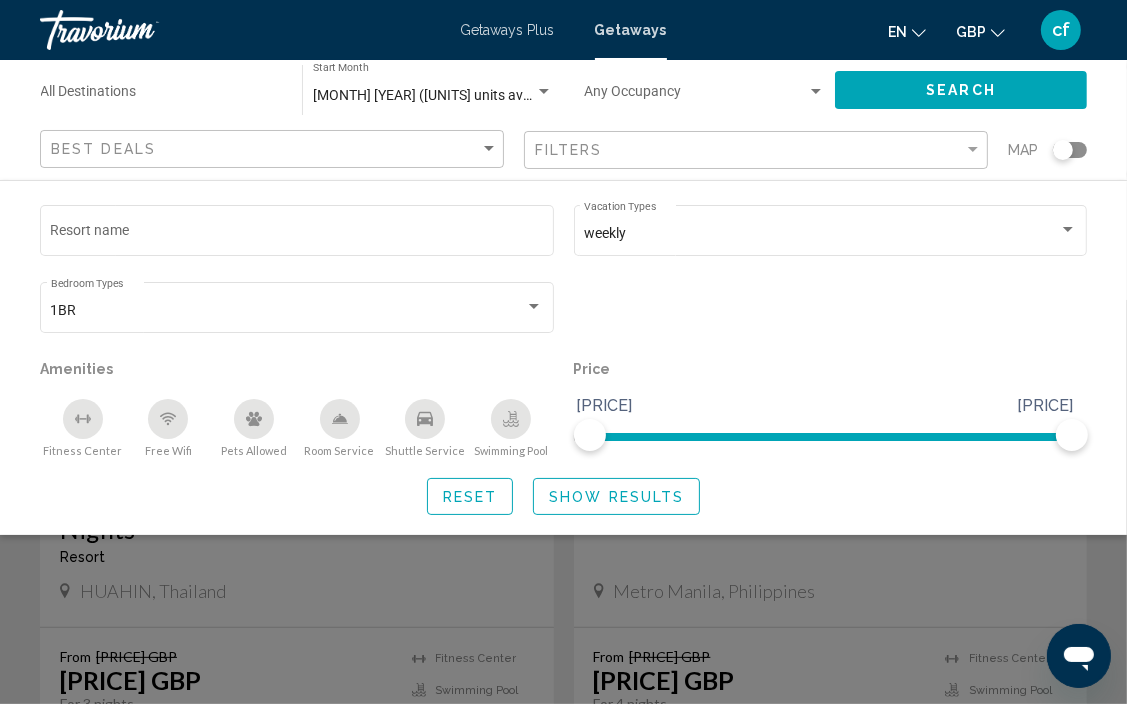 click 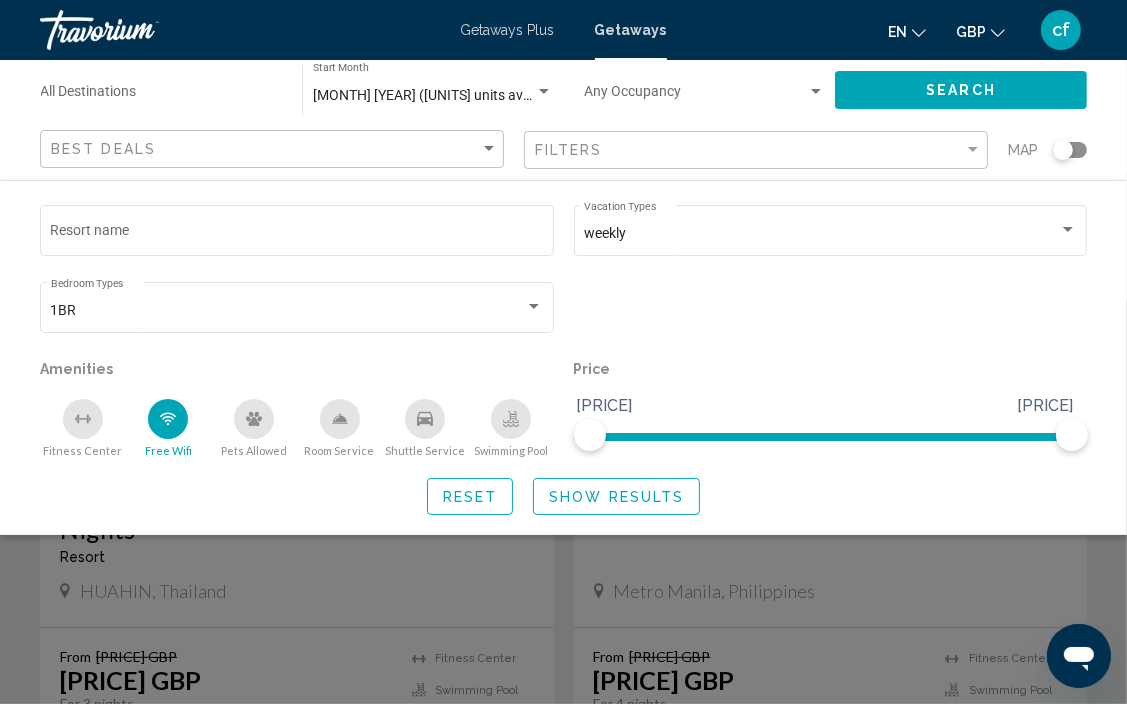 click 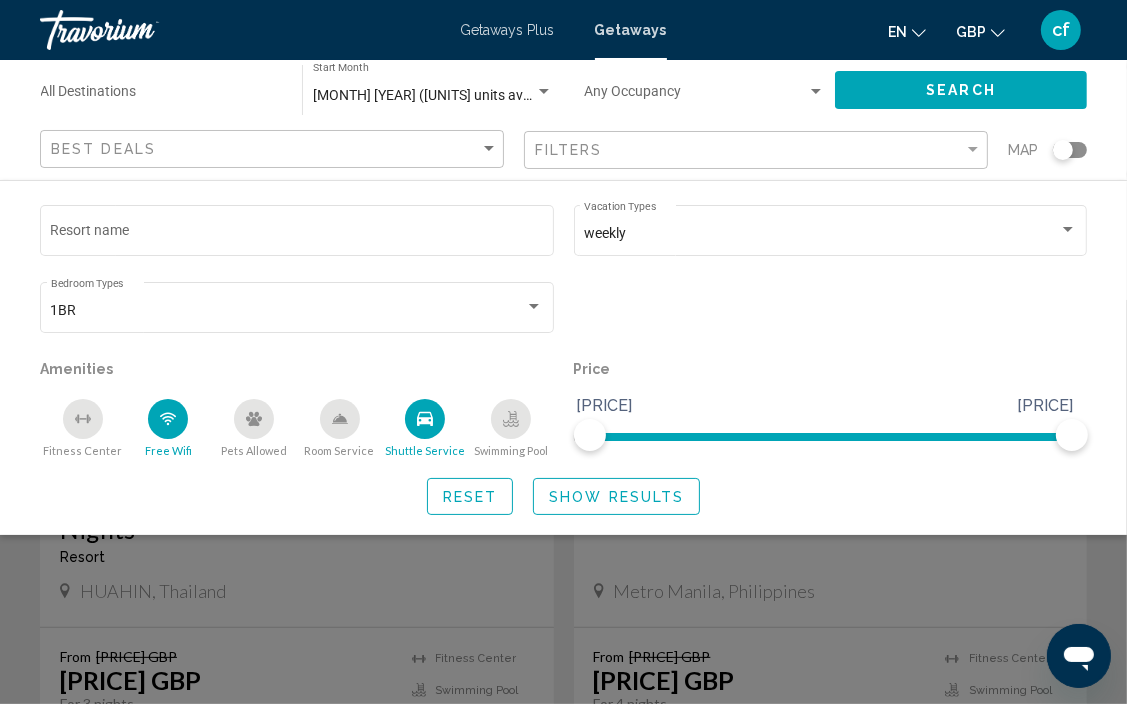 click 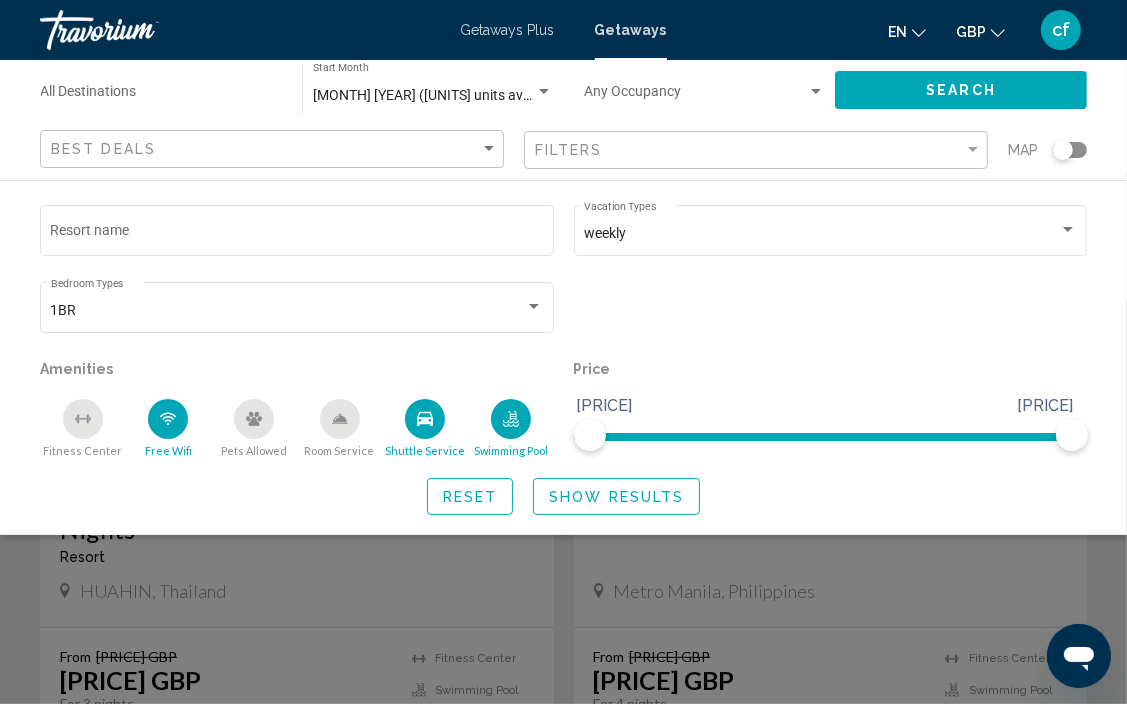 click 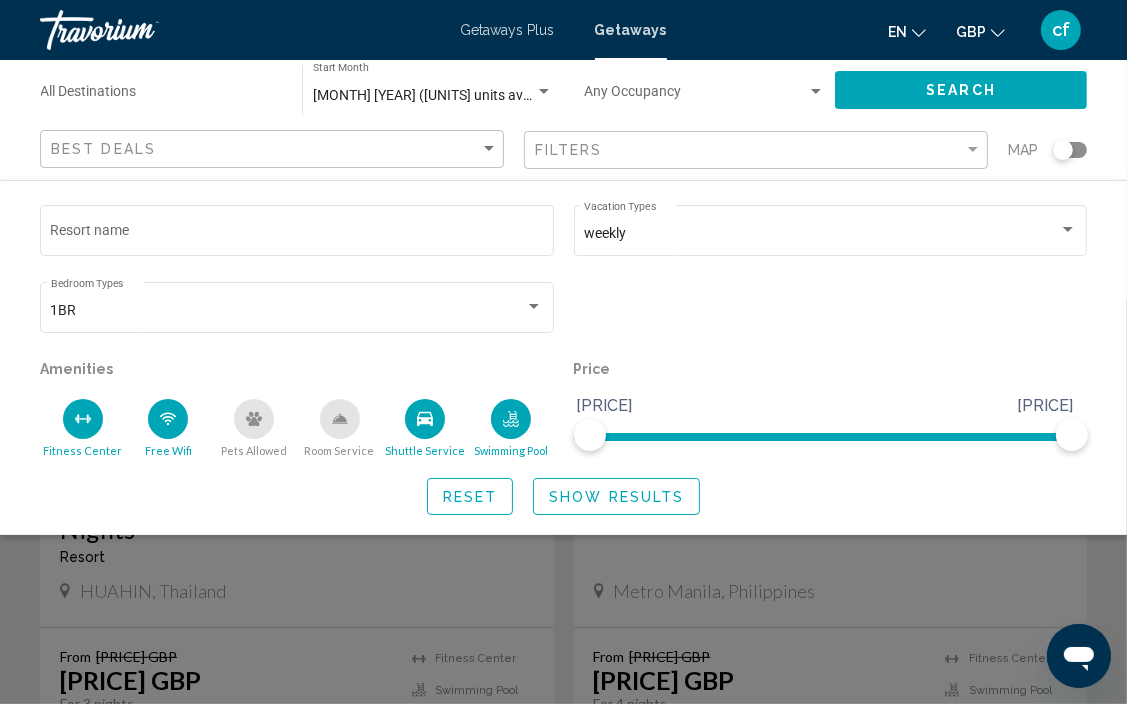 click on "Show Results" 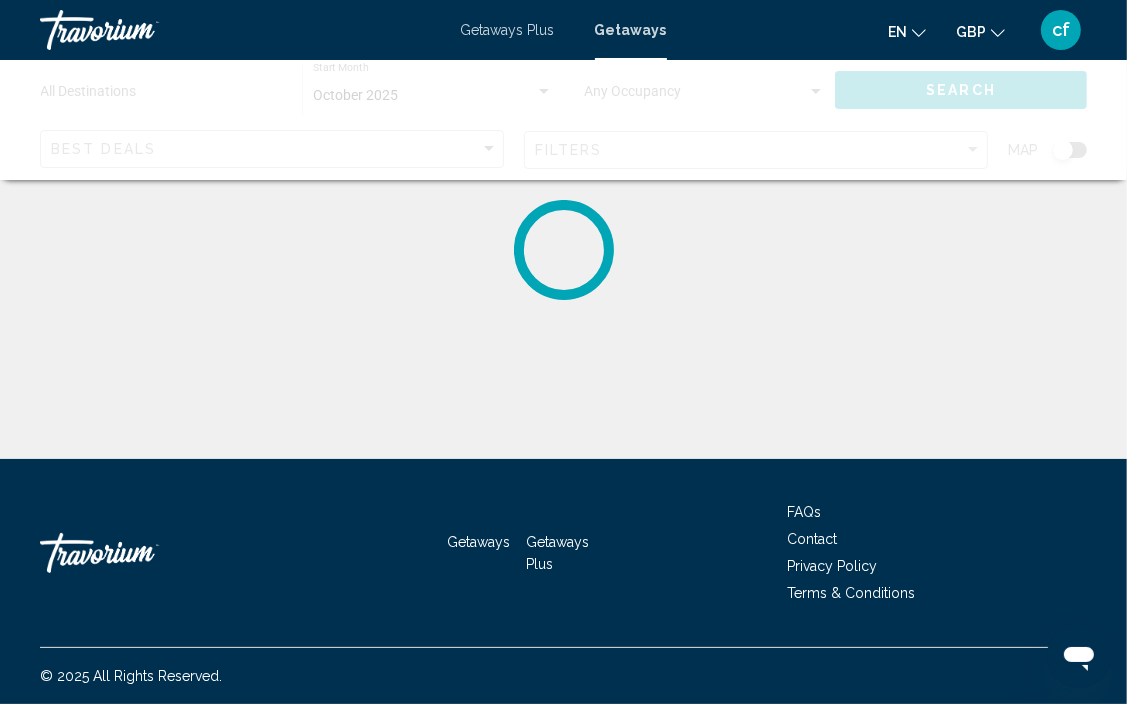 scroll, scrollTop: 0, scrollLeft: 0, axis: both 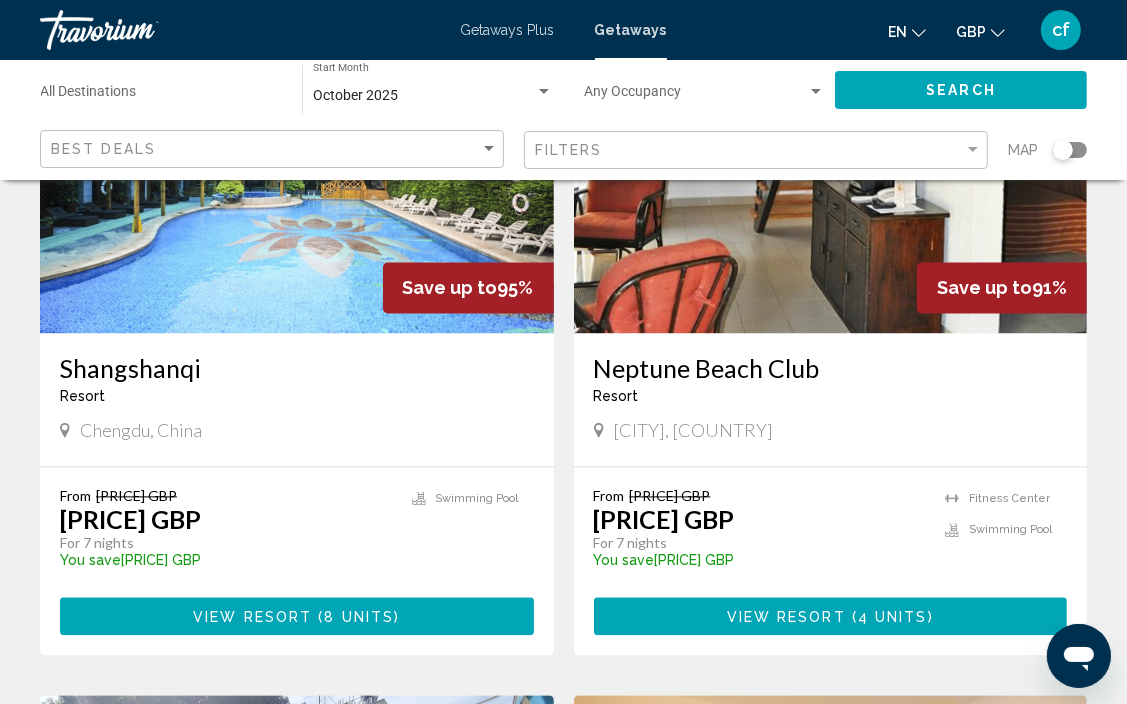 click on "4 units" at bounding box center (893, 617) 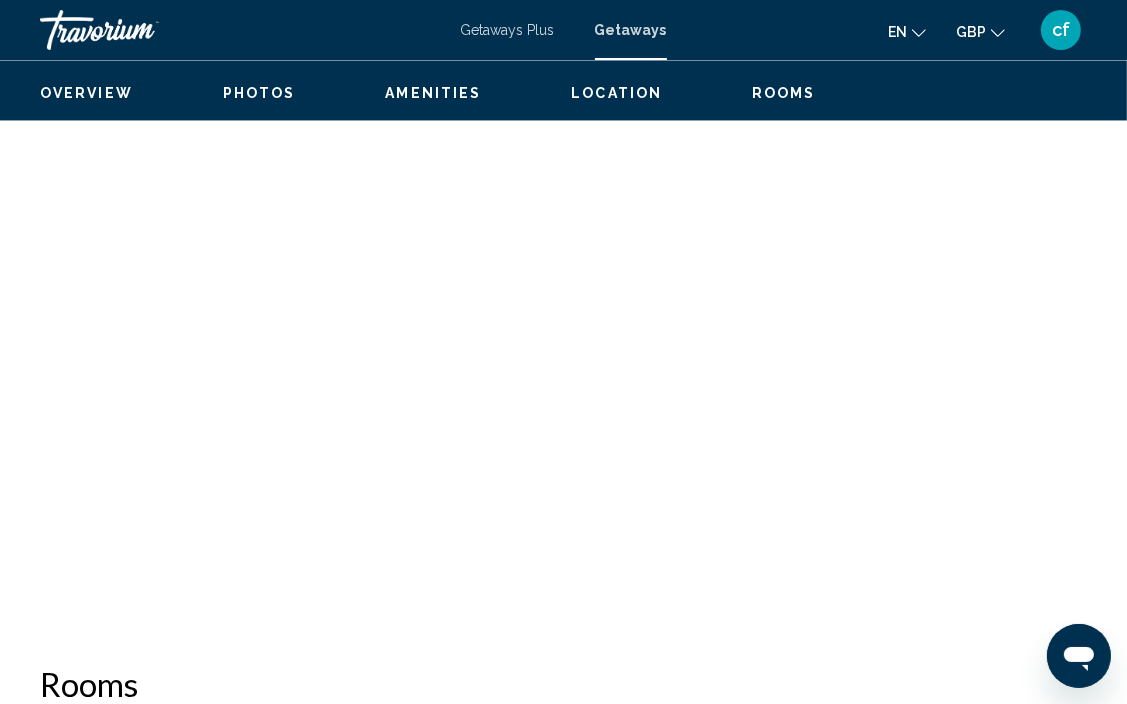 scroll, scrollTop: 183, scrollLeft: 0, axis: vertical 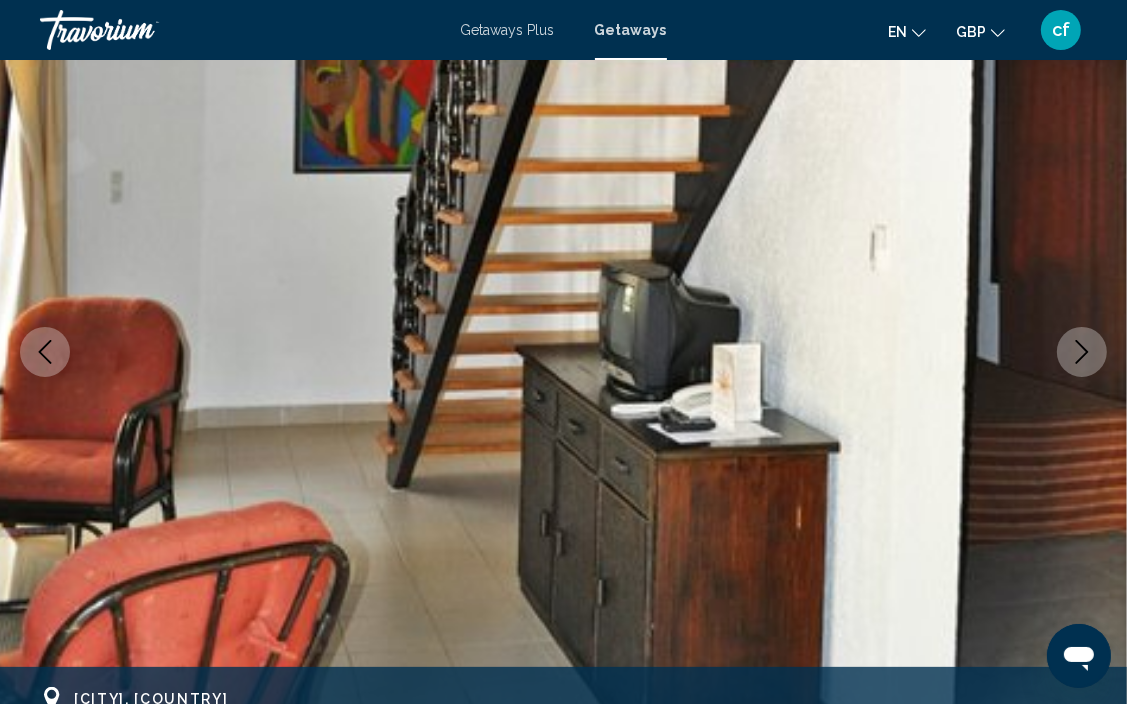 click 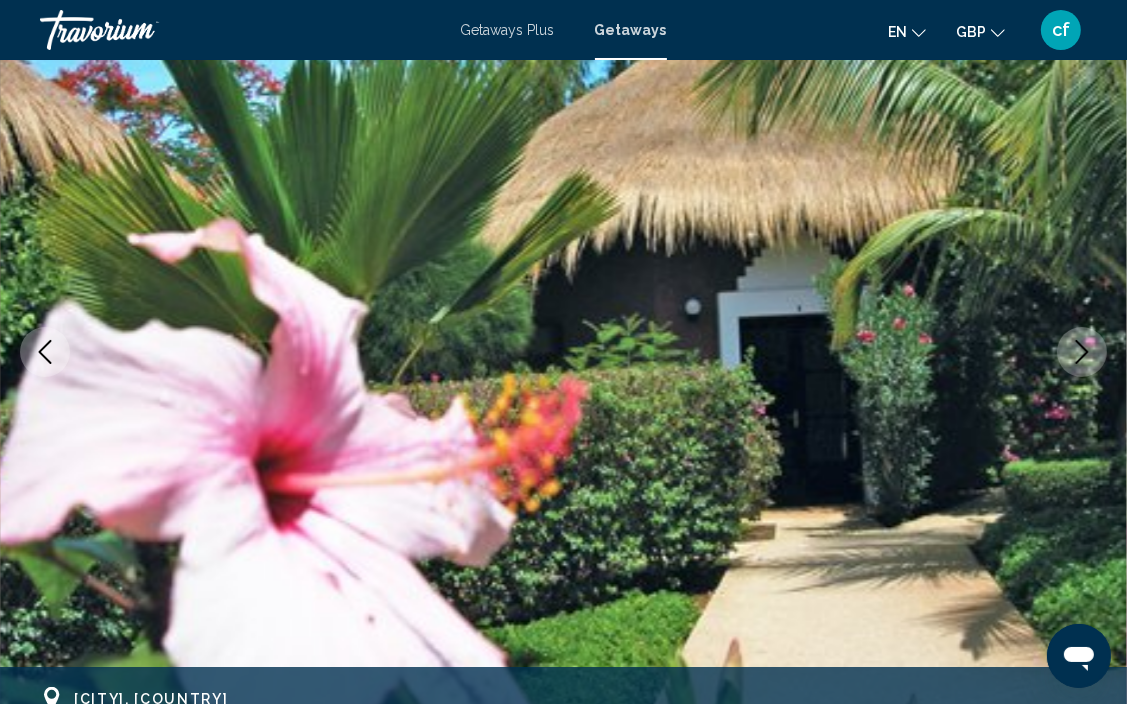 click 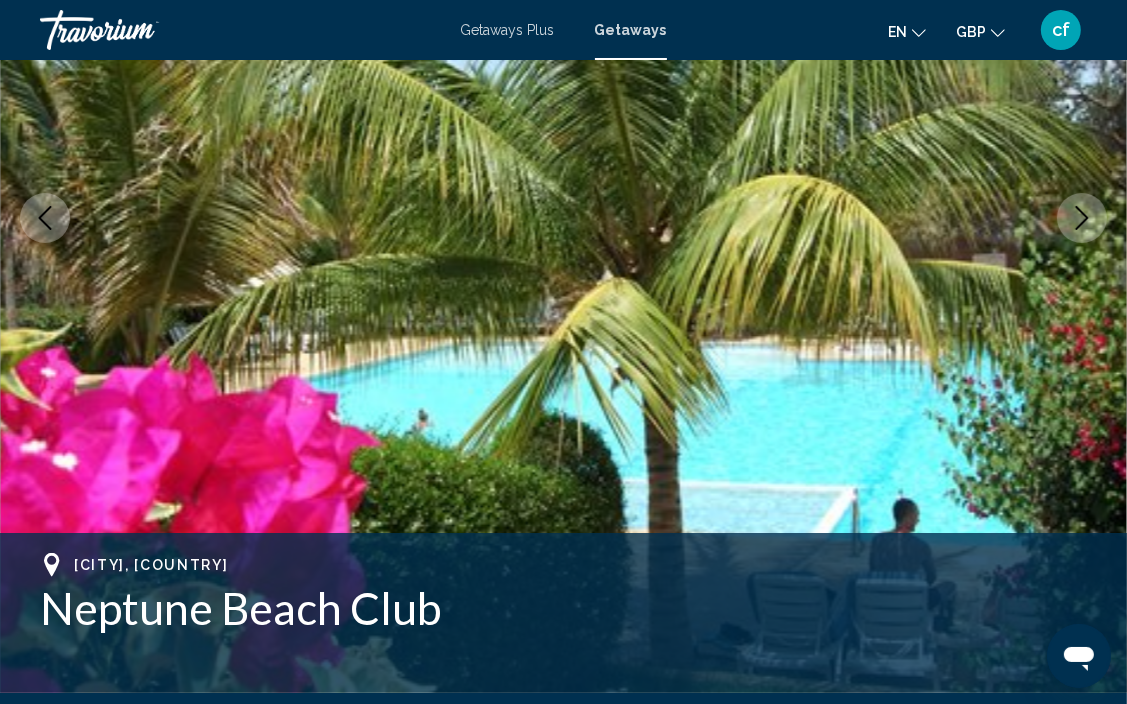 scroll, scrollTop: 340, scrollLeft: 0, axis: vertical 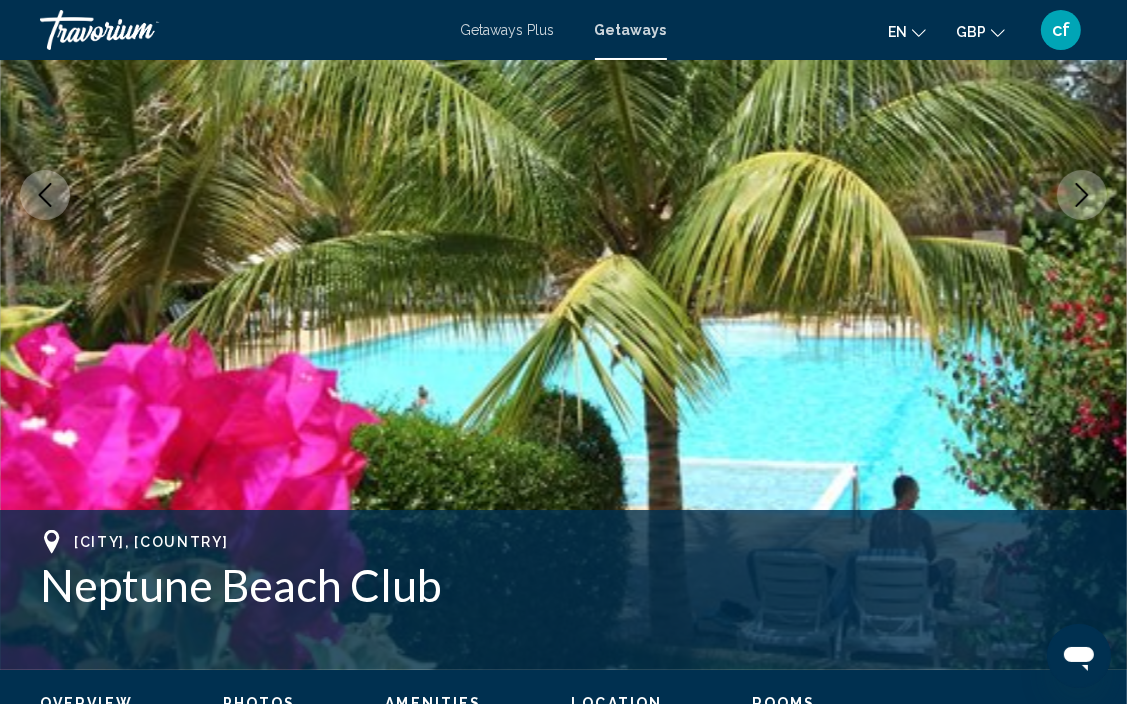 click 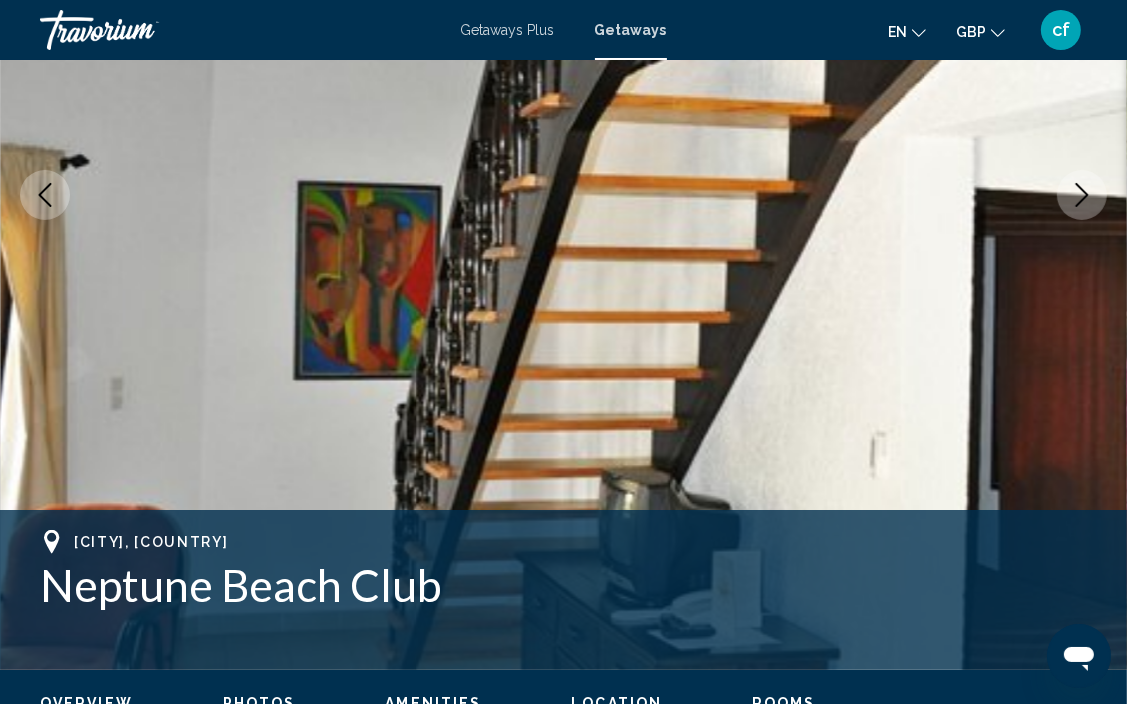 click 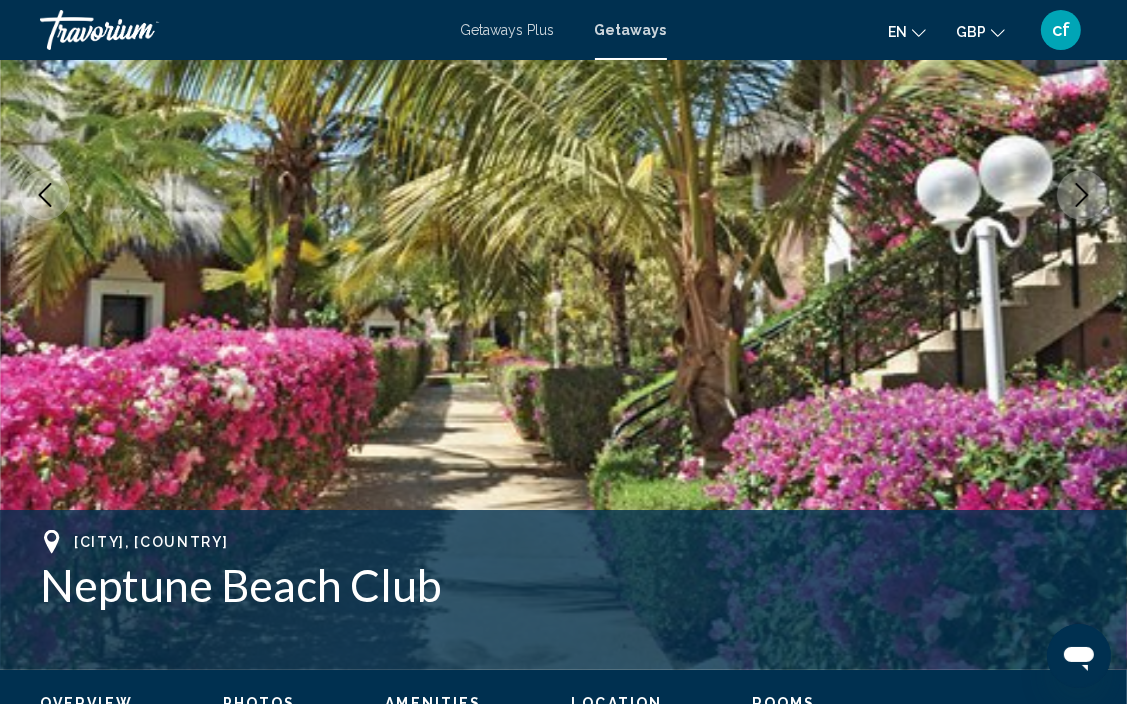 click 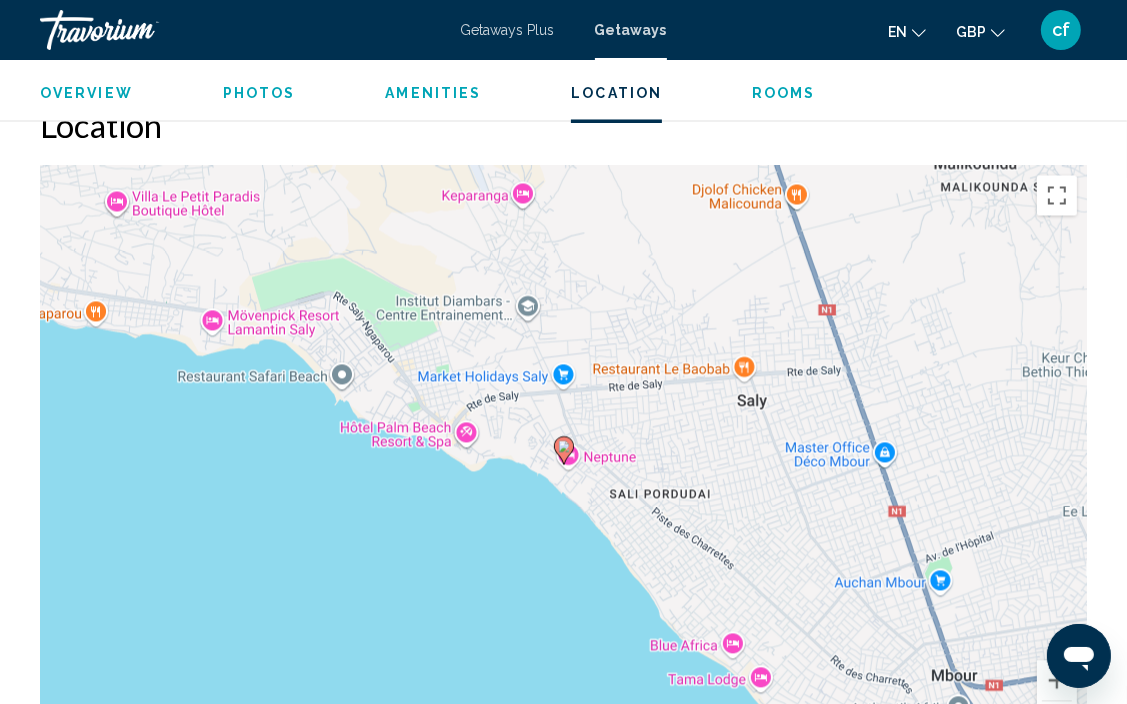 scroll, scrollTop: 2877, scrollLeft: 0, axis: vertical 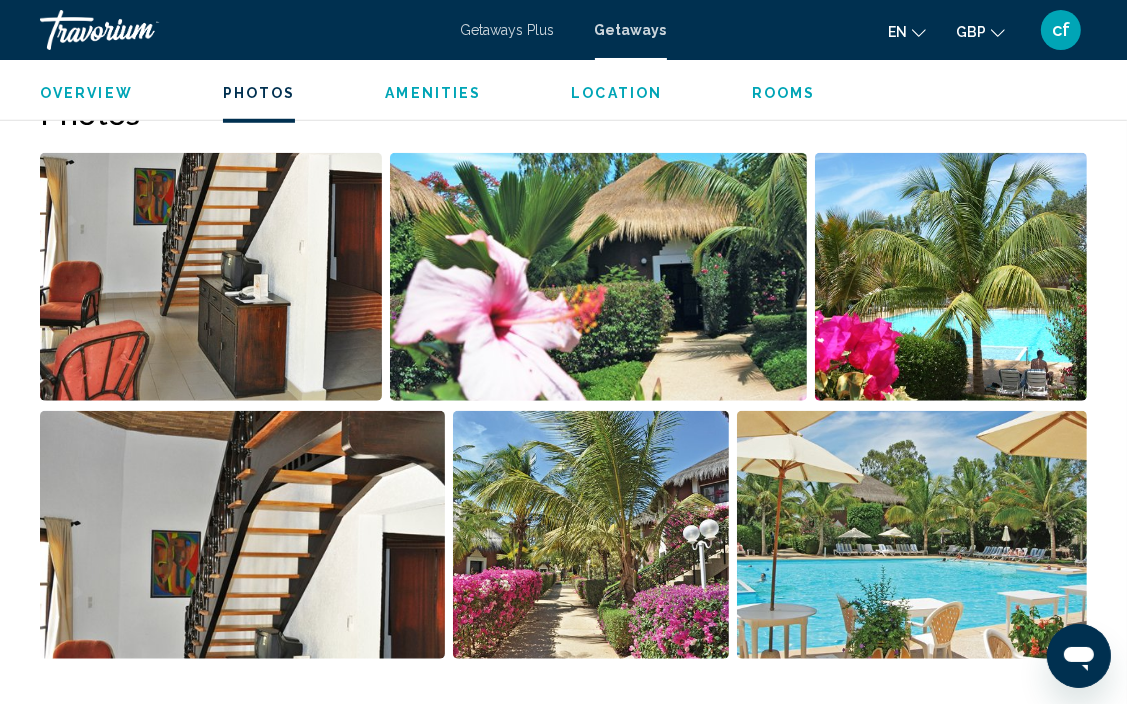 click on "Overview" at bounding box center [86, 93] 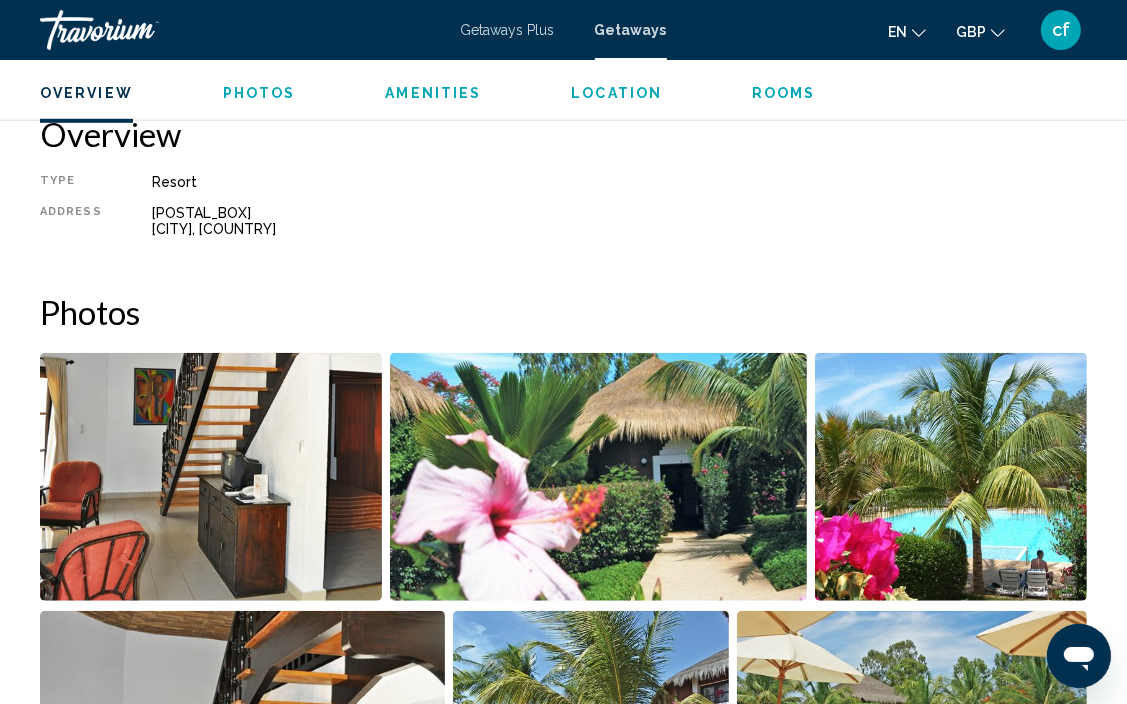 scroll, scrollTop: 991, scrollLeft: 0, axis: vertical 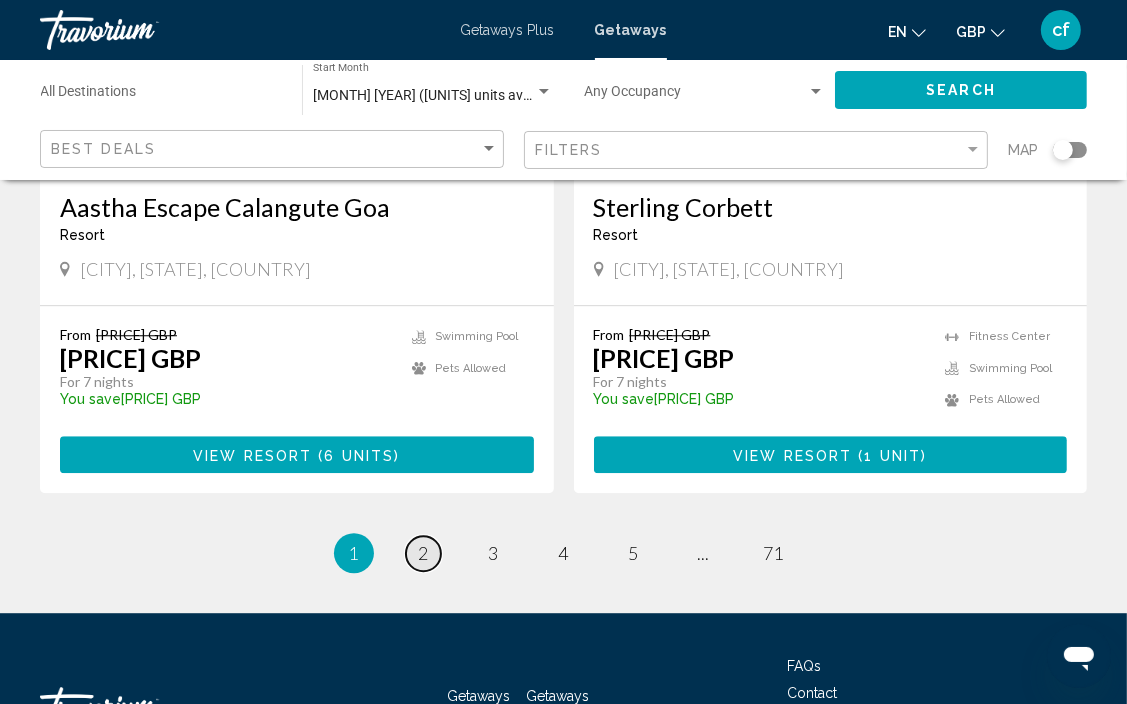 click on "2" at bounding box center [424, 553] 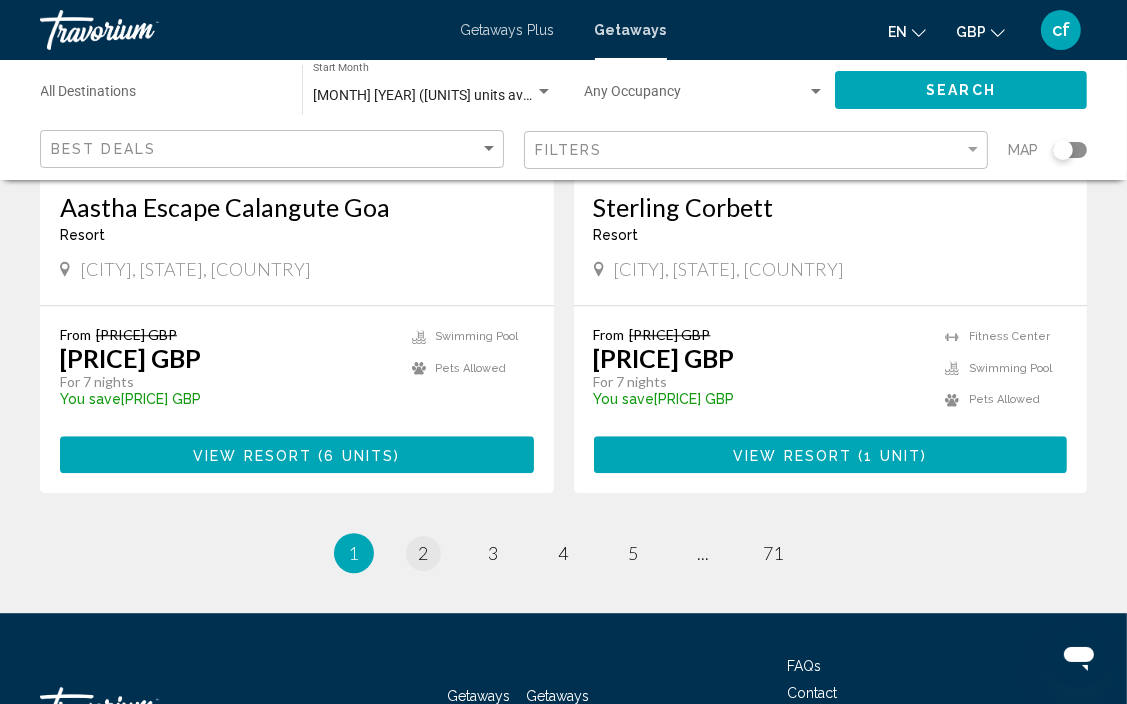 scroll, scrollTop: 0, scrollLeft: 0, axis: both 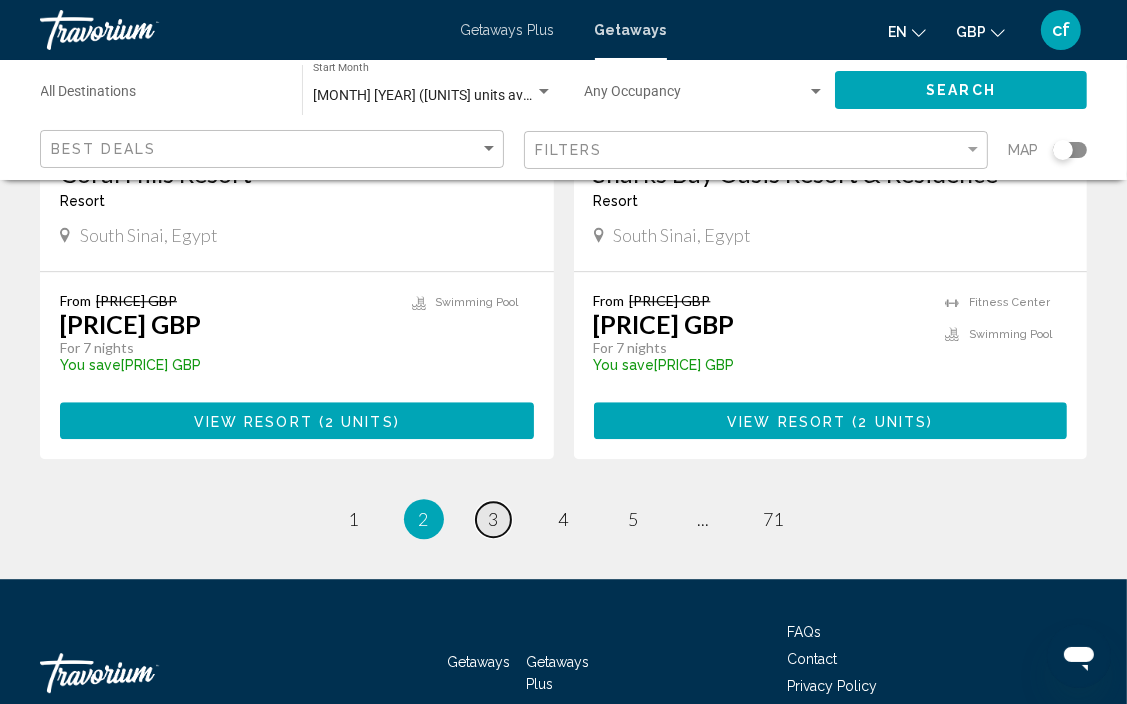 click on "3" at bounding box center [494, 519] 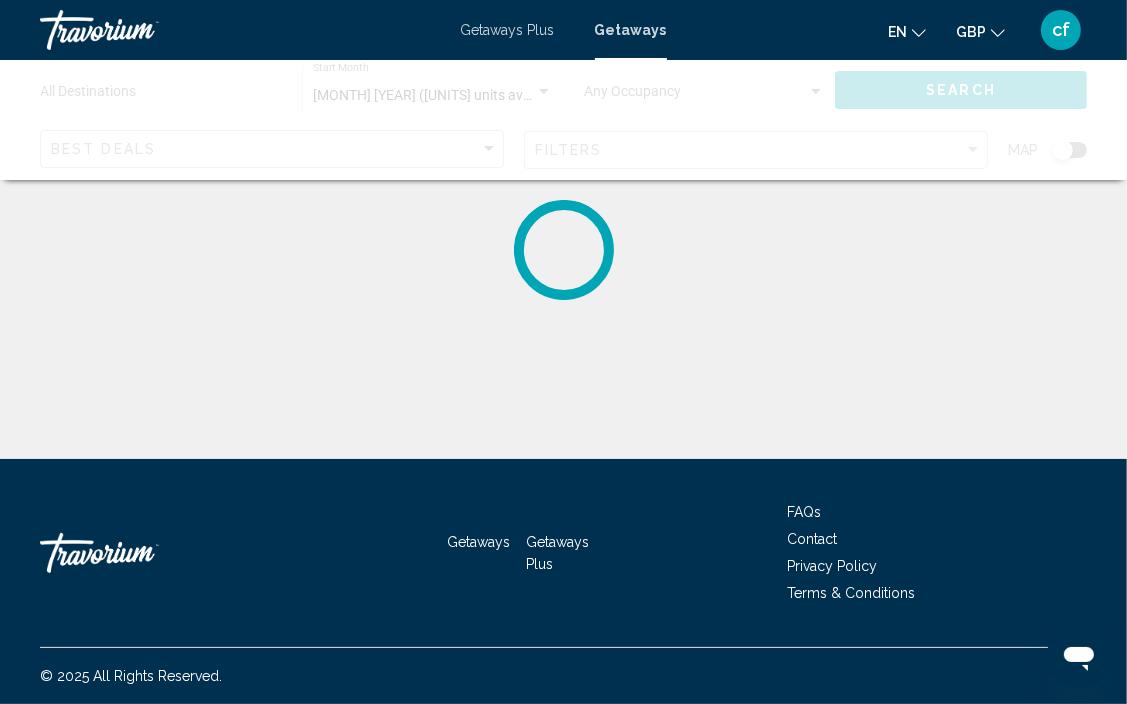 scroll, scrollTop: 0, scrollLeft: 0, axis: both 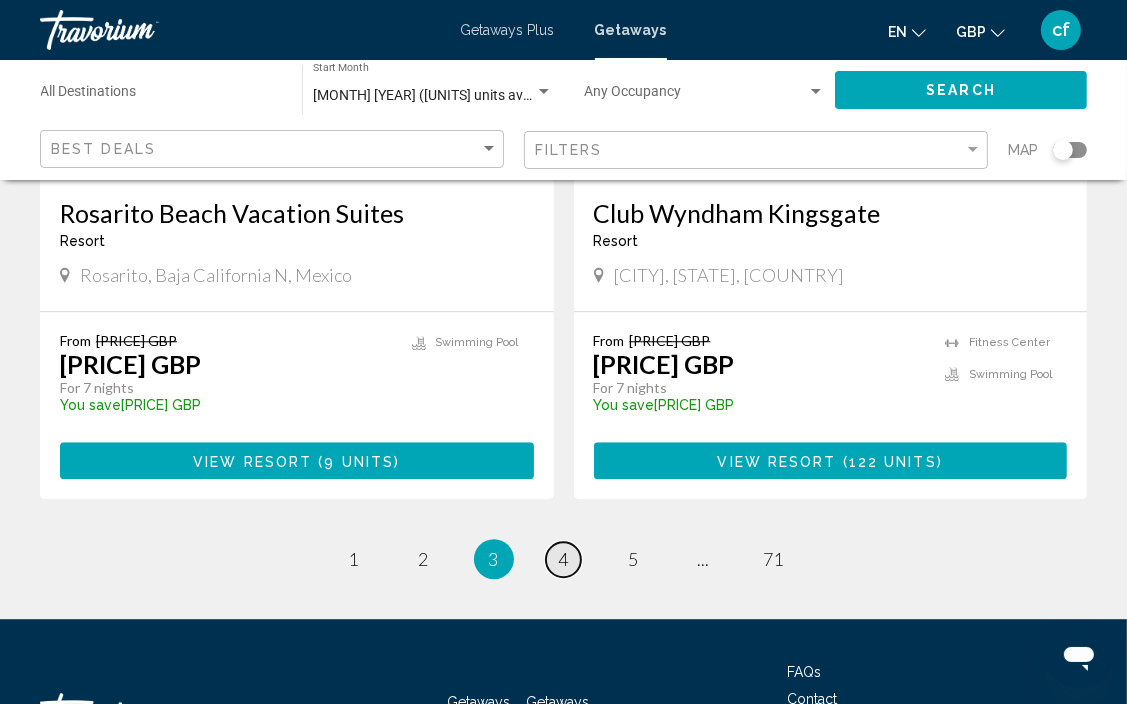click on "4" at bounding box center (564, 559) 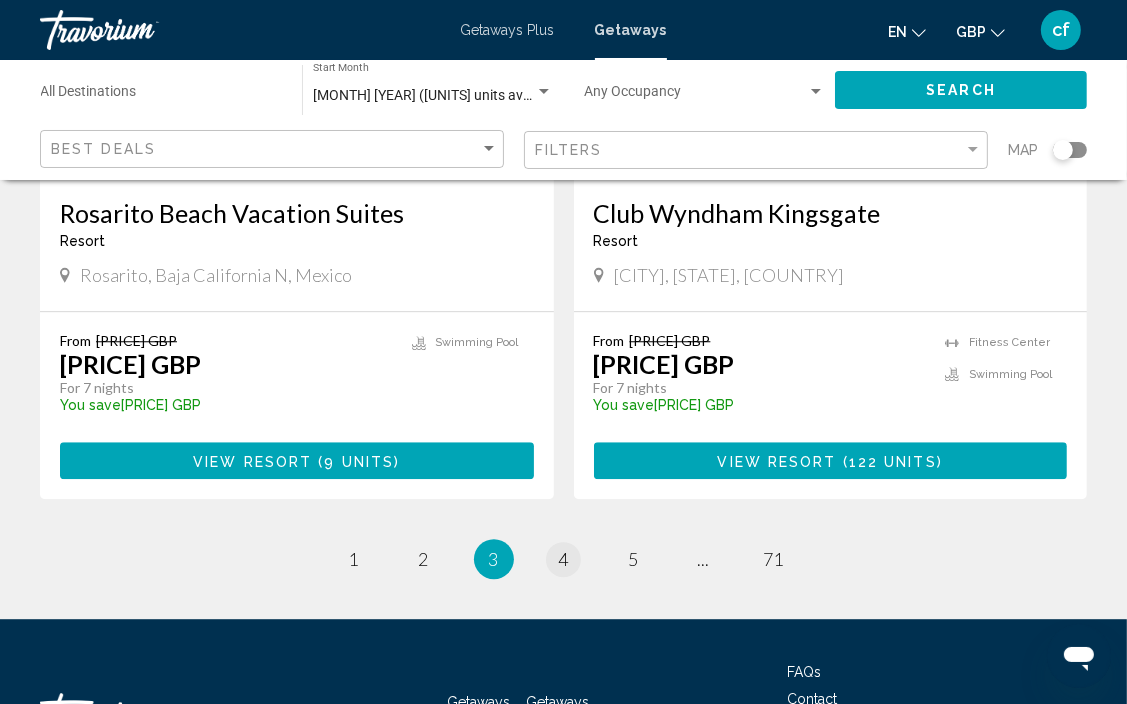 scroll, scrollTop: 0, scrollLeft: 0, axis: both 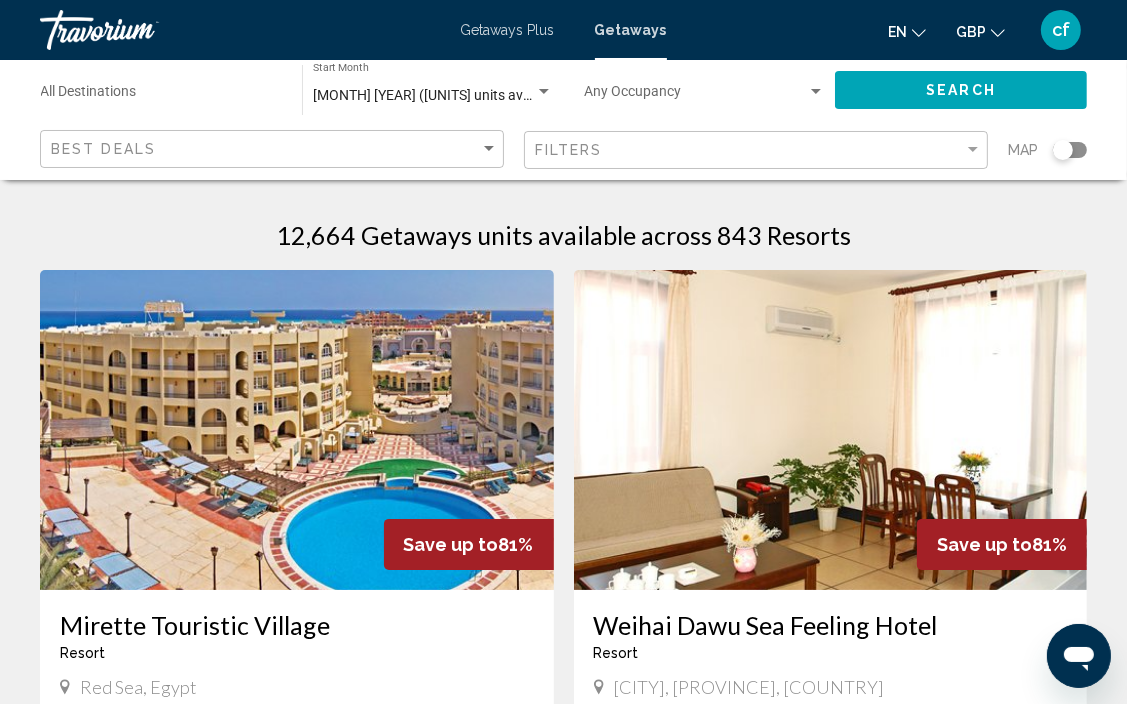 click at bounding box center [297, 430] 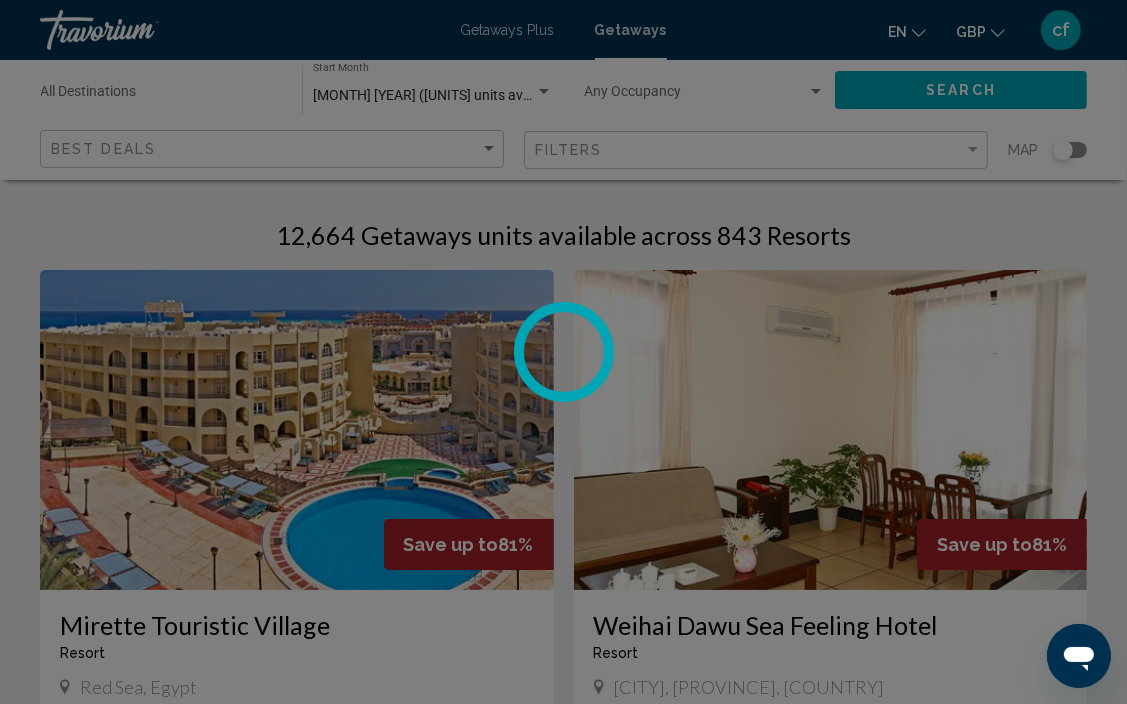 scroll, scrollTop: 182, scrollLeft: 0, axis: vertical 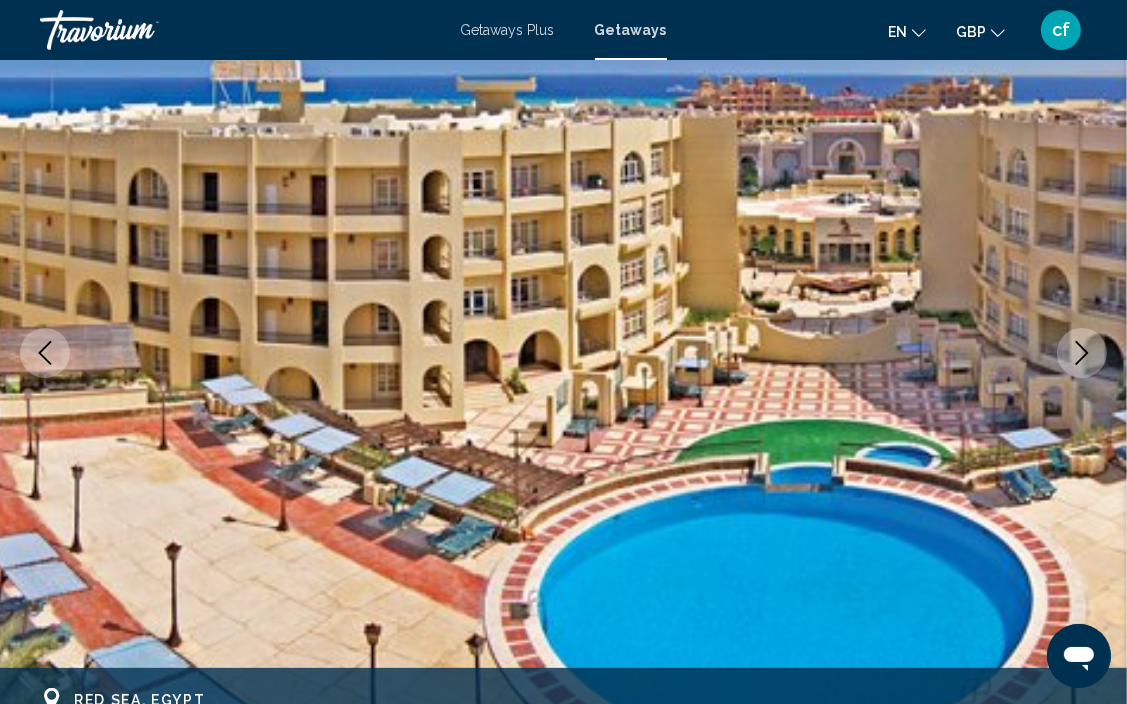 click 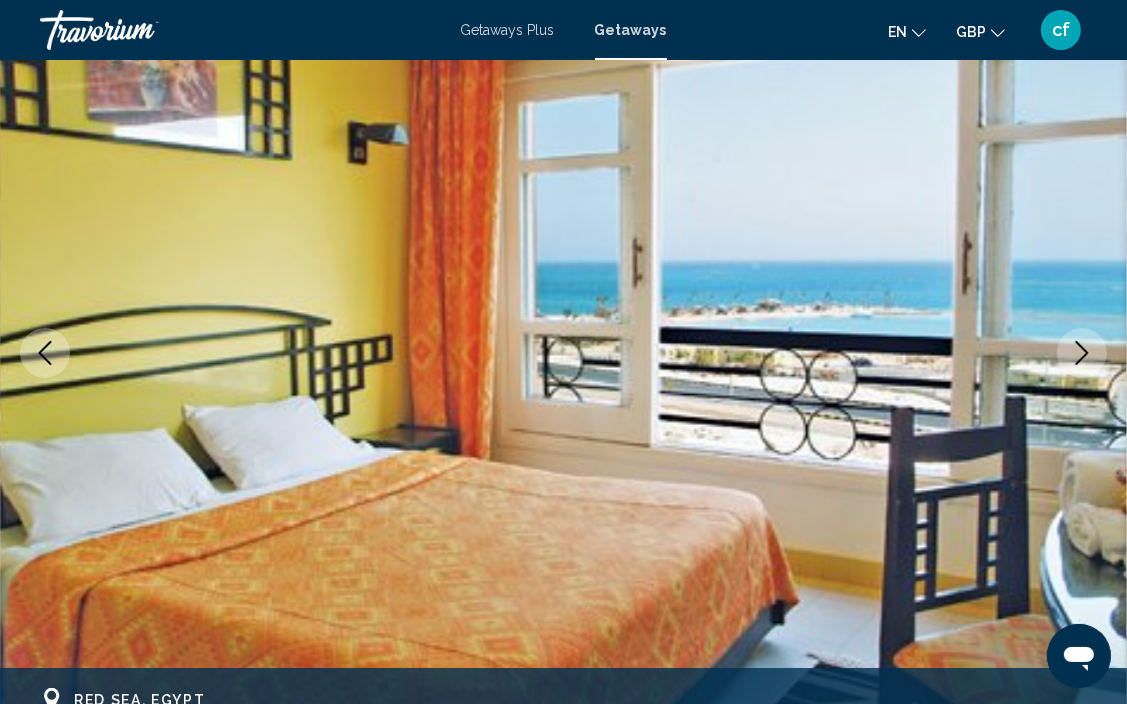 click 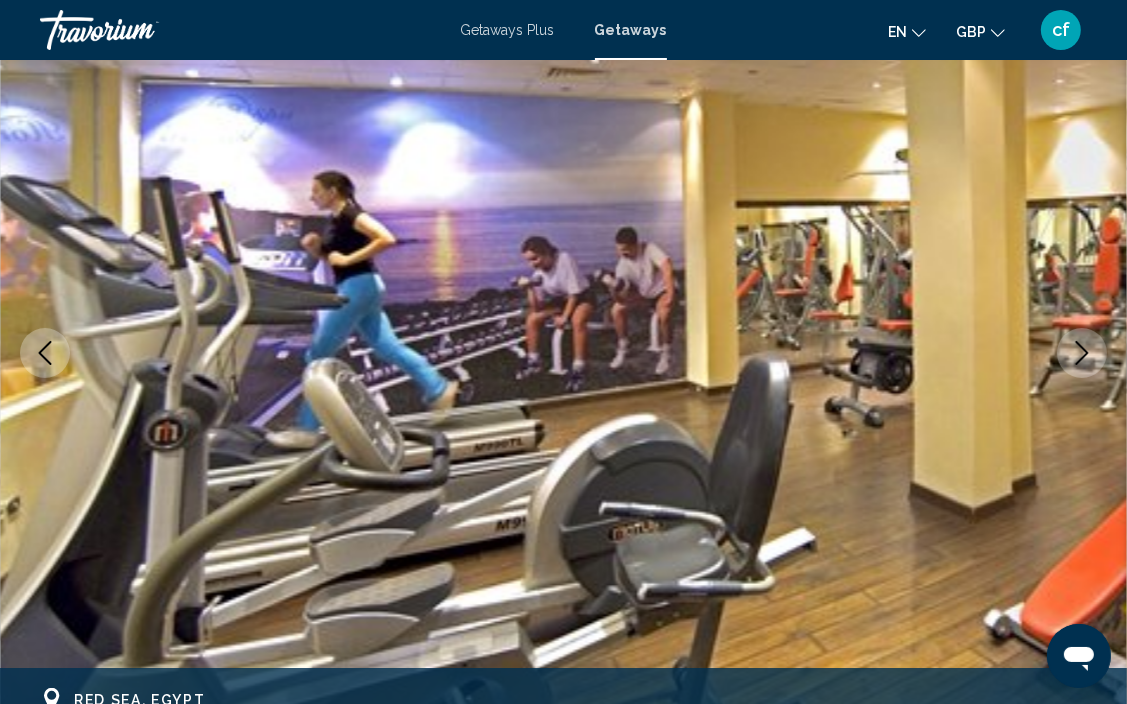 click 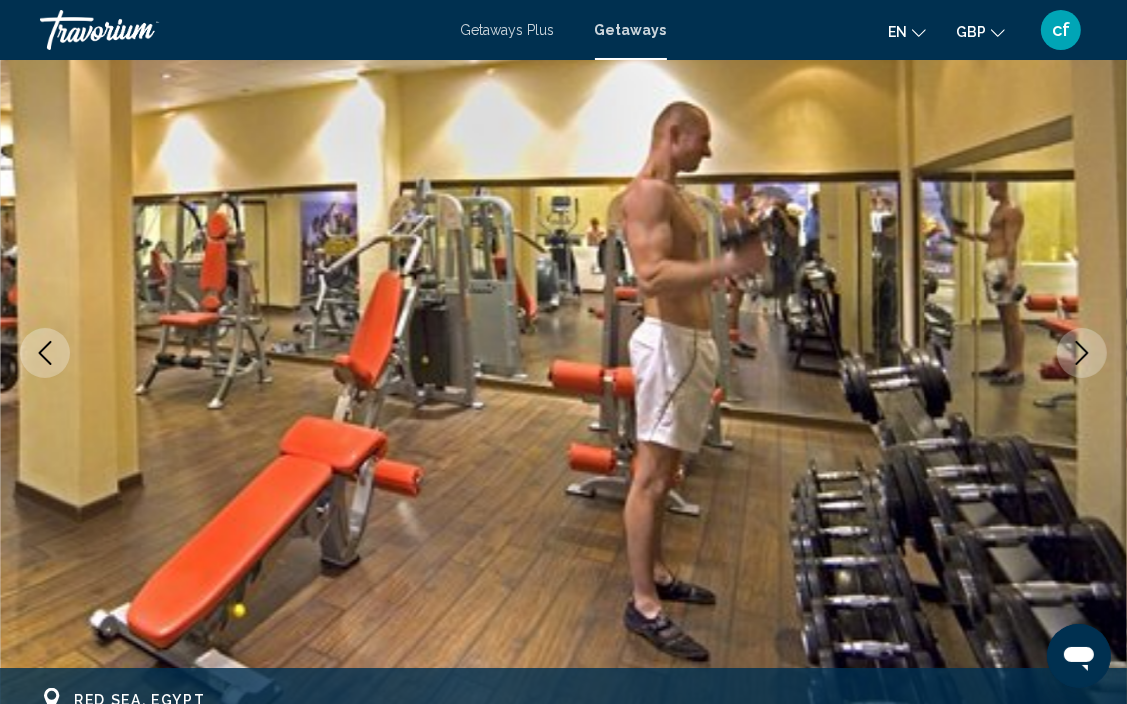 click 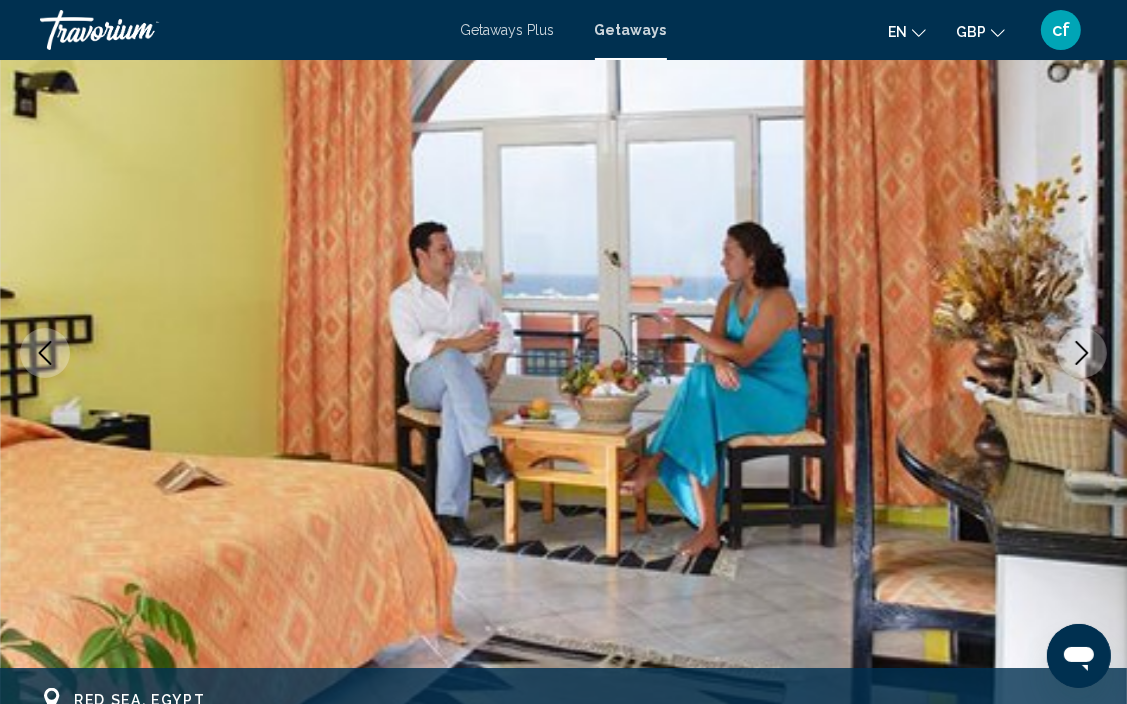 click 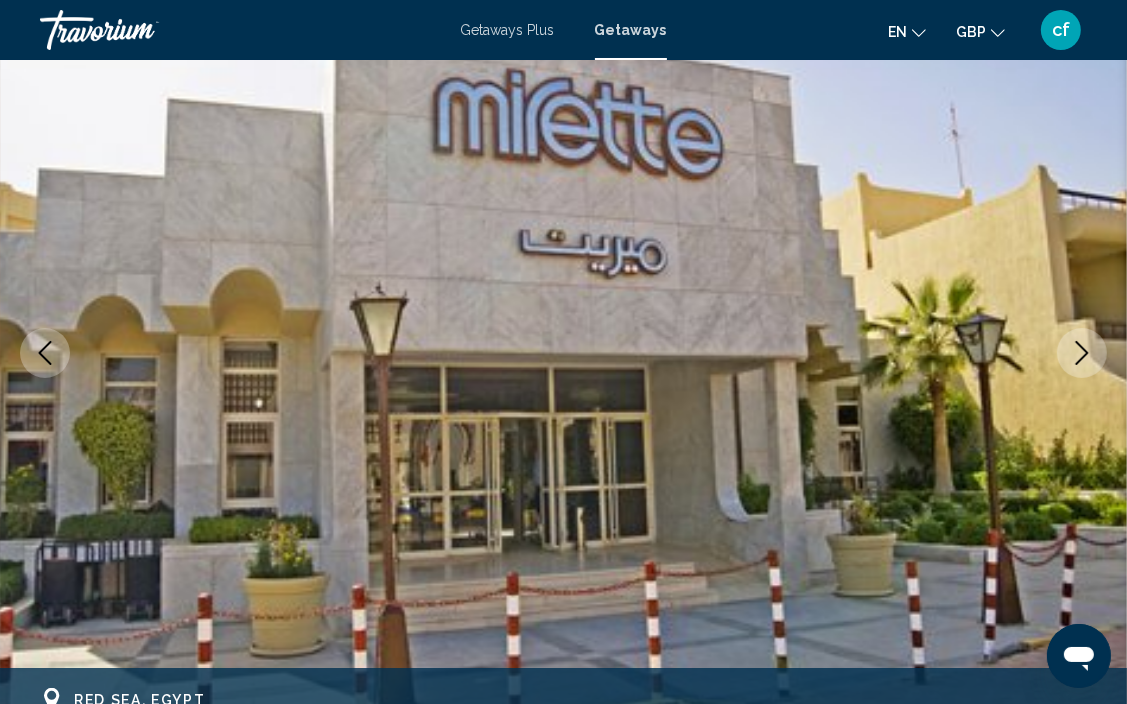 click 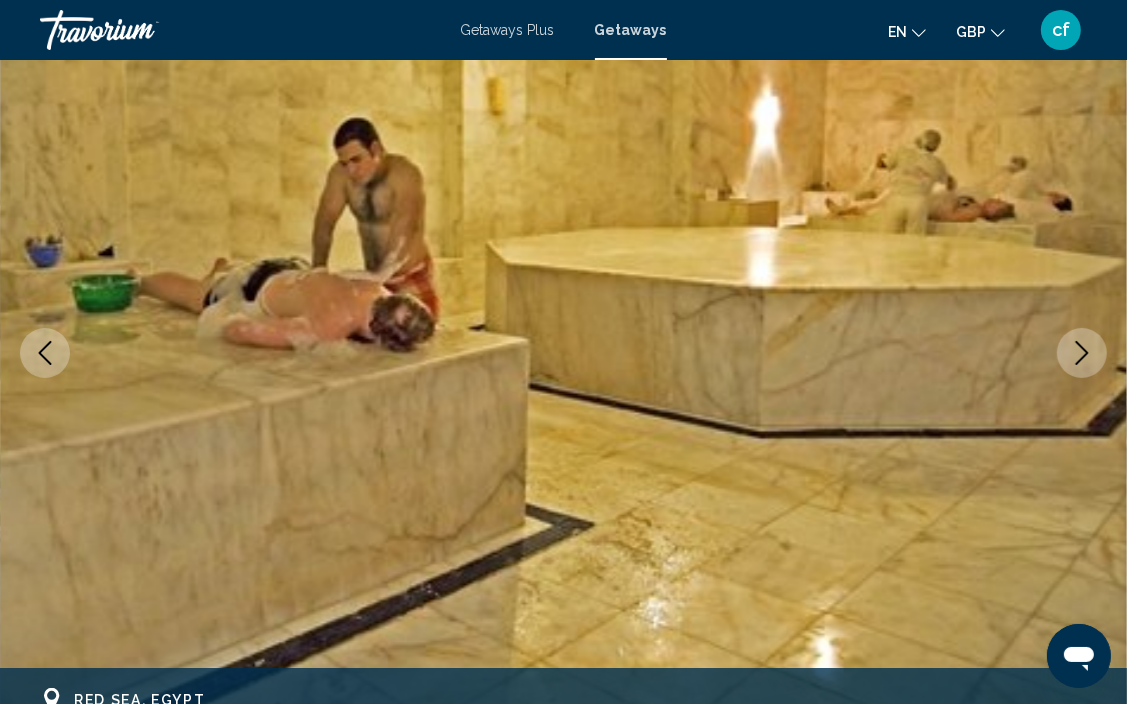 click 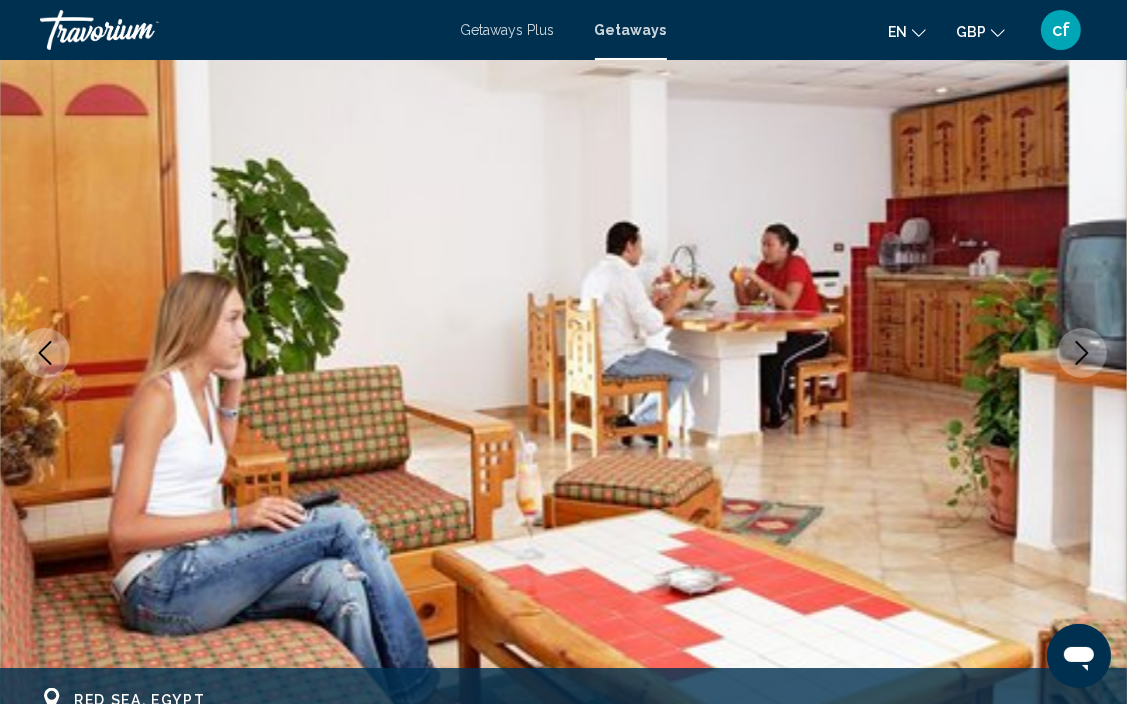 click 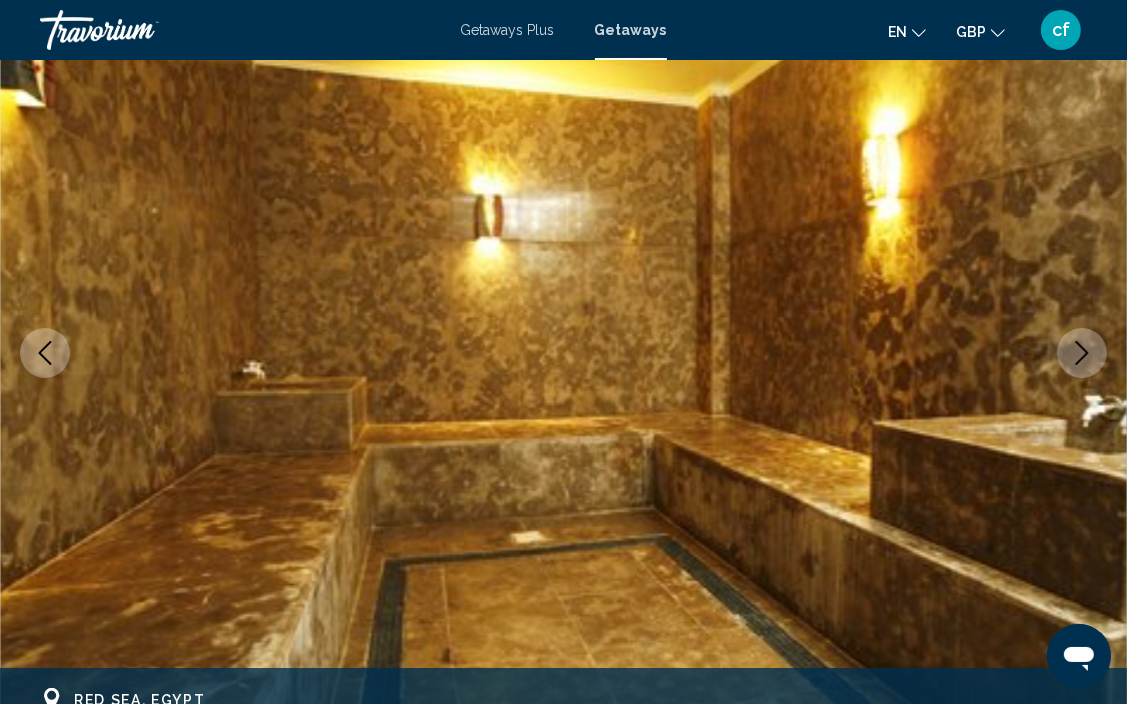 click 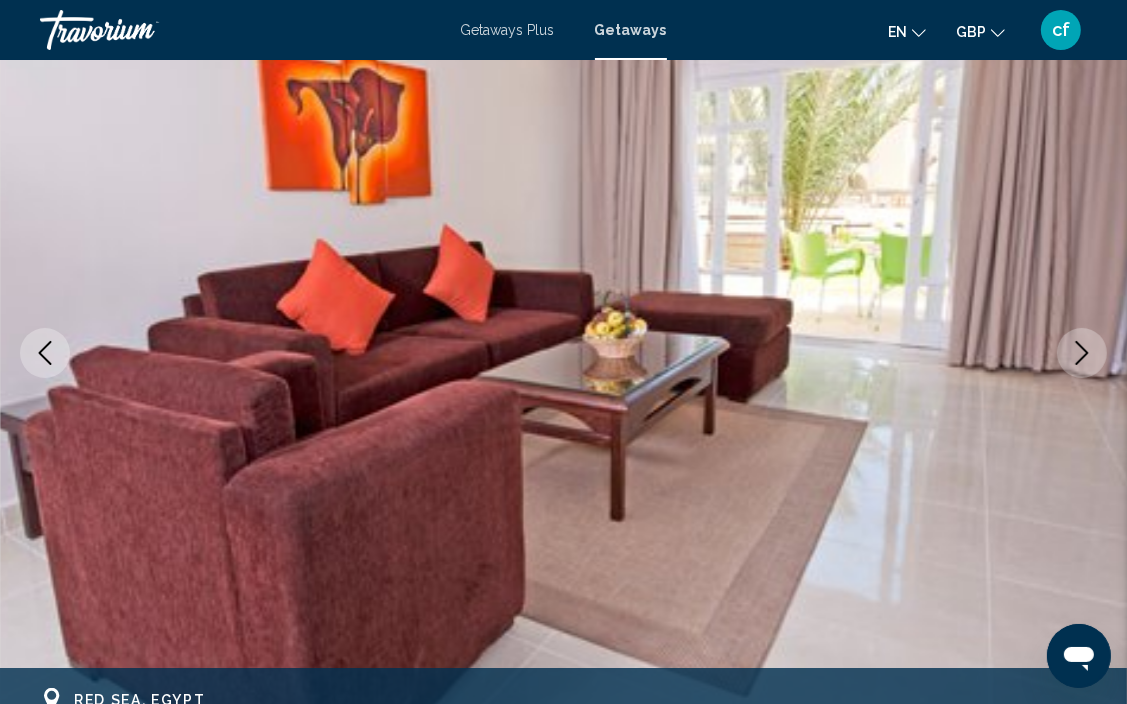 click 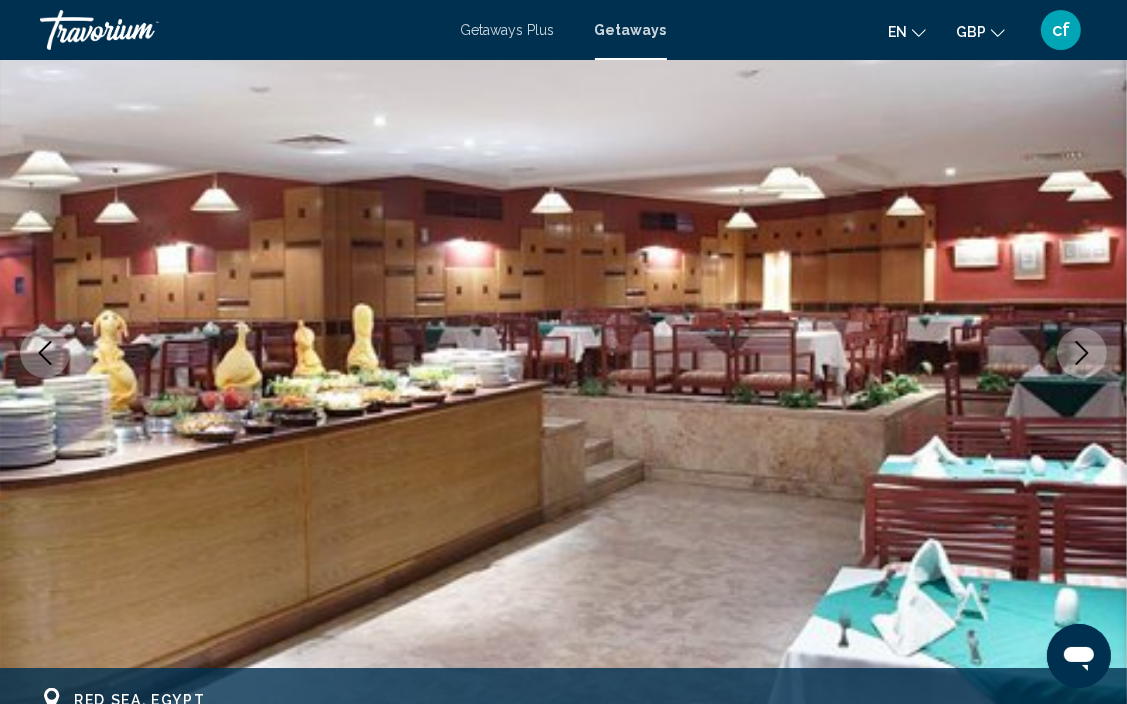 click 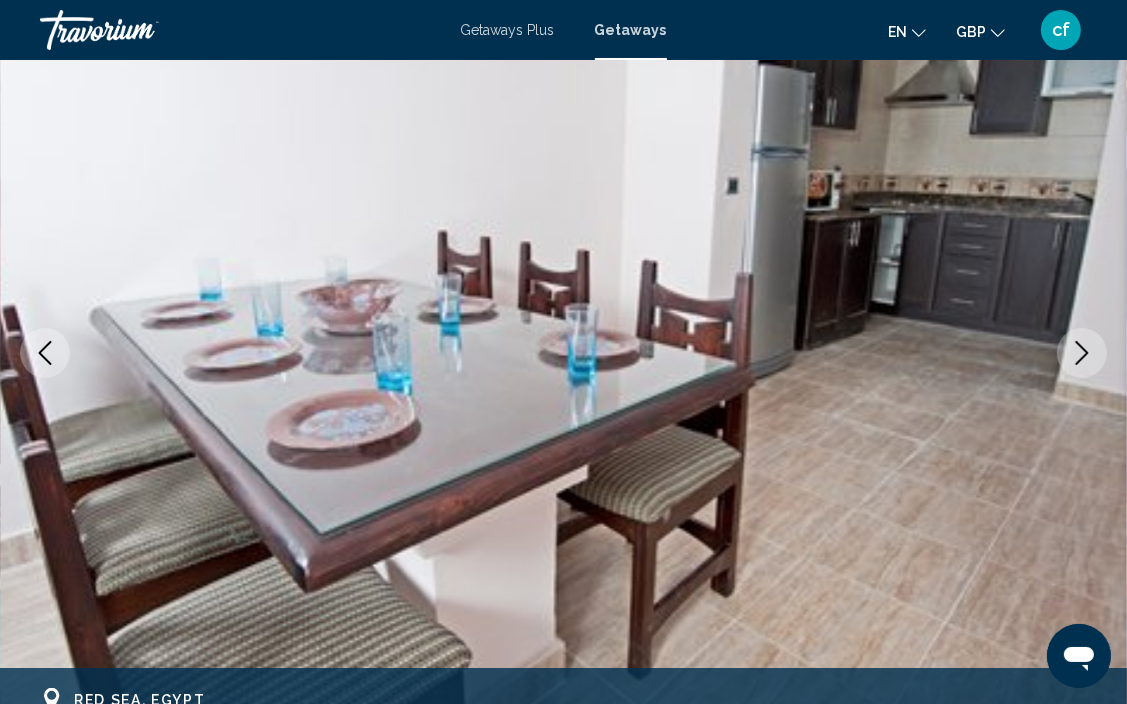 click 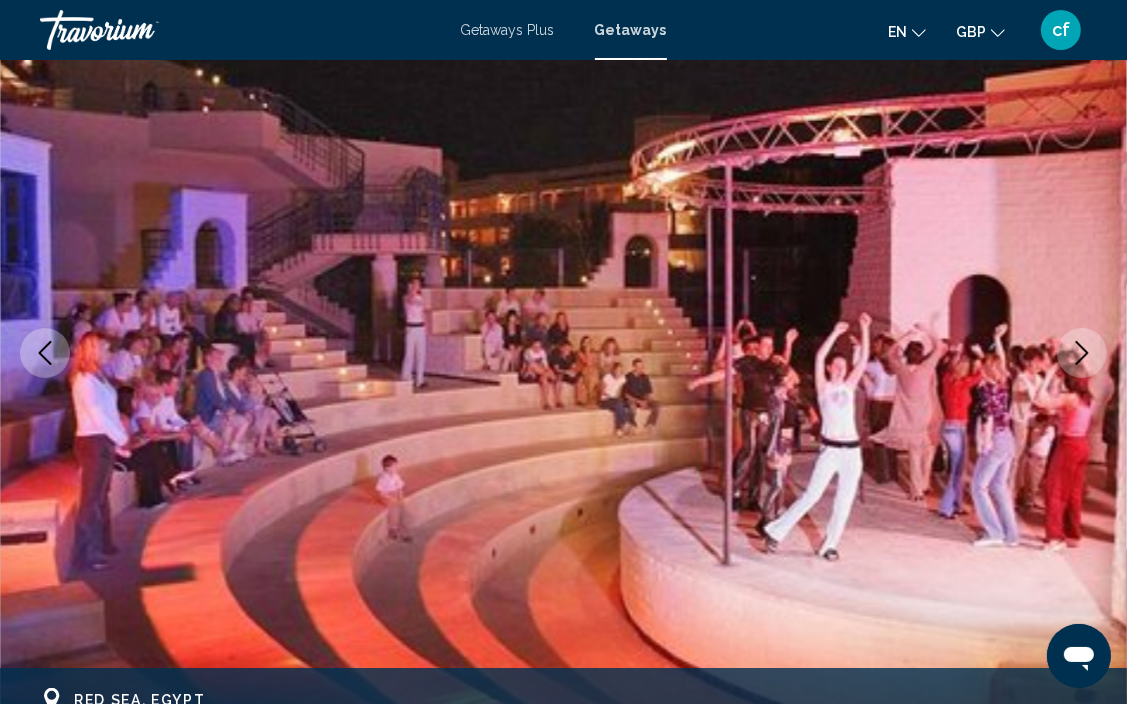 click 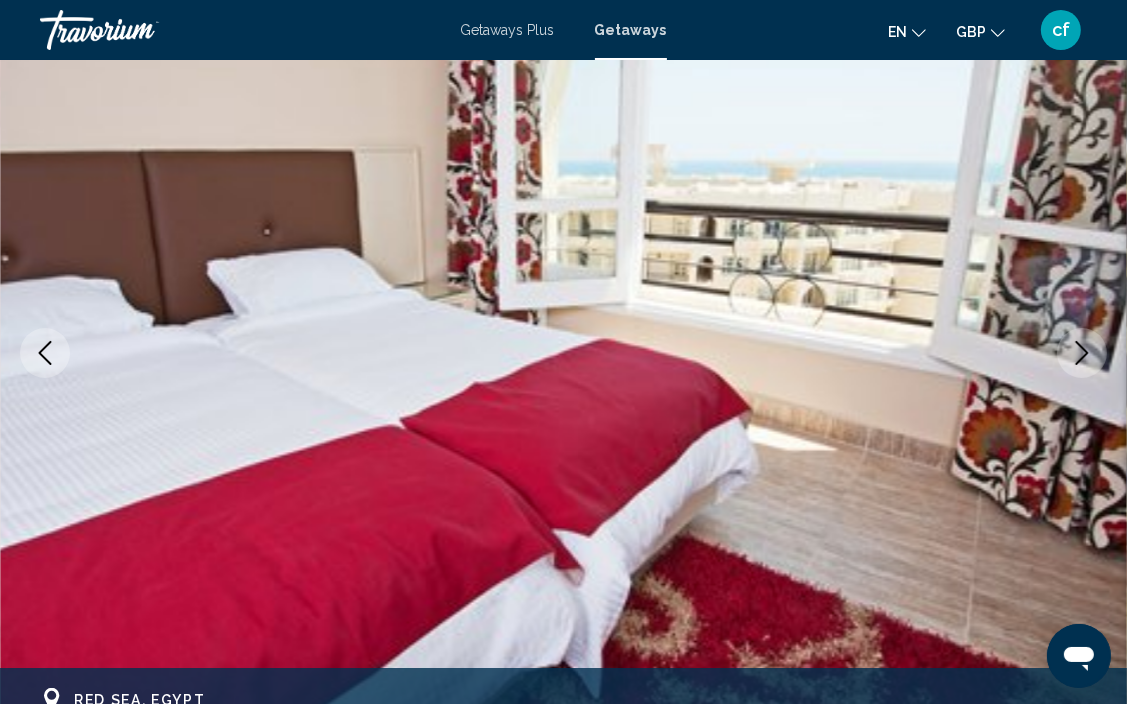 click 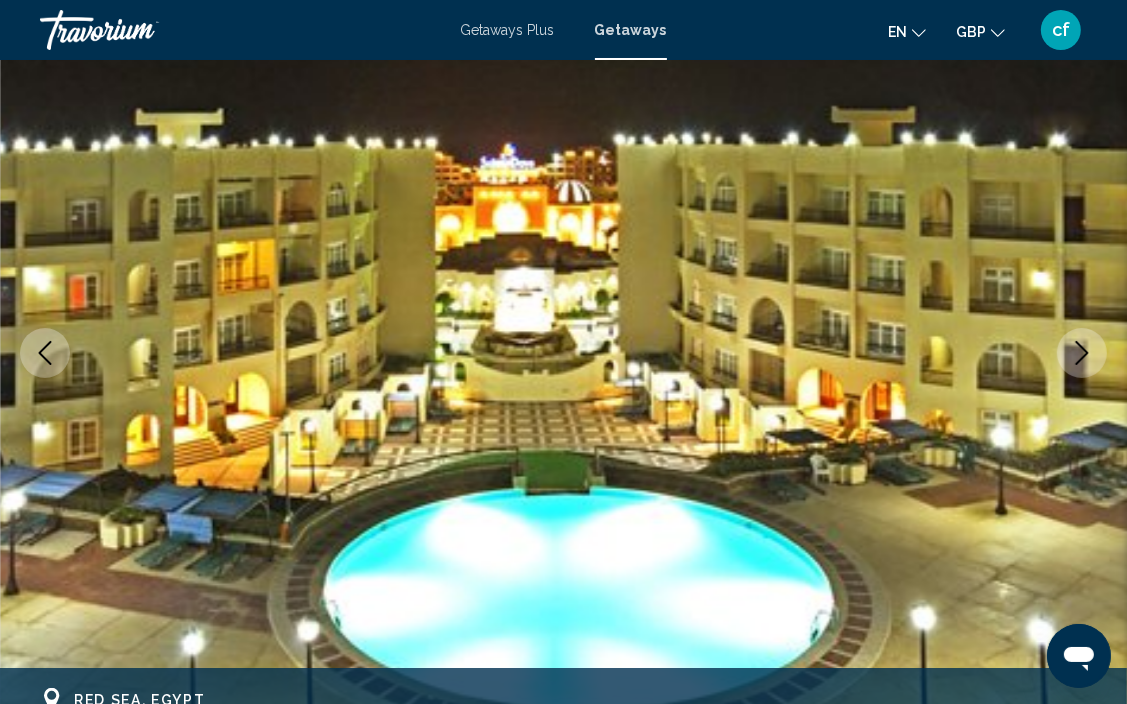click 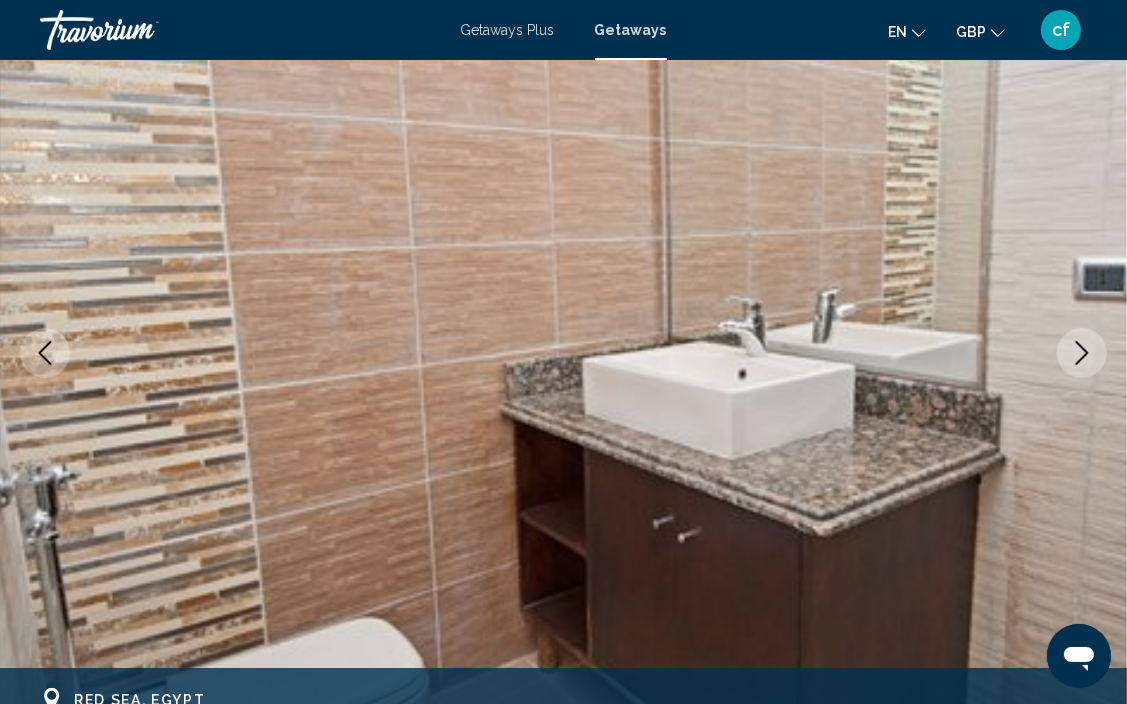click 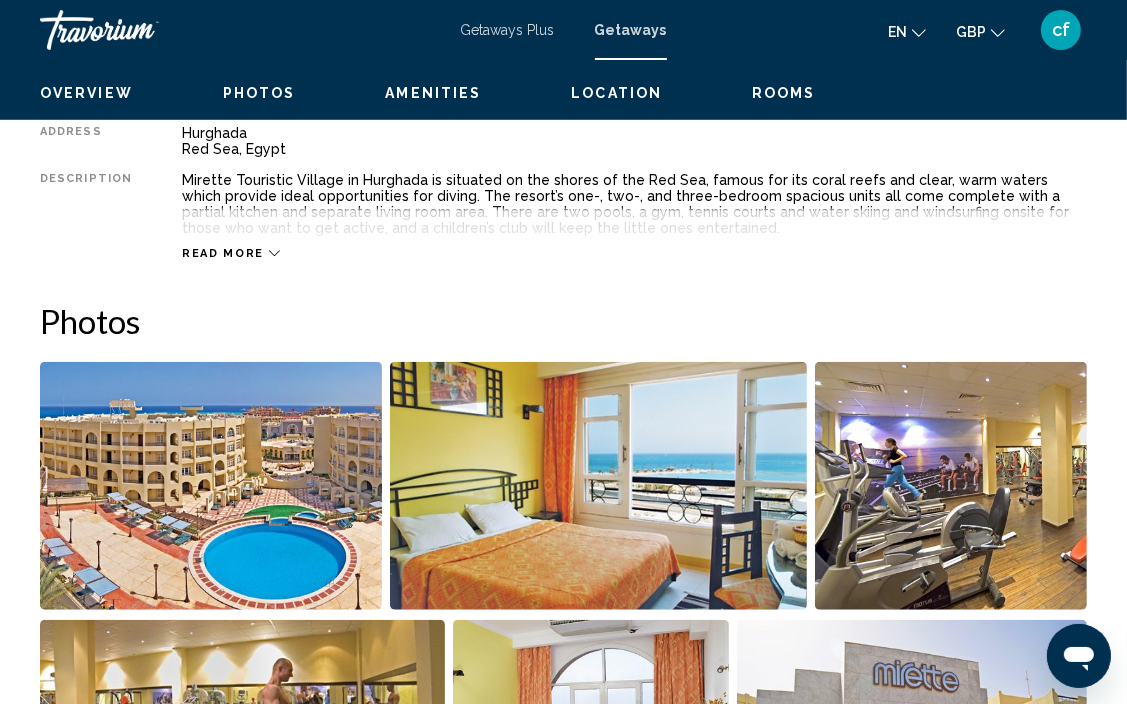 scroll, scrollTop: 605, scrollLeft: 0, axis: vertical 